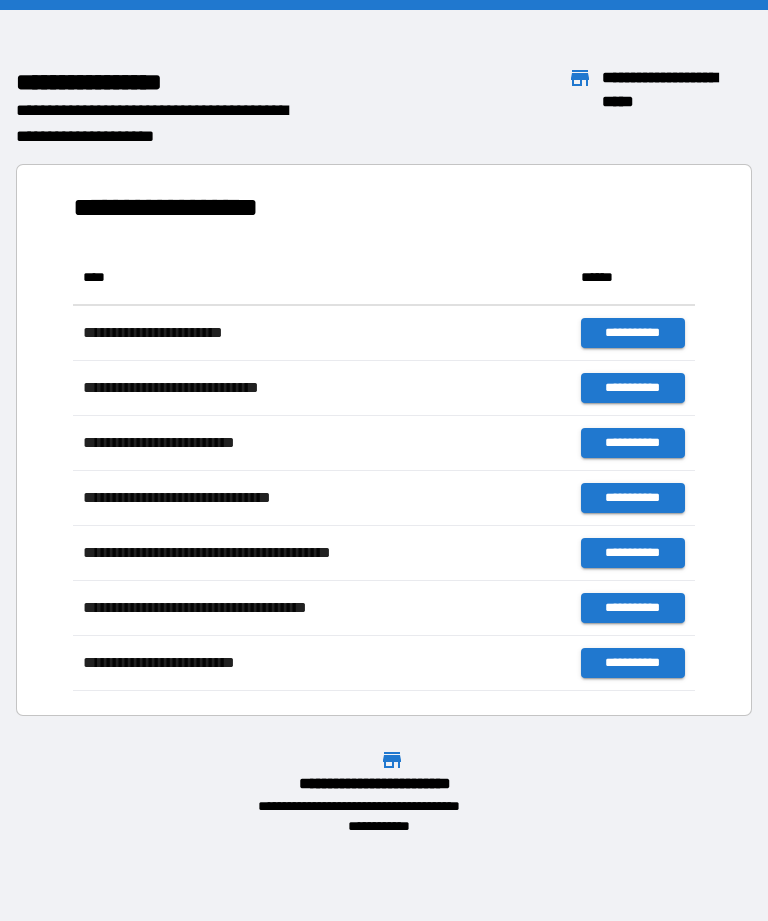 scroll, scrollTop: 0, scrollLeft: 0, axis: both 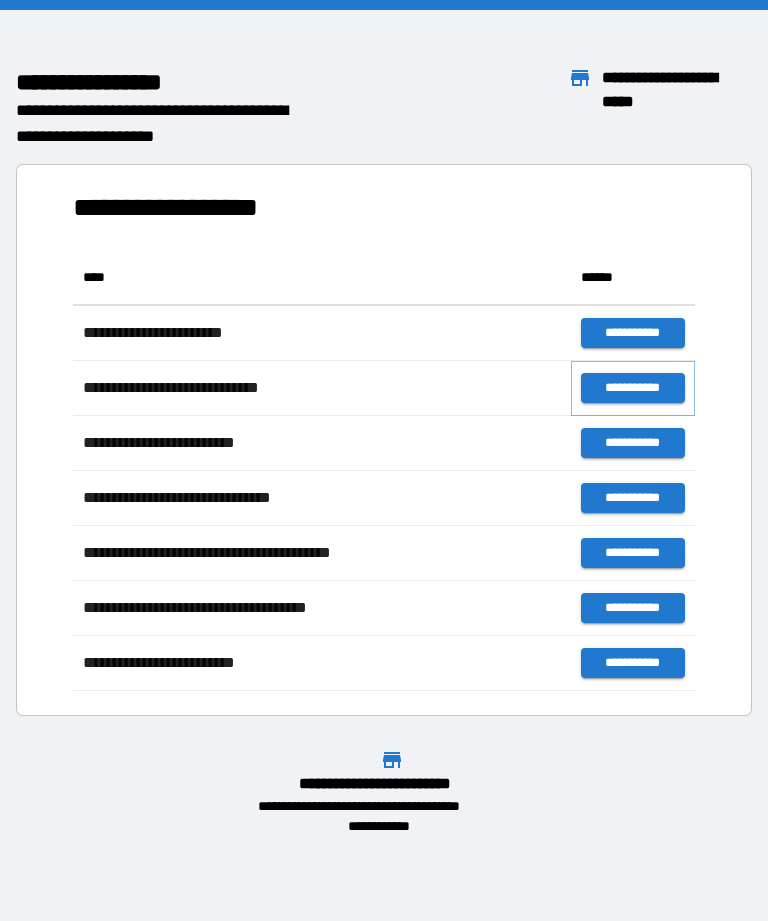 click on "**********" at bounding box center [633, 388] 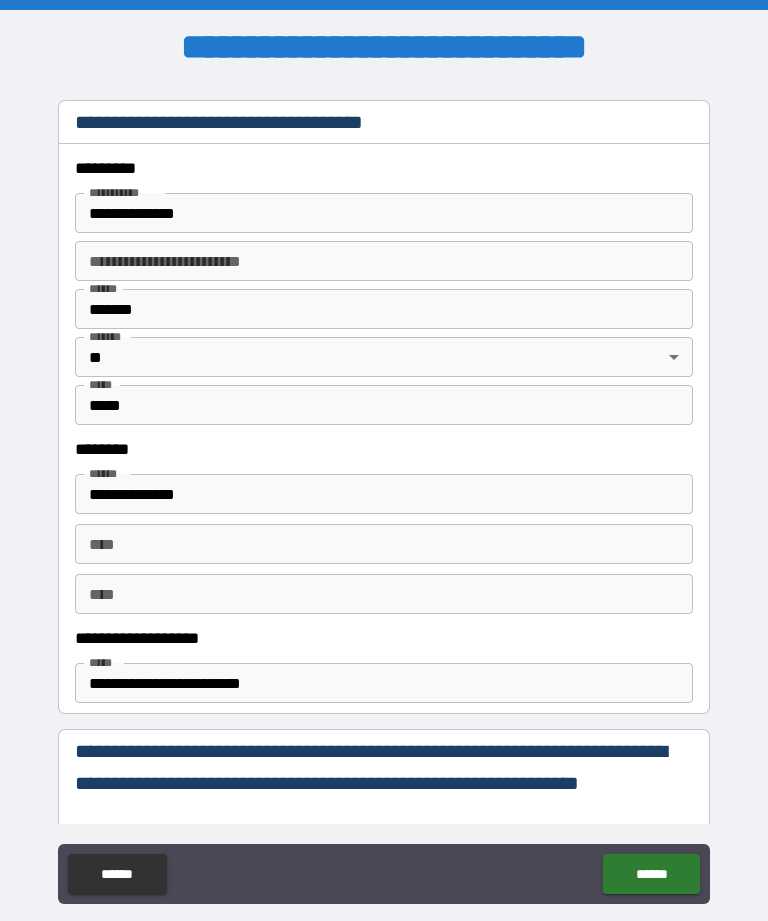 scroll, scrollTop: 719, scrollLeft: 0, axis: vertical 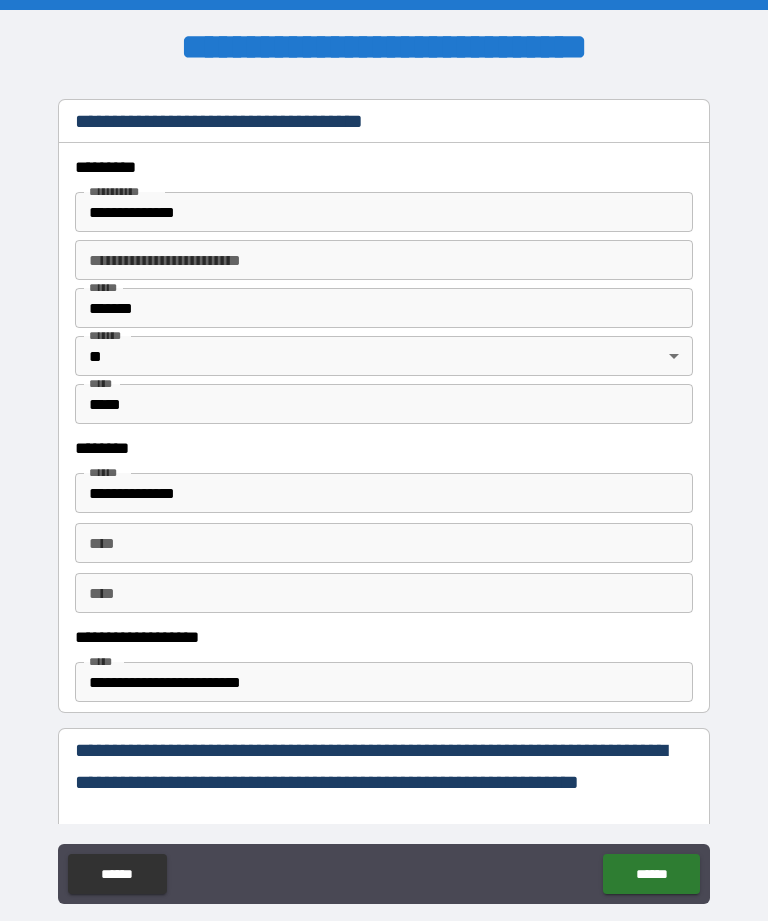 click on "**********" at bounding box center (384, 212) 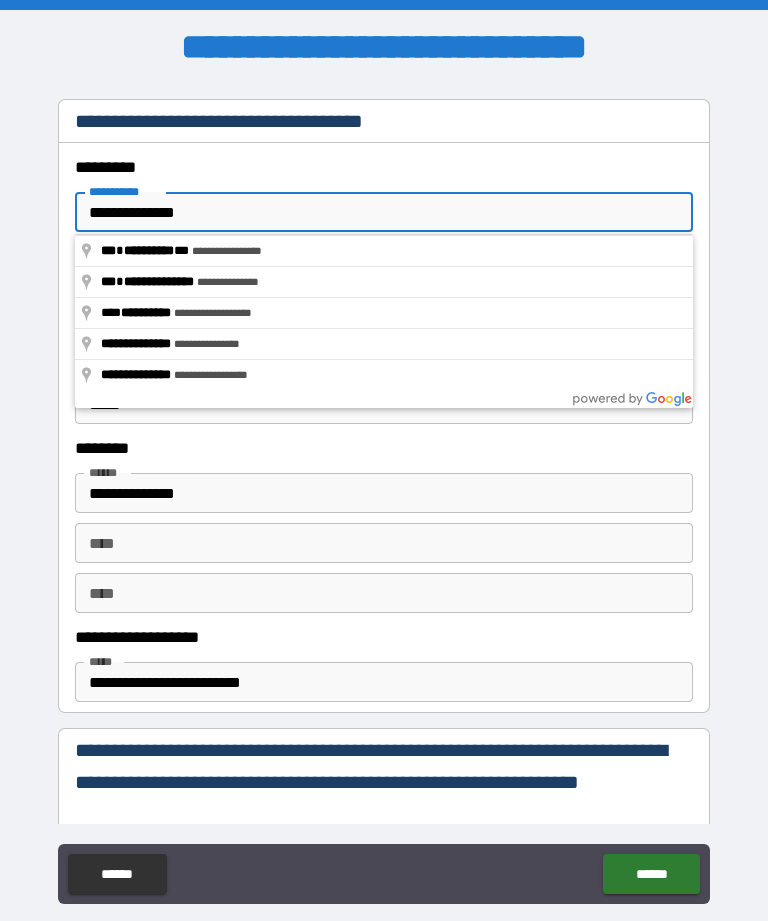 click on "**********" at bounding box center [384, 212] 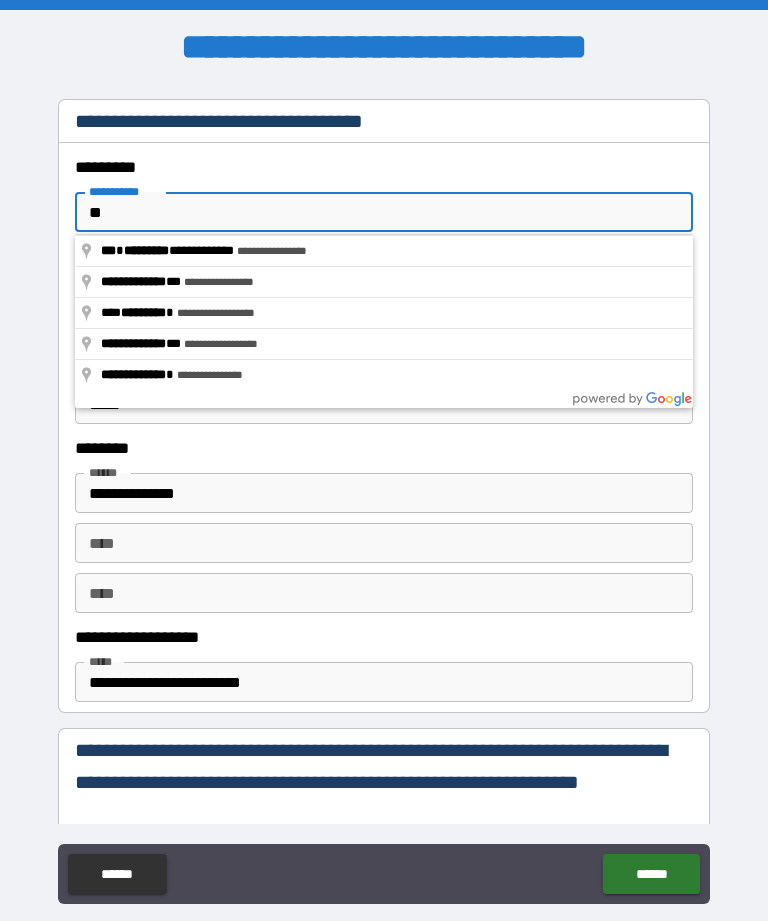 type on "*" 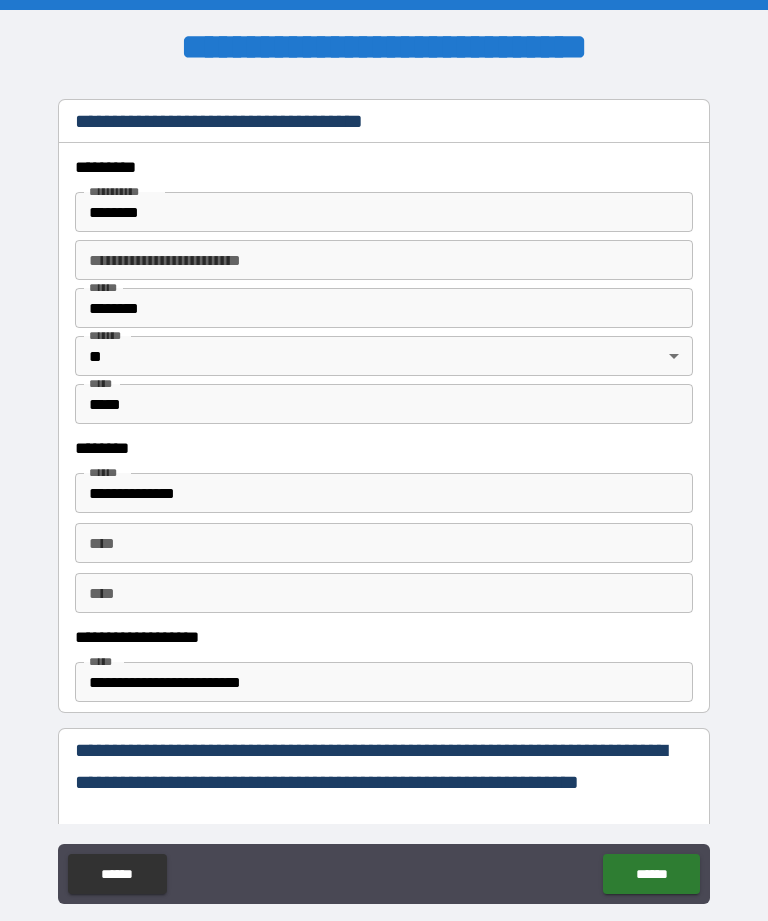 type on "**********" 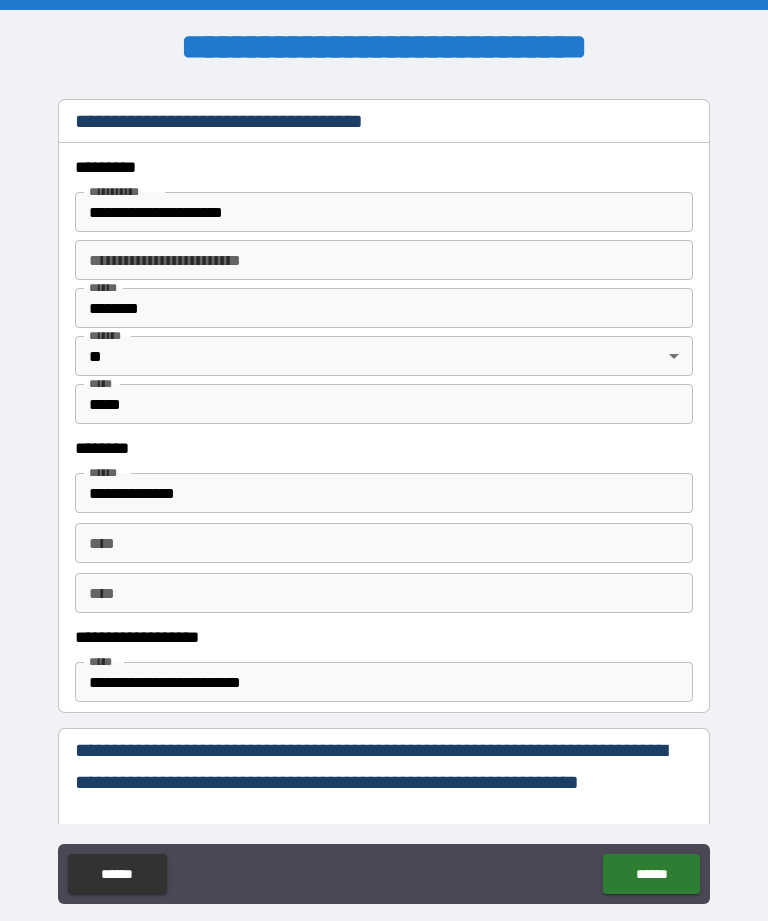 type on "*****" 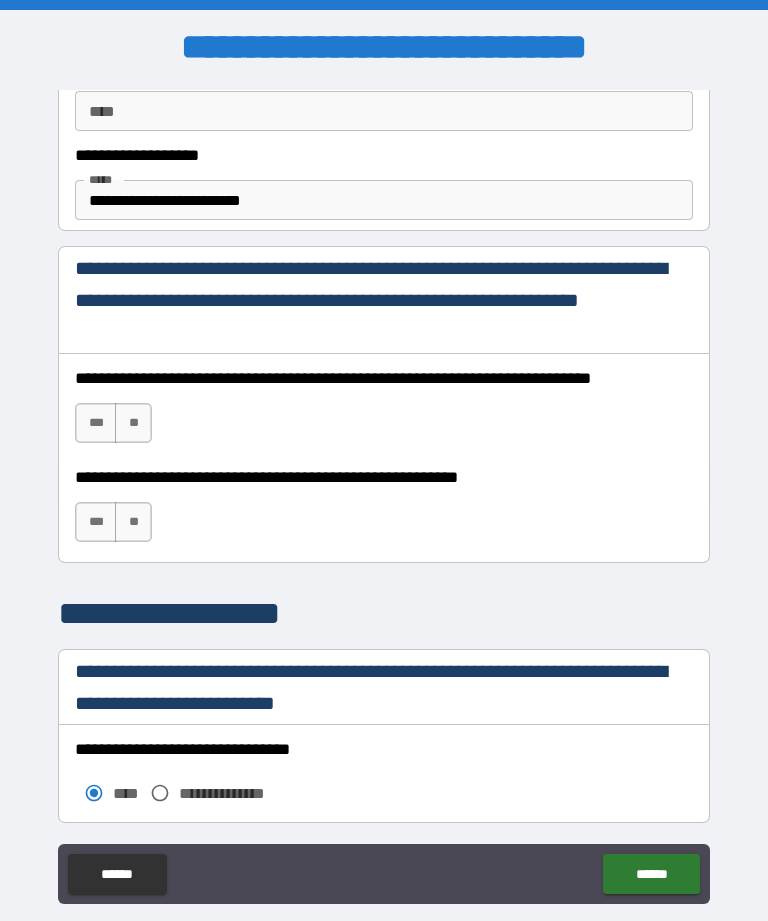 scroll, scrollTop: 1202, scrollLeft: 0, axis: vertical 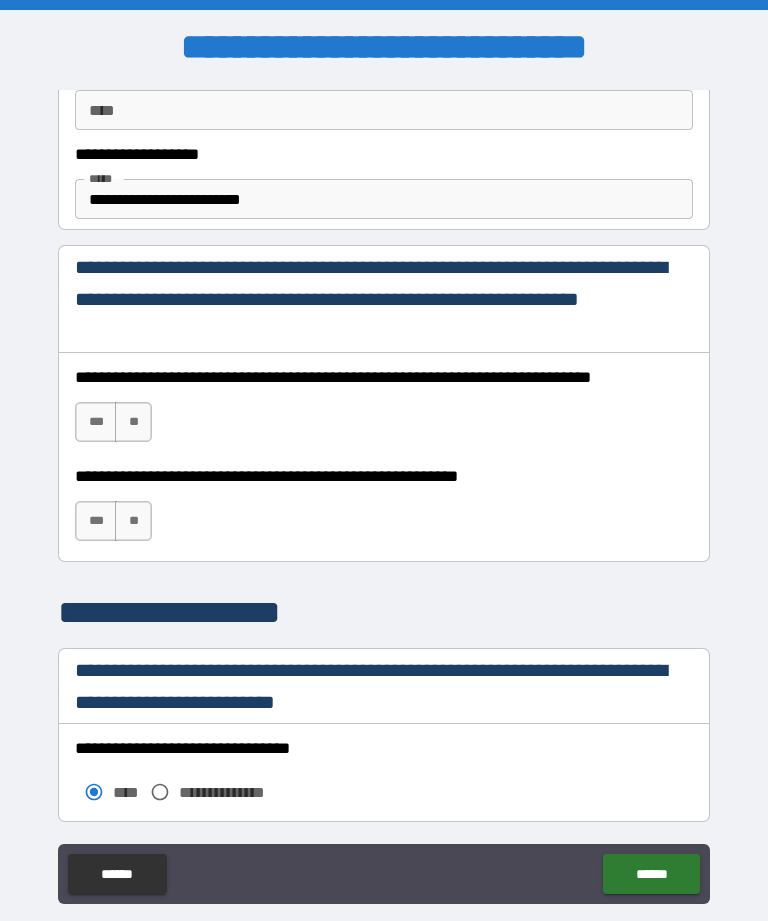 click on "***" at bounding box center [96, 422] 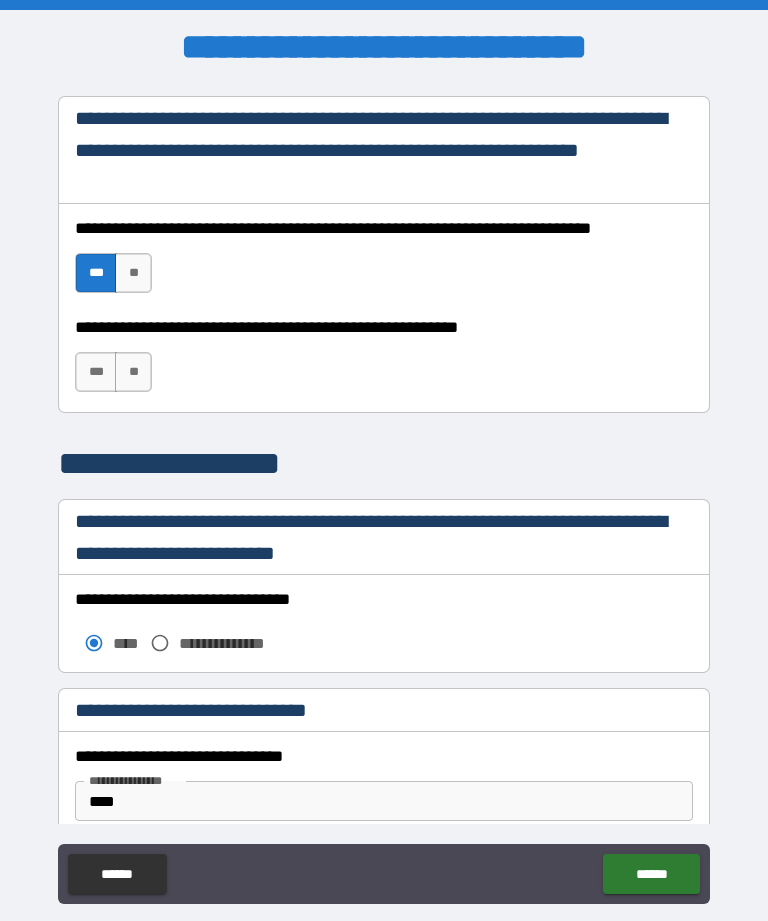 scroll, scrollTop: 1352, scrollLeft: 0, axis: vertical 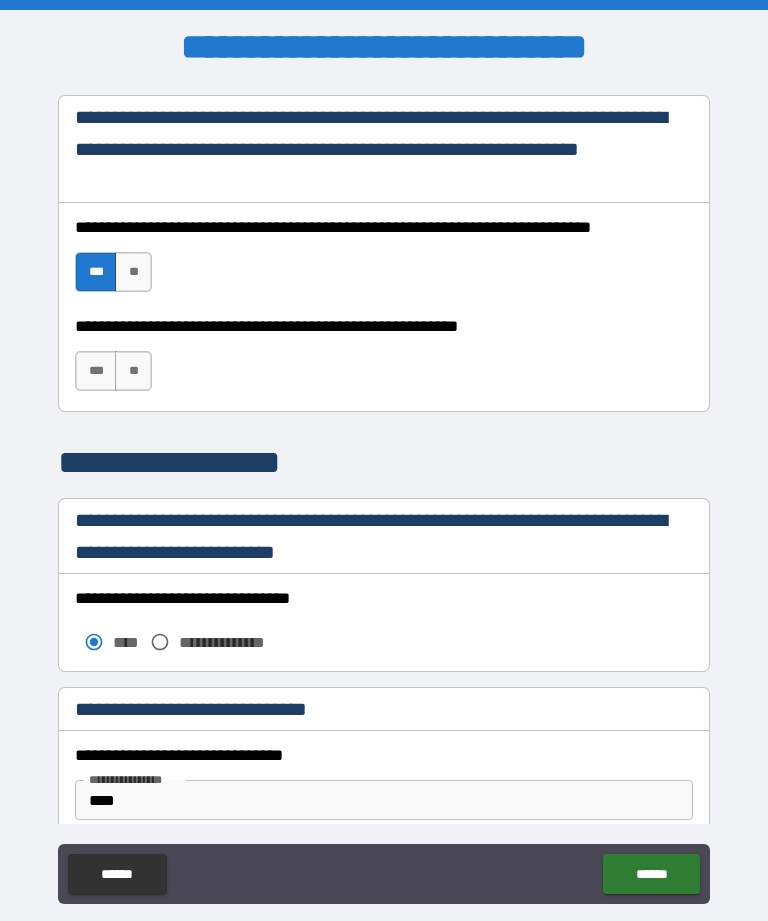 click on "***" at bounding box center (96, 371) 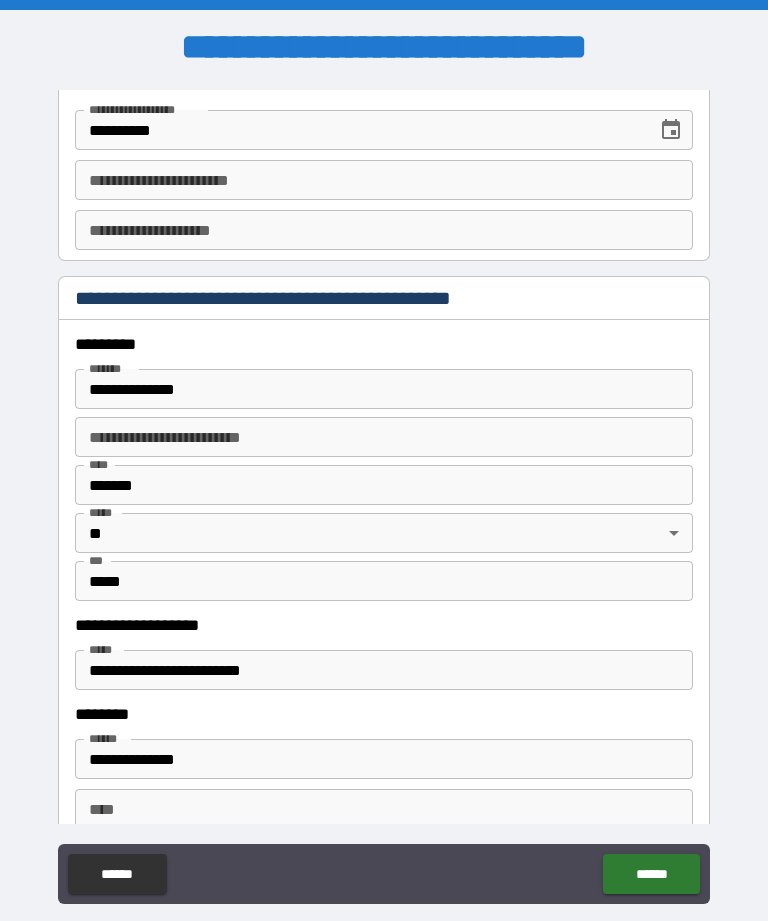 scroll, scrollTop: 2220, scrollLeft: 0, axis: vertical 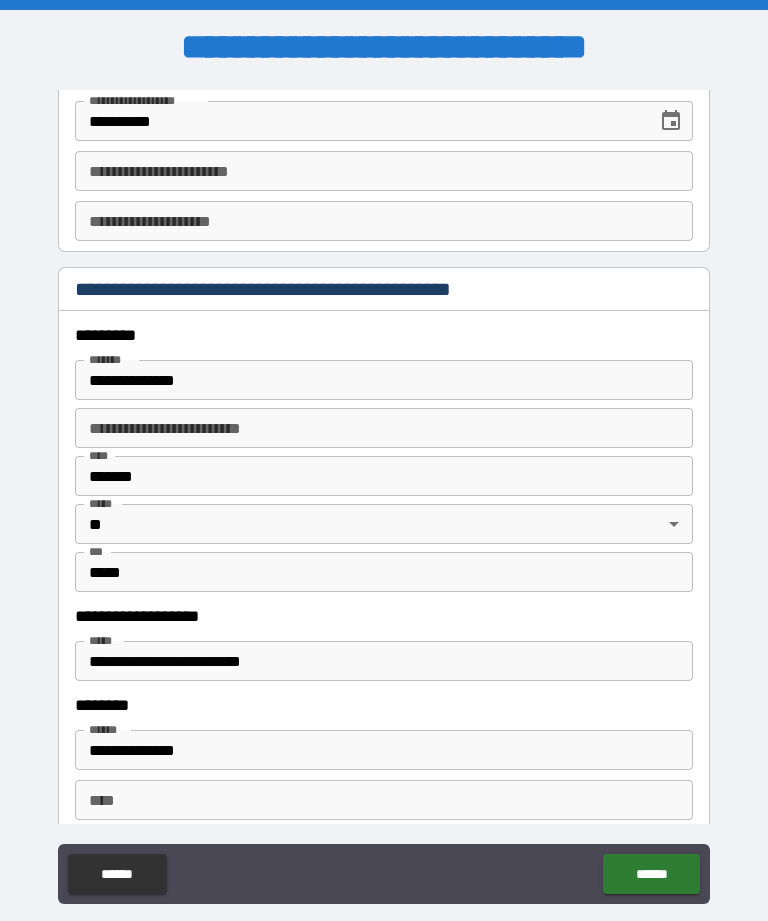 click on "**********" at bounding box center [384, 380] 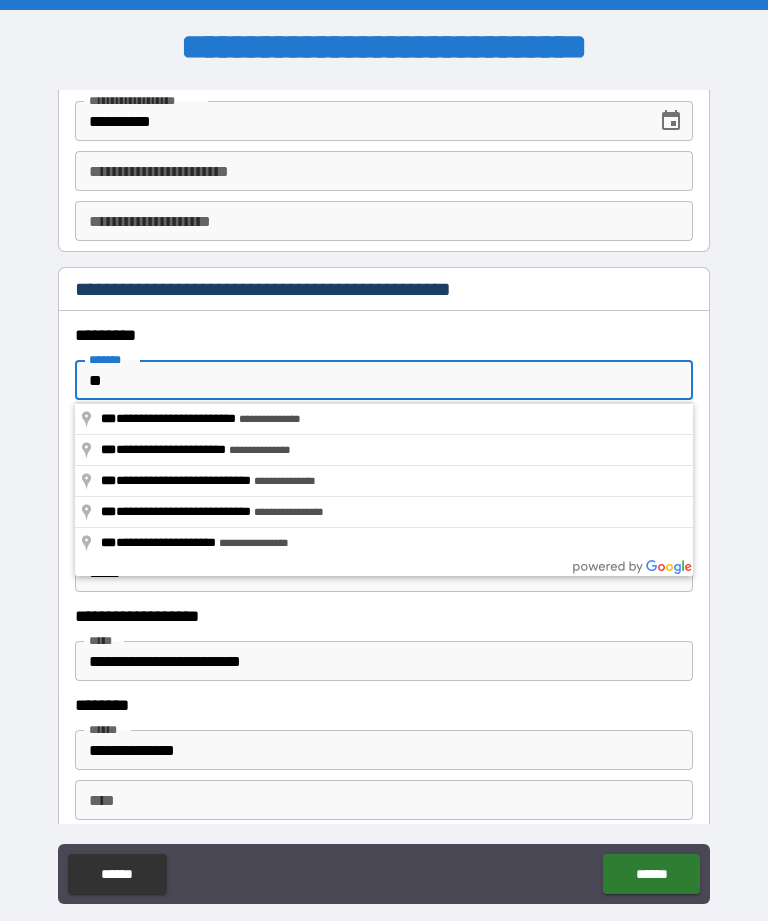 type on "*" 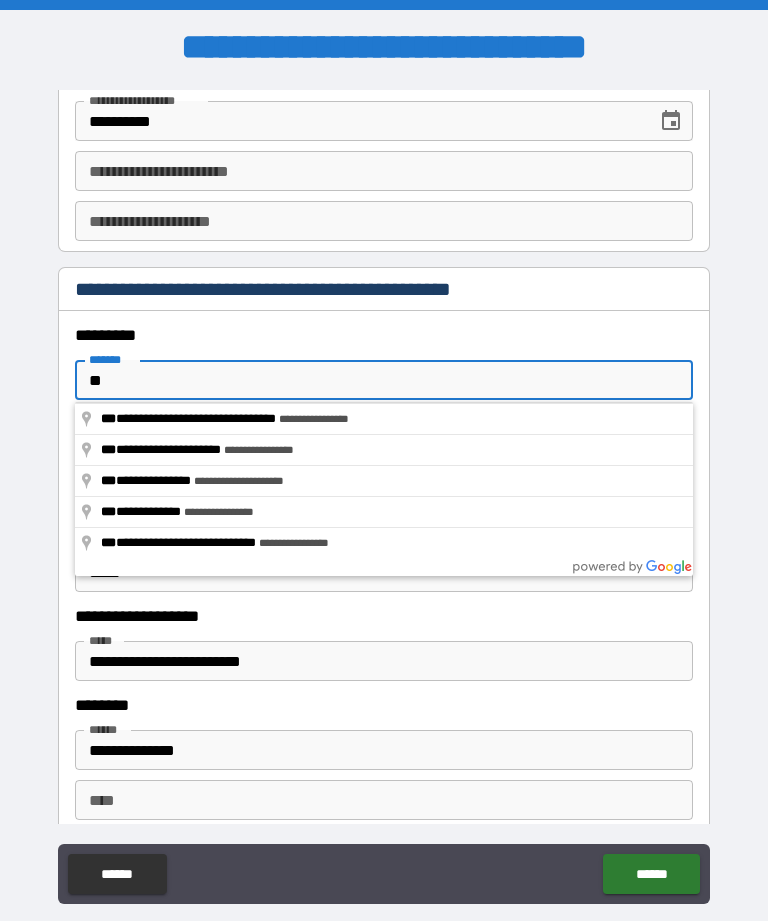 type on "*" 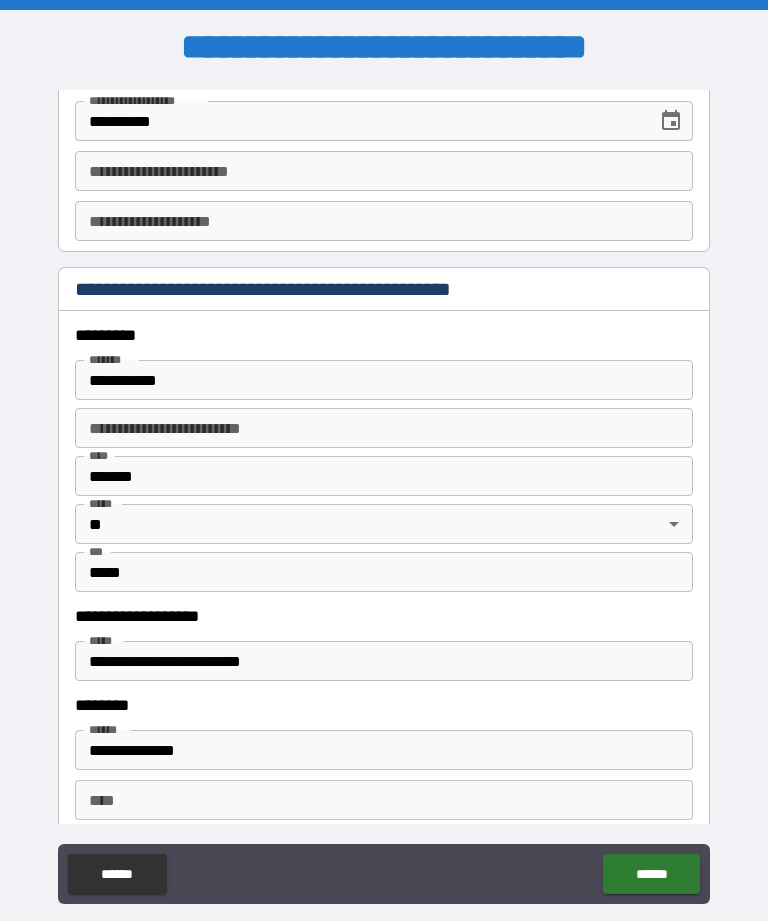 type on "**********" 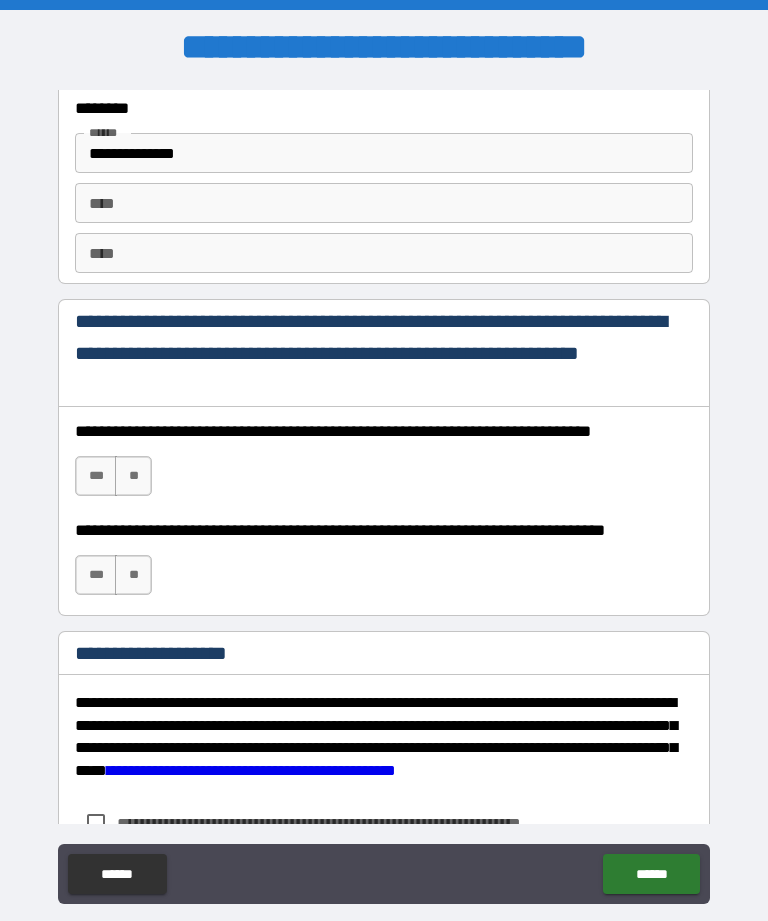 scroll, scrollTop: 2824, scrollLeft: 0, axis: vertical 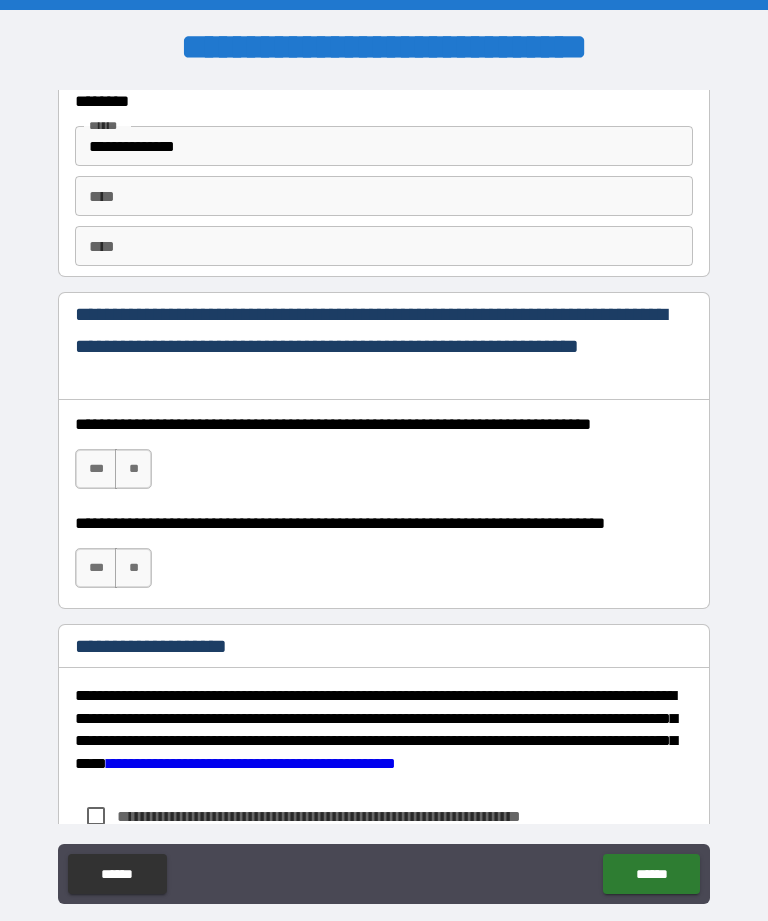 click on "***" at bounding box center (96, 469) 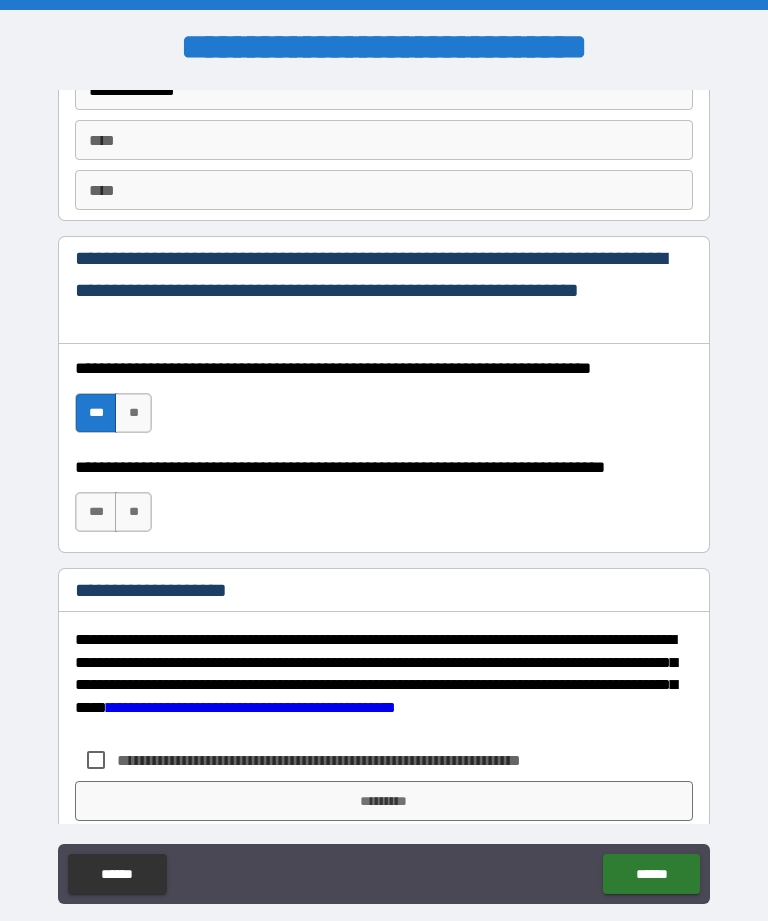 scroll, scrollTop: 2882, scrollLeft: 0, axis: vertical 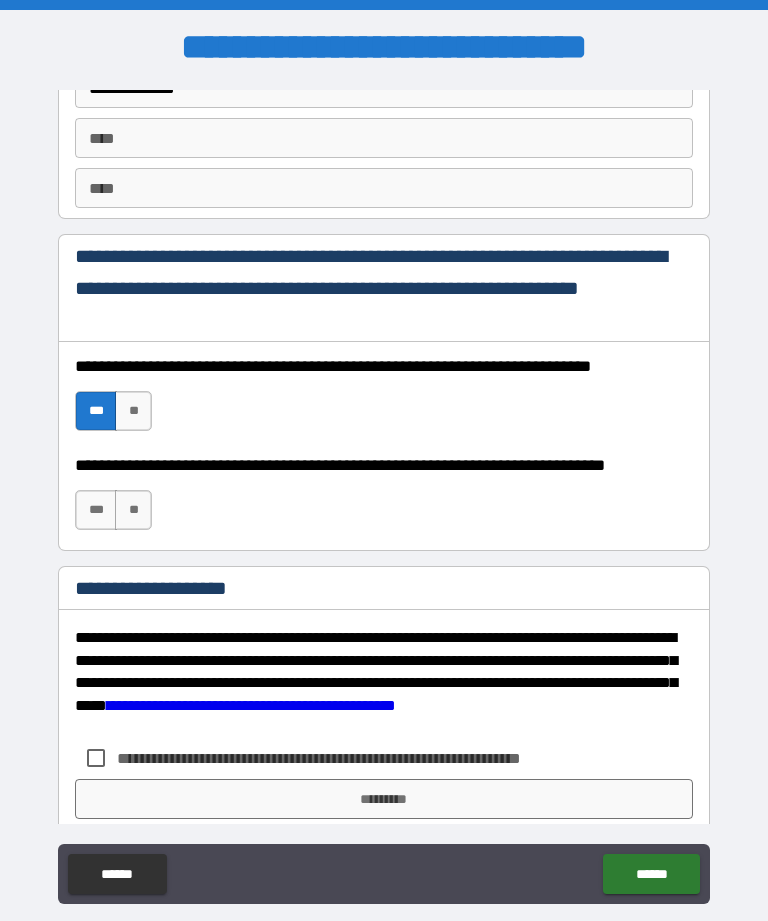 click on "***" at bounding box center [96, 510] 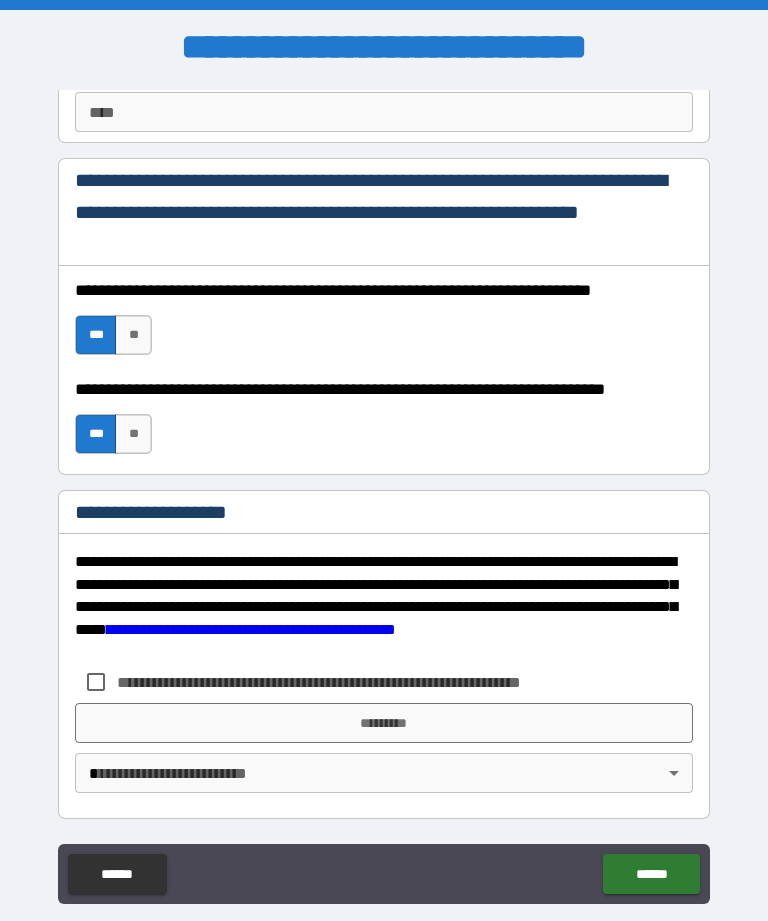 scroll, scrollTop: 2958, scrollLeft: 0, axis: vertical 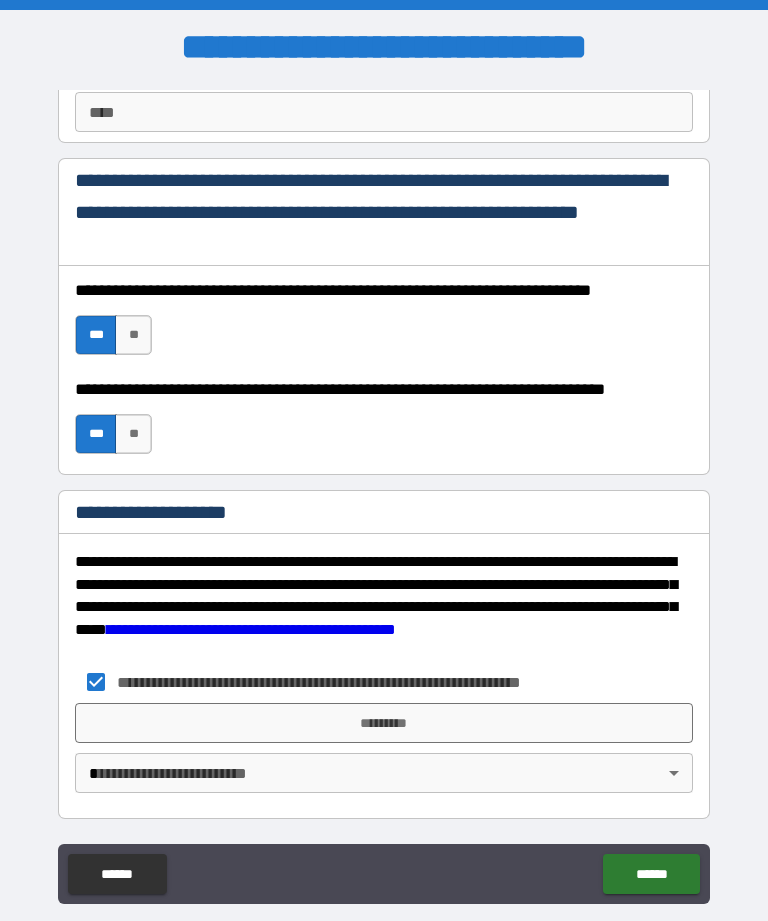 click on "*********" at bounding box center (384, 723) 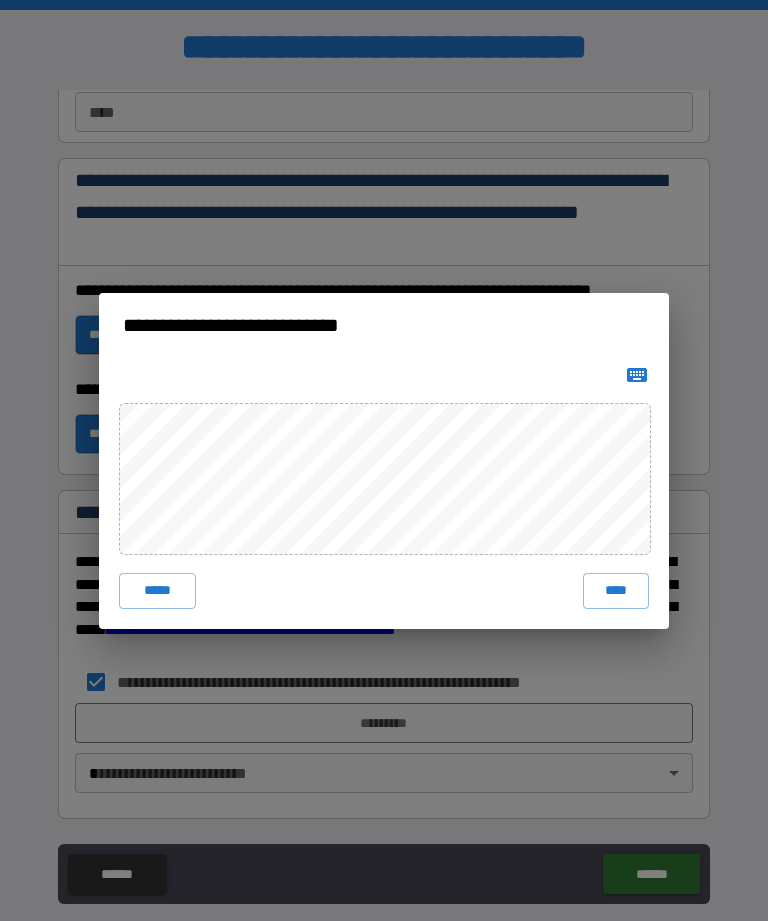 click on "****" at bounding box center [616, 591] 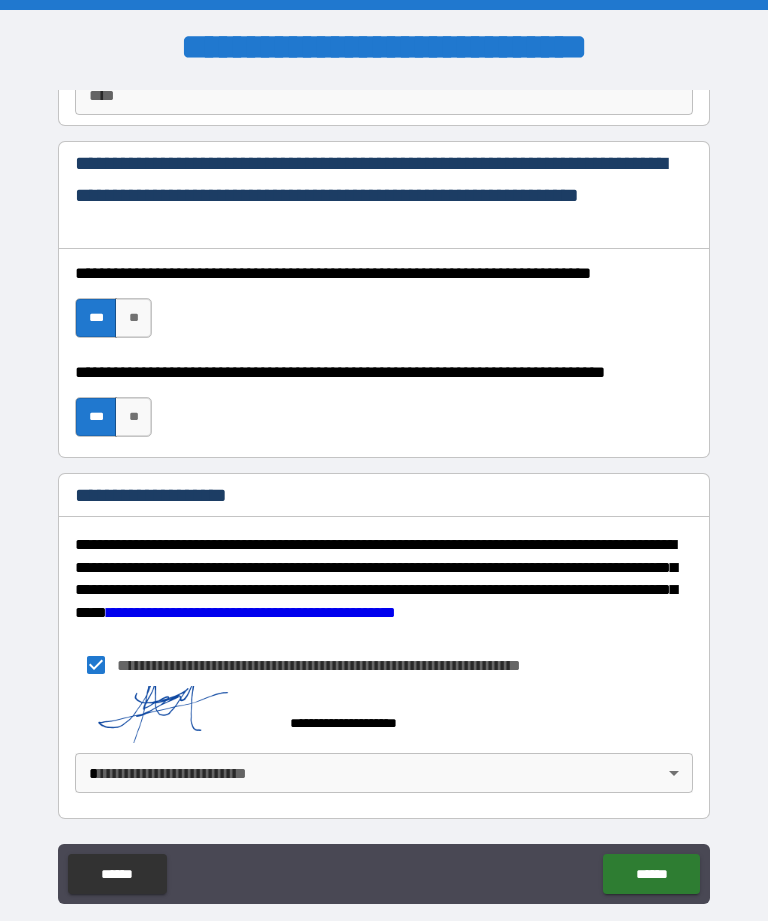 scroll, scrollTop: 2975, scrollLeft: 0, axis: vertical 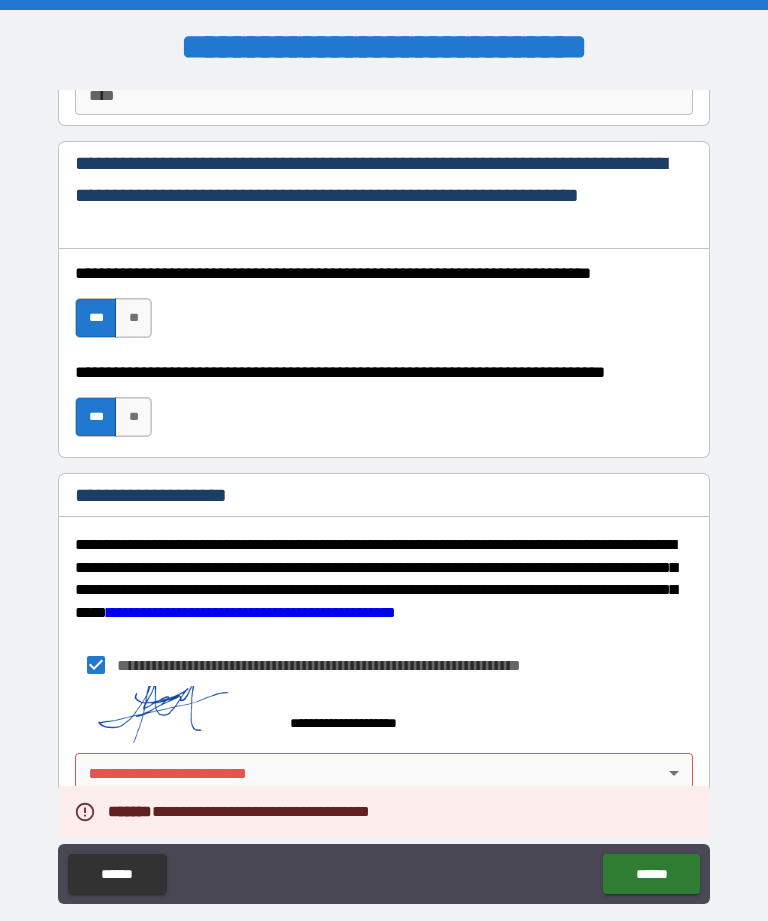 click on "**********" at bounding box center (384, 492) 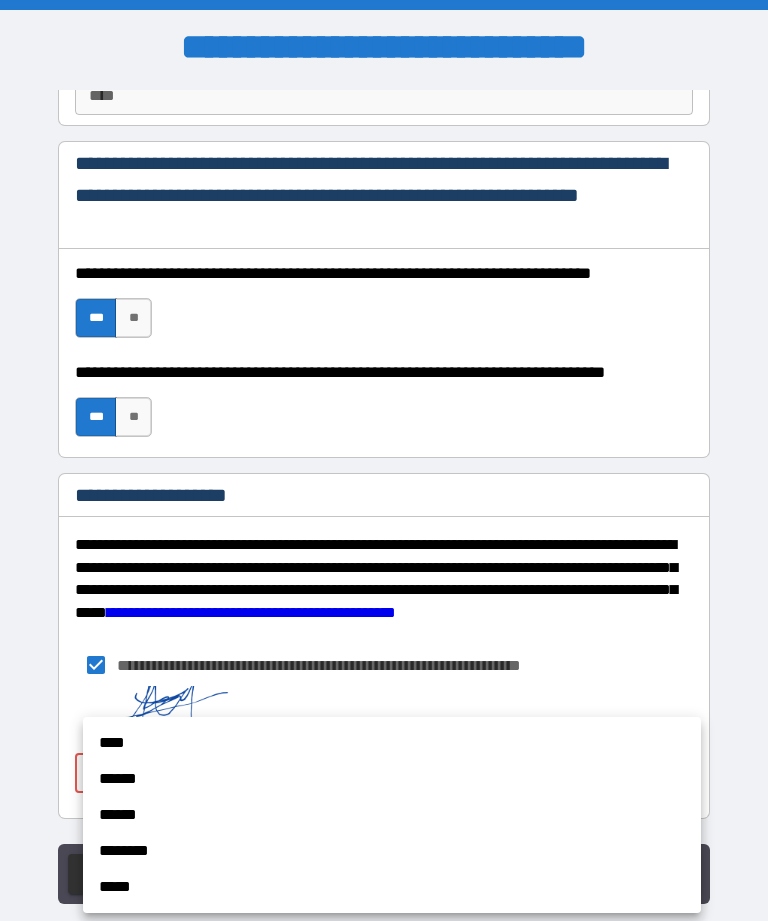 click on "****" at bounding box center [392, 743] 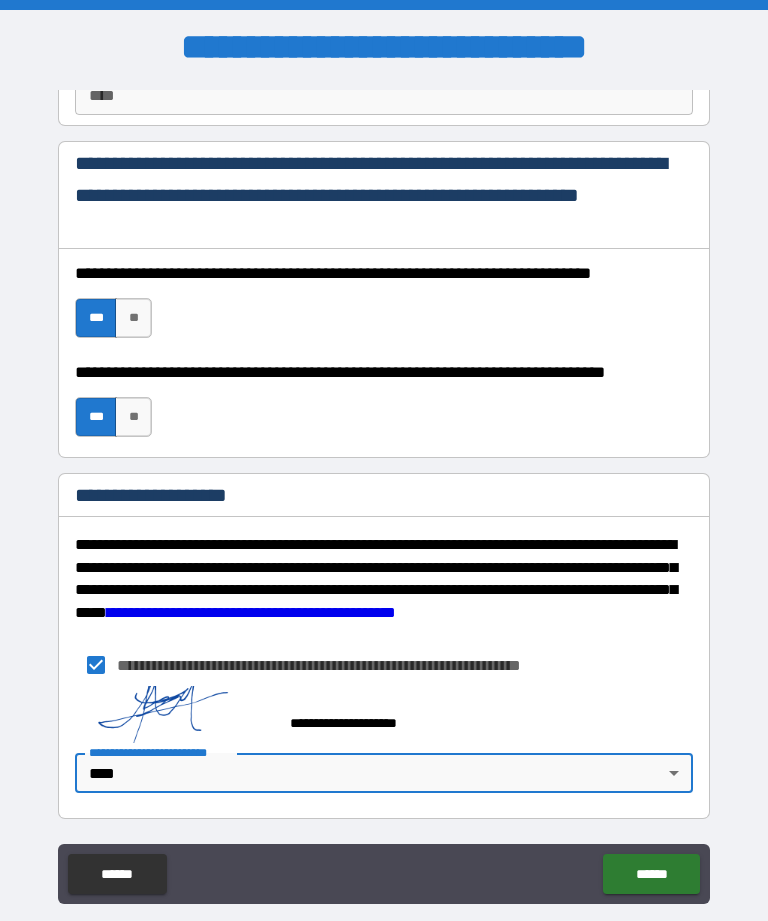 type on "*" 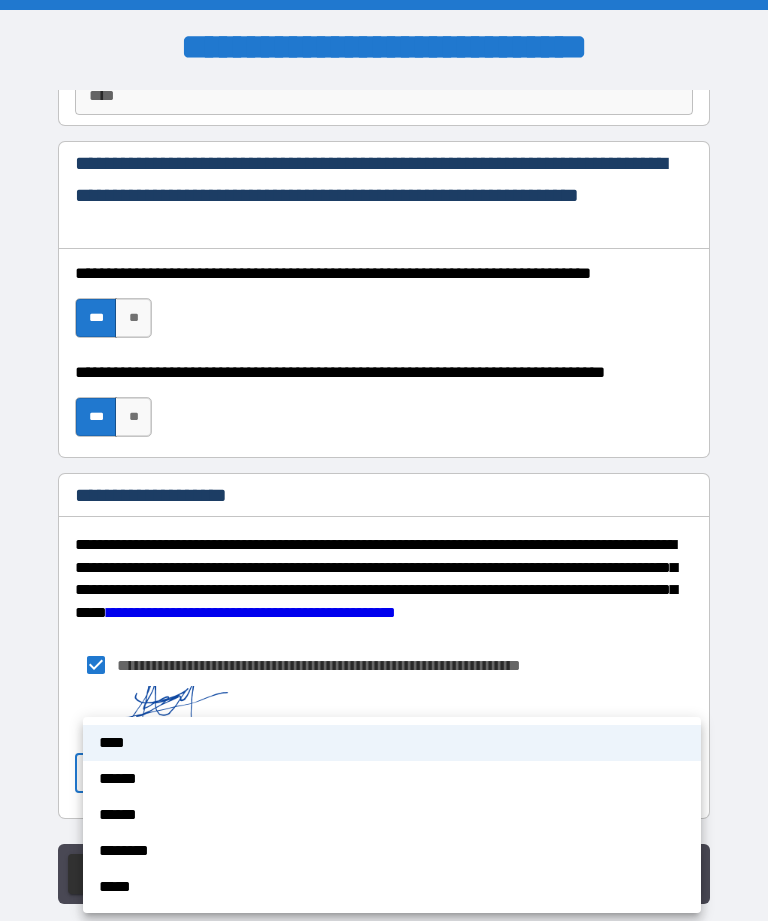 click on "****" at bounding box center (392, 743) 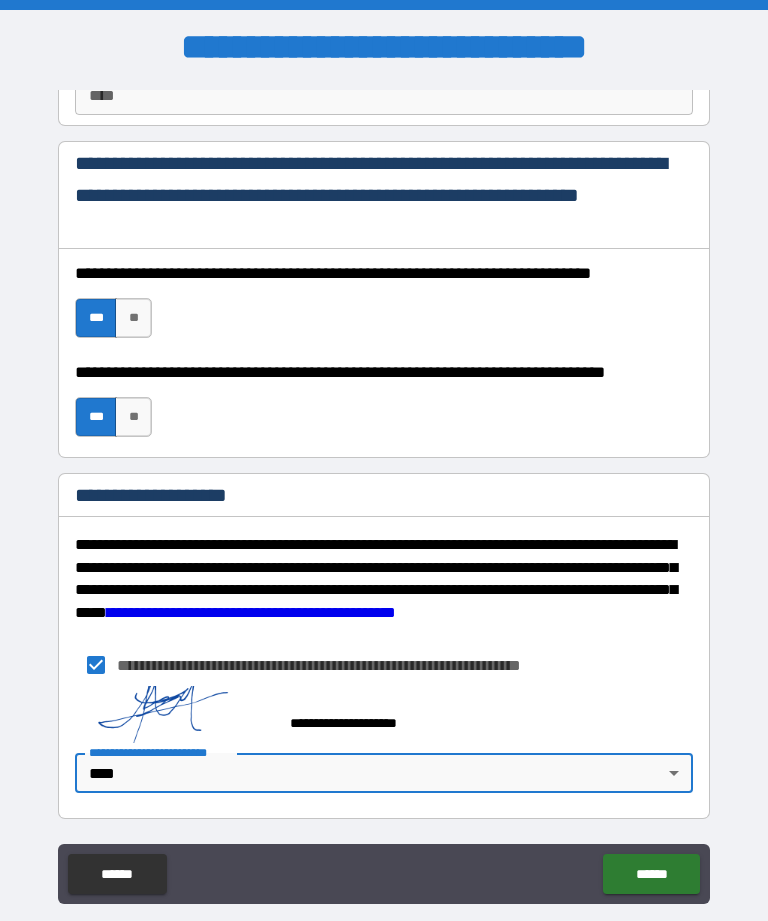 click on "******" at bounding box center [651, 874] 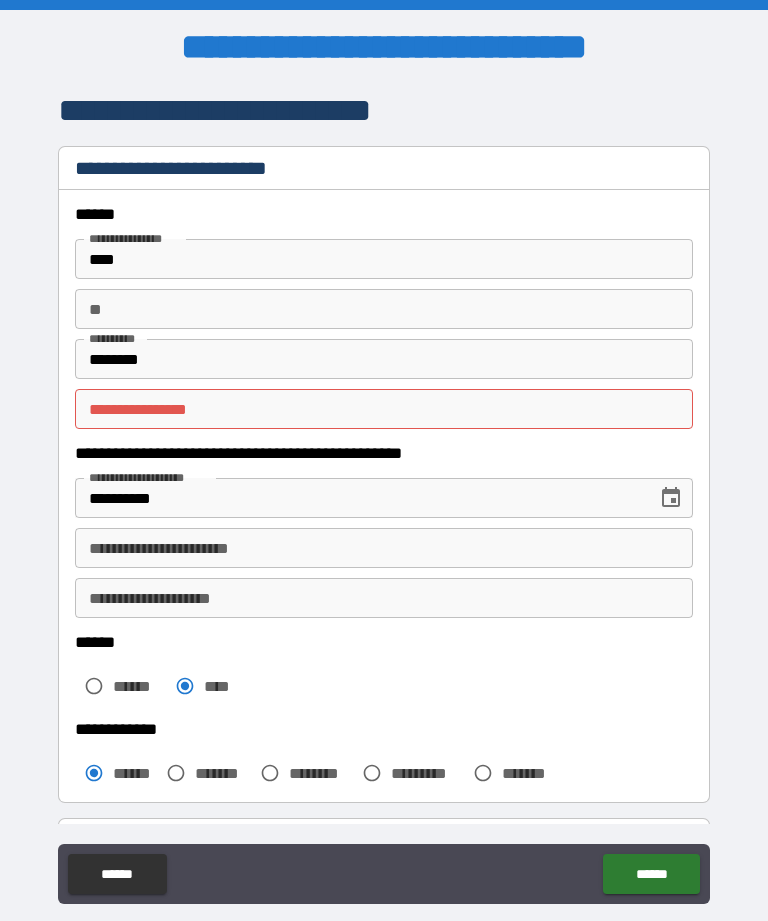 scroll, scrollTop: -1, scrollLeft: 0, axis: vertical 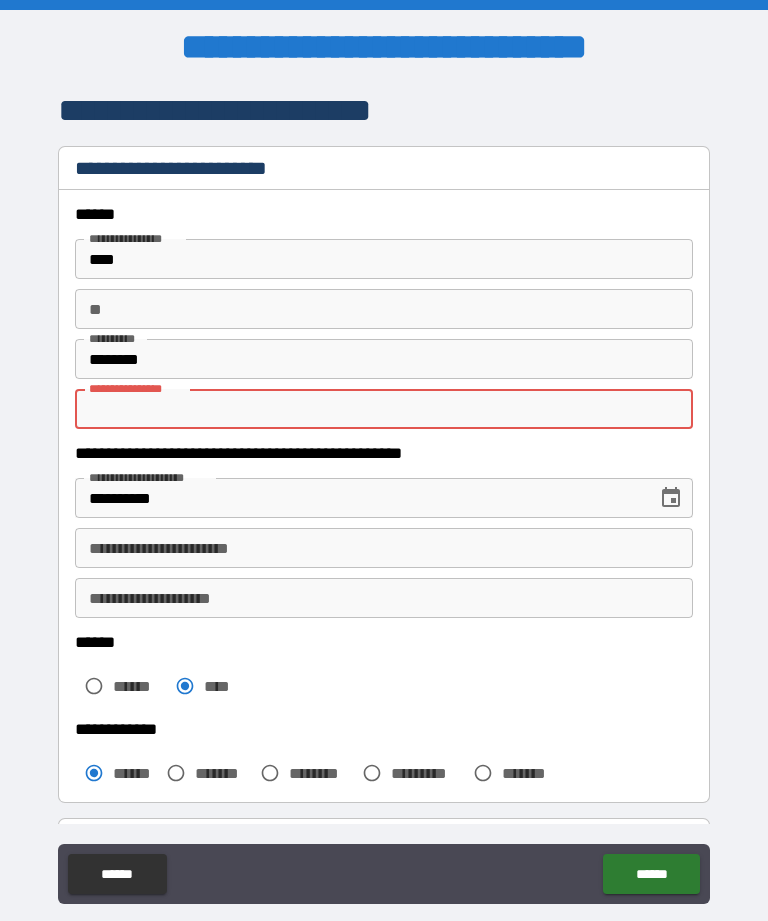 click on "**********" at bounding box center (384, 409) 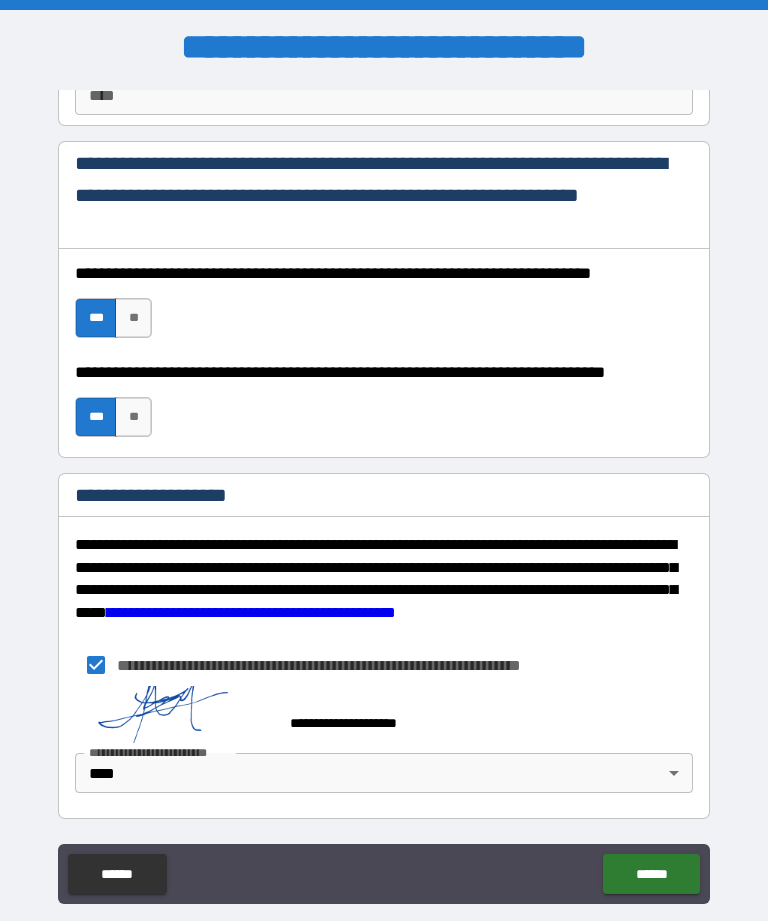 scroll, scrollTop: 2975, scrollLeft: 0, axis: vertical 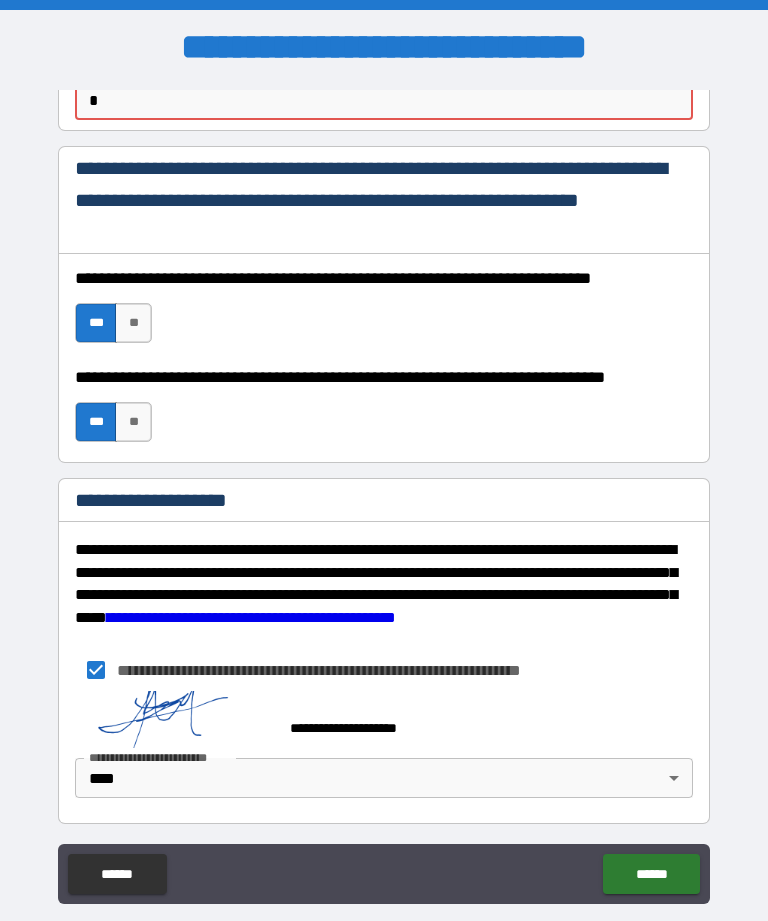 type on "*" 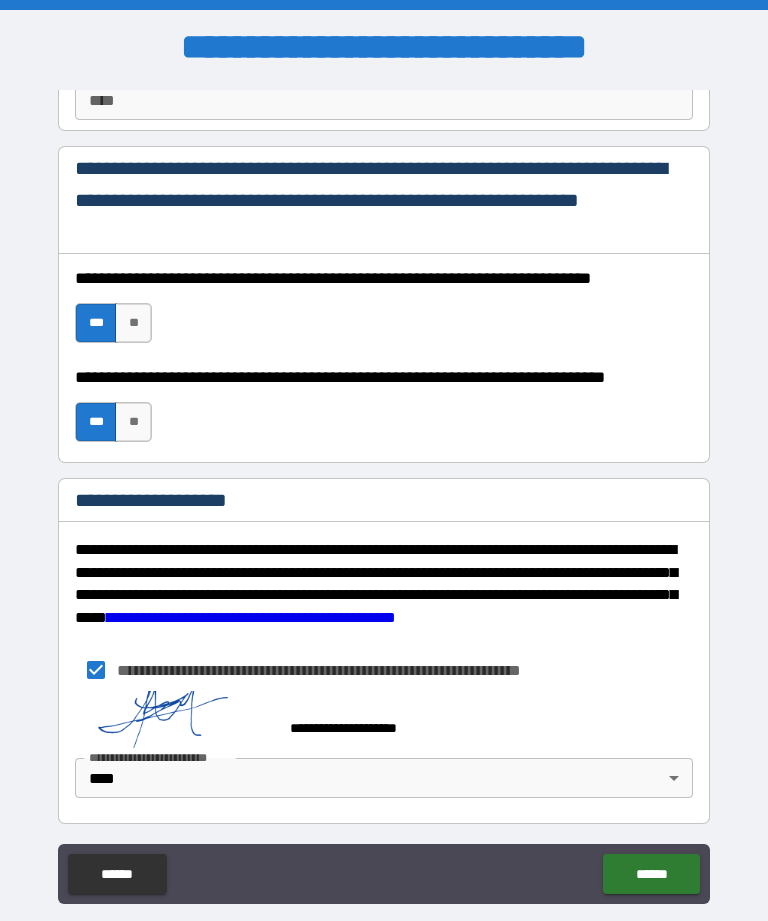 click on "**********" at bounding box center [384, 495] 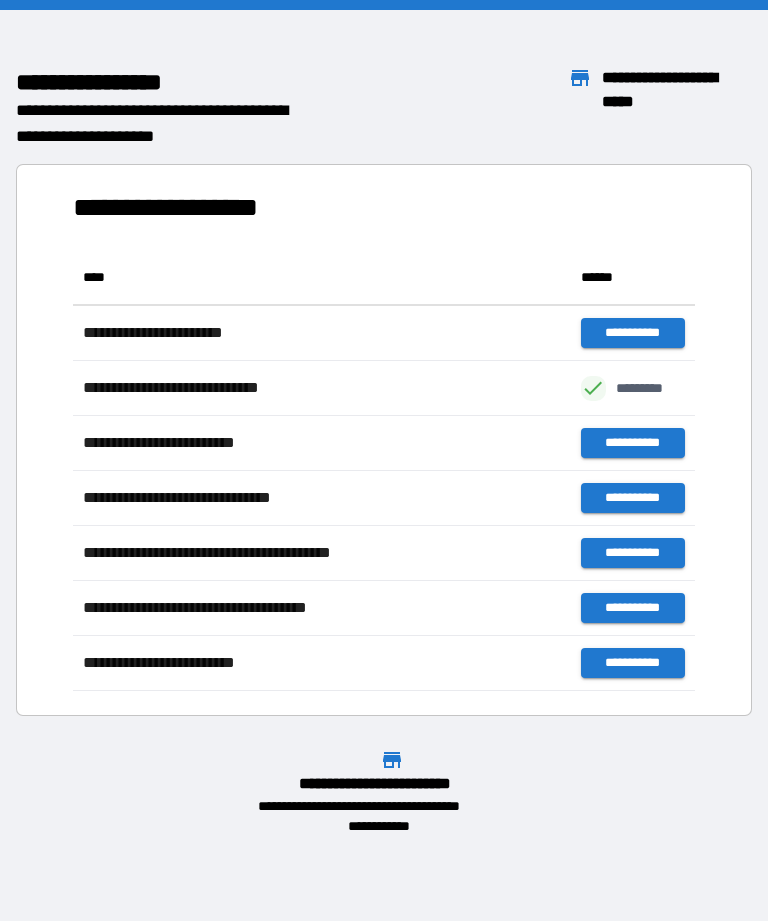 scroll, scrollTop: 441, scrollLeft: 622, axis: both 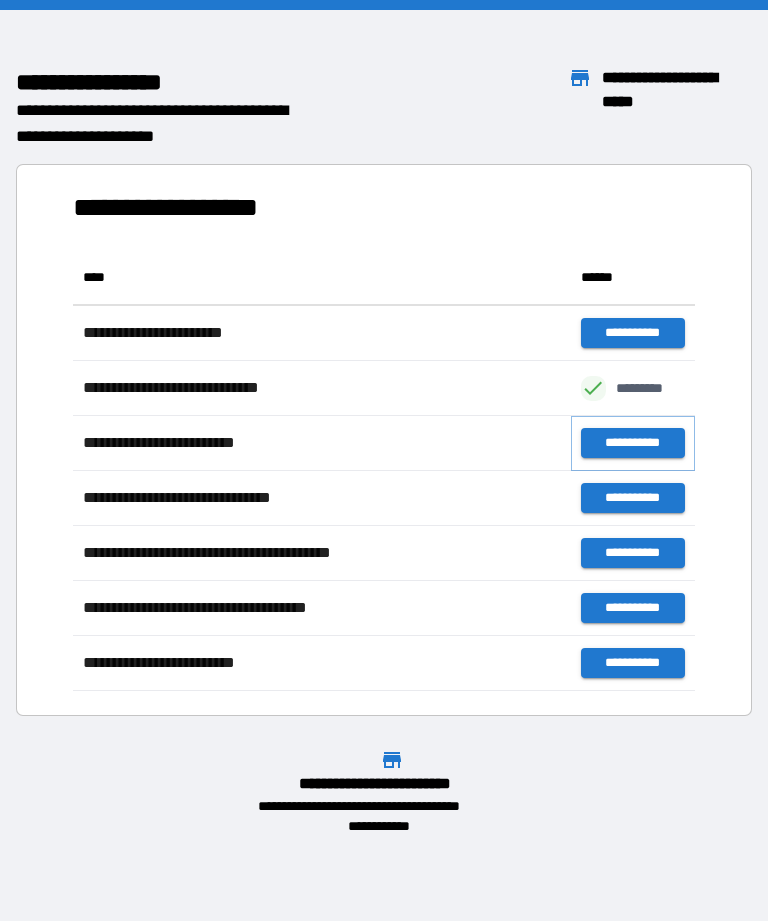 click on "**********" at bounding box center [633, 443] 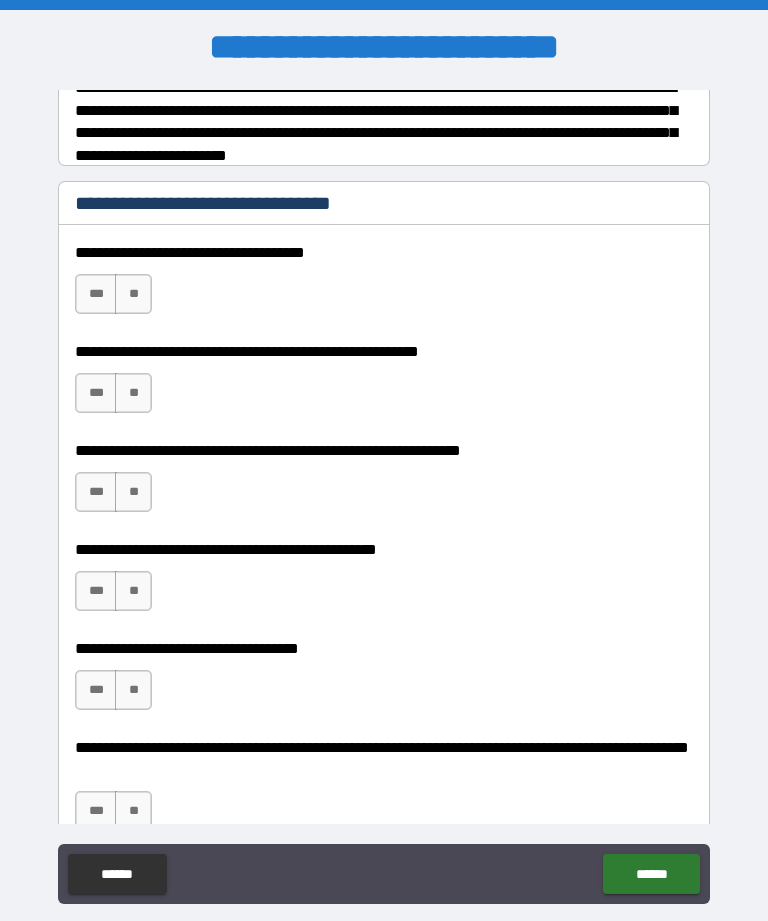 scroll, scrollTop: 328, scrollLeft: 0, axis: vertical 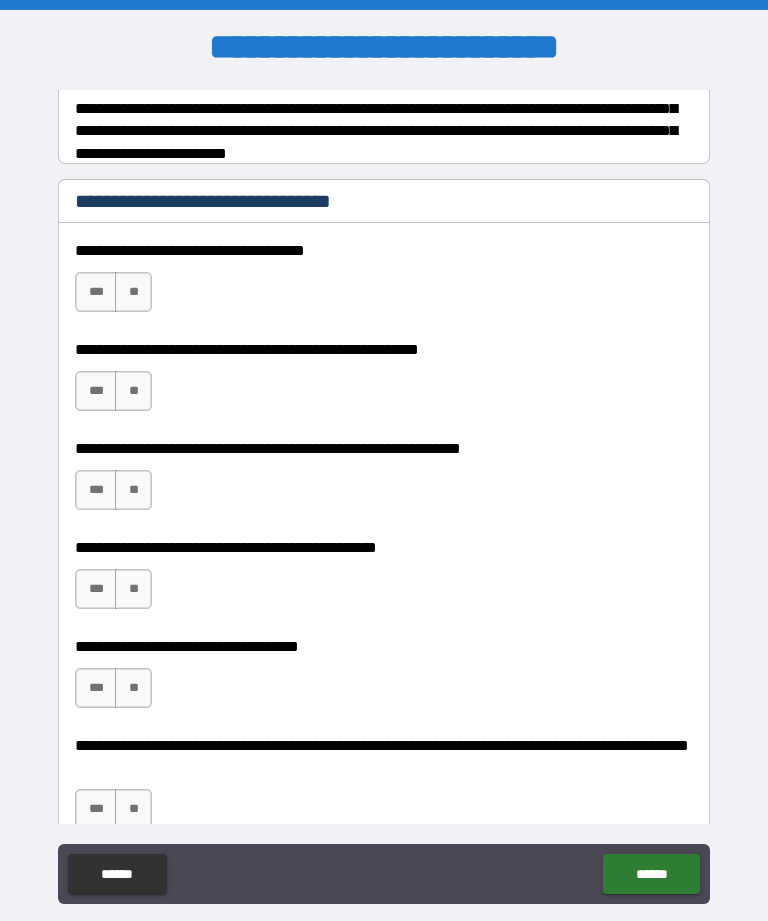 click on "**" at bounding box center [133, 292] 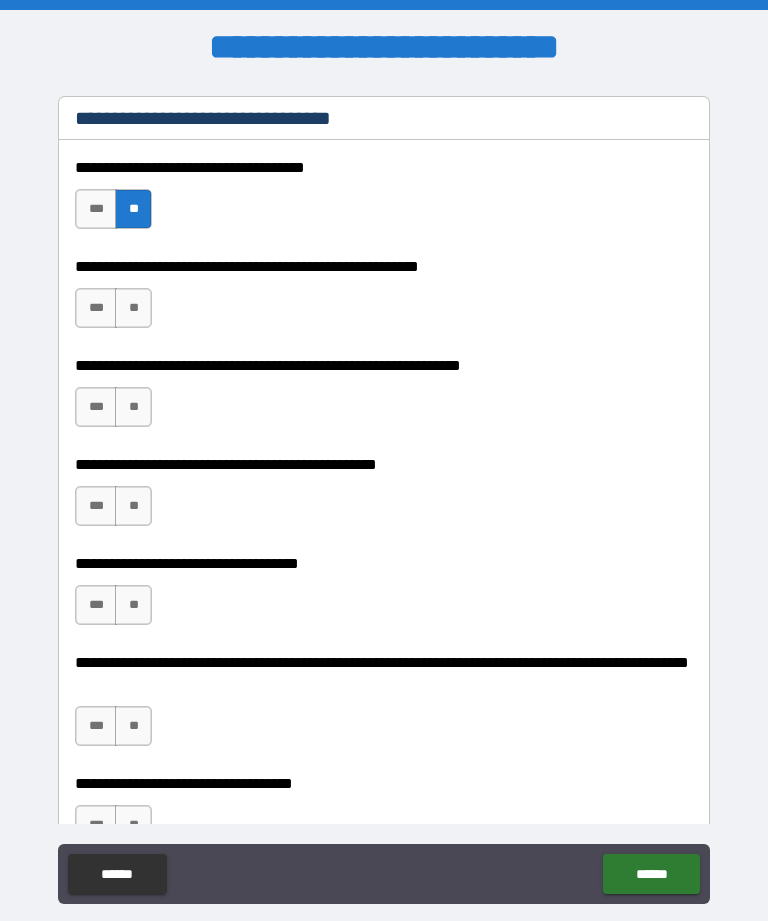 scroll, scrollTop: 412, scrollLeft: 0, axis: vertical 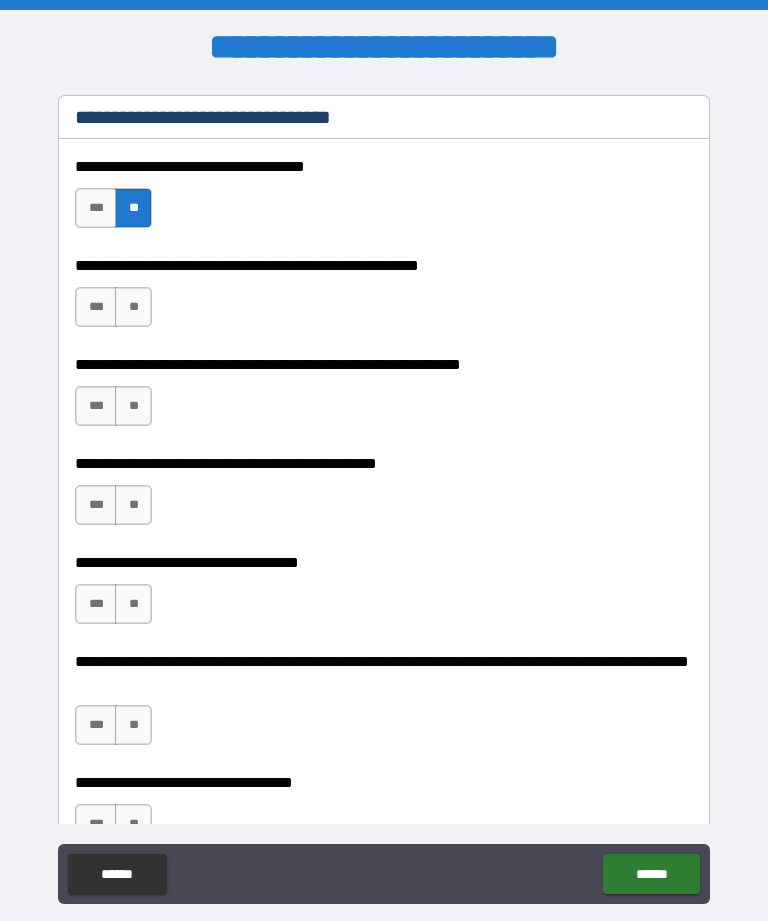 click on "**" at bounding box center (133, 406) 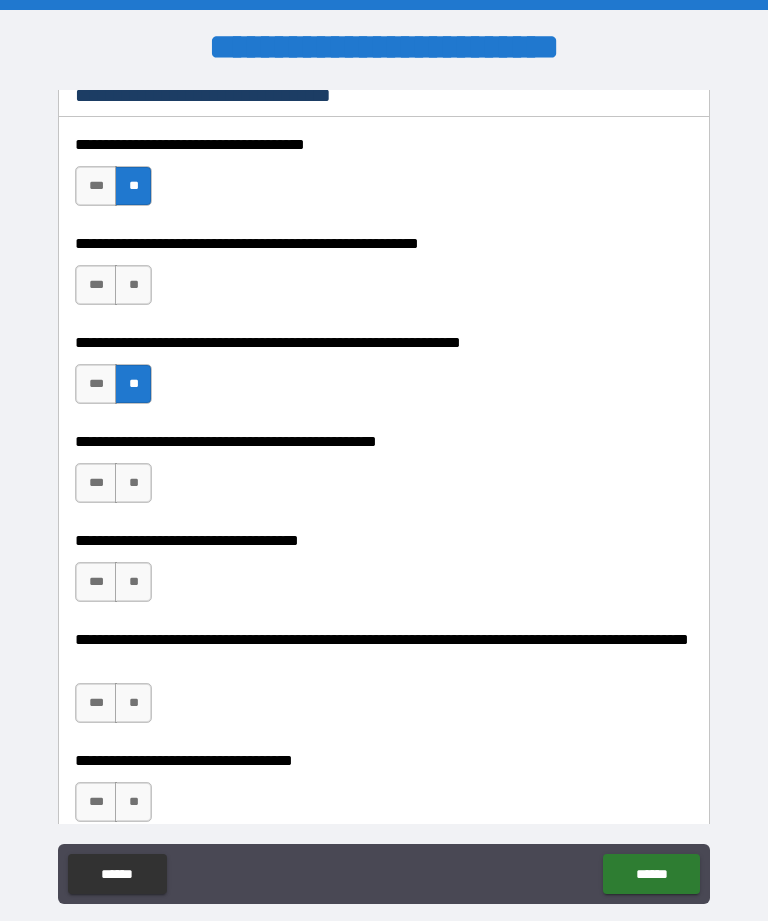 scroll, scrollTop: 438, scrollLeft: 0, axis: vertical 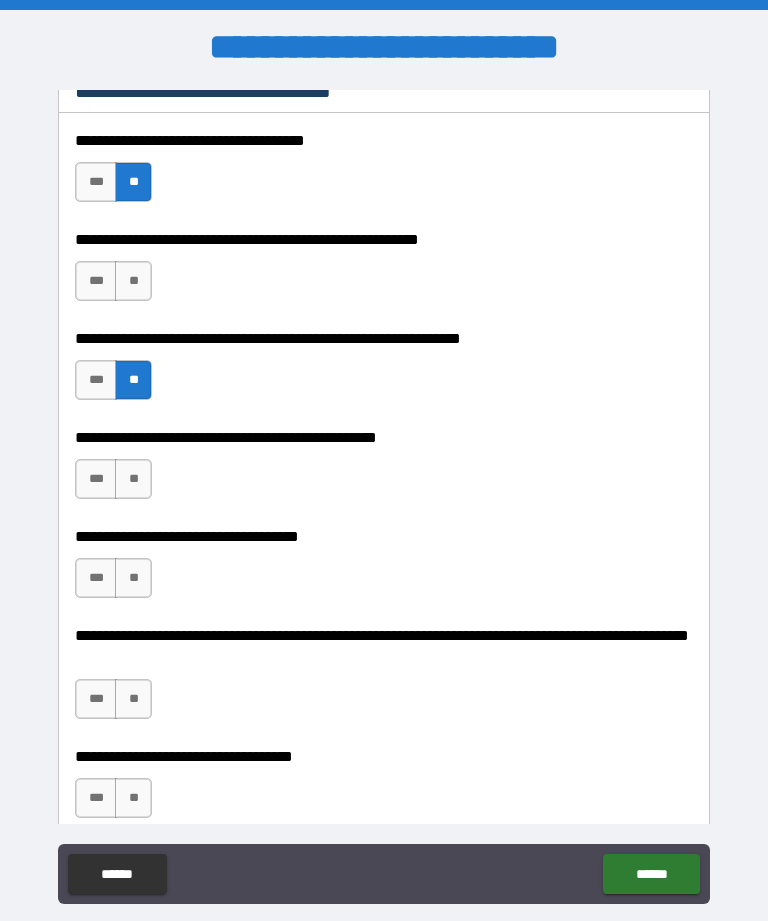 click on "**" at bounding box center (133, 281) 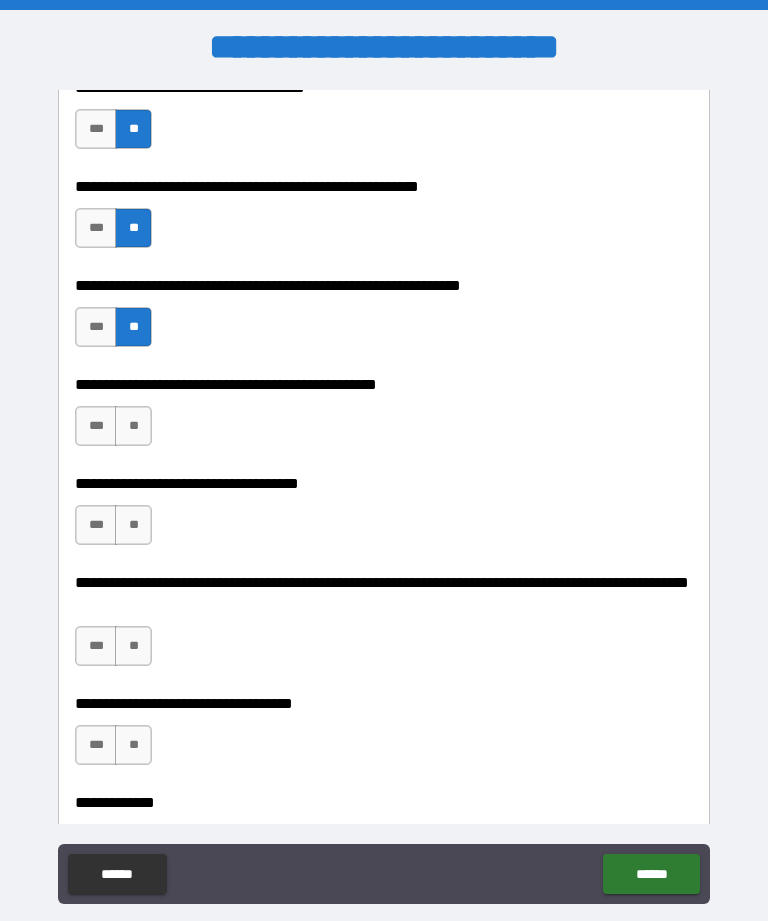 scroll, scrollTop: 492, scrollLeft: 0, axis: vertical 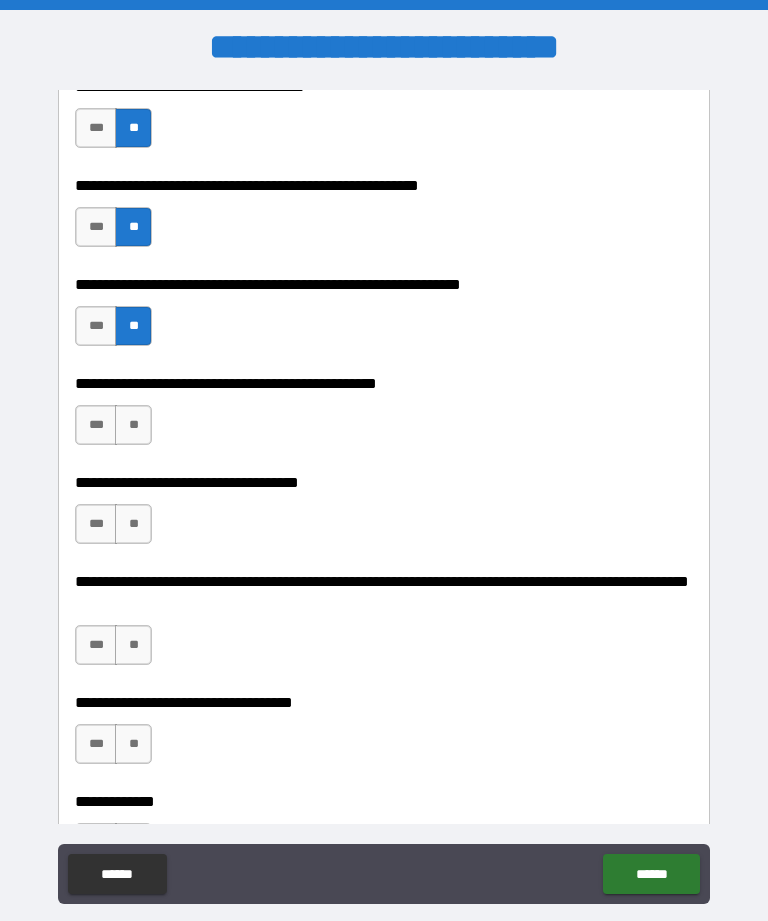 click on "**" at bounding box center [133, 425] 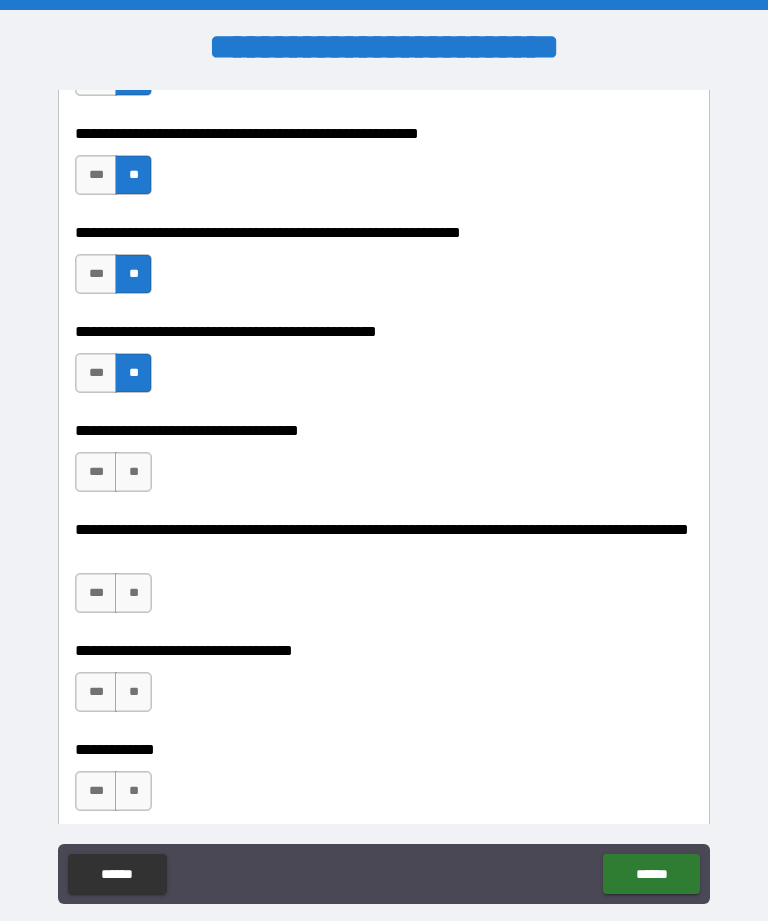 scroll, scrollTop: 563, scrollLeft: 0, axis: vertical 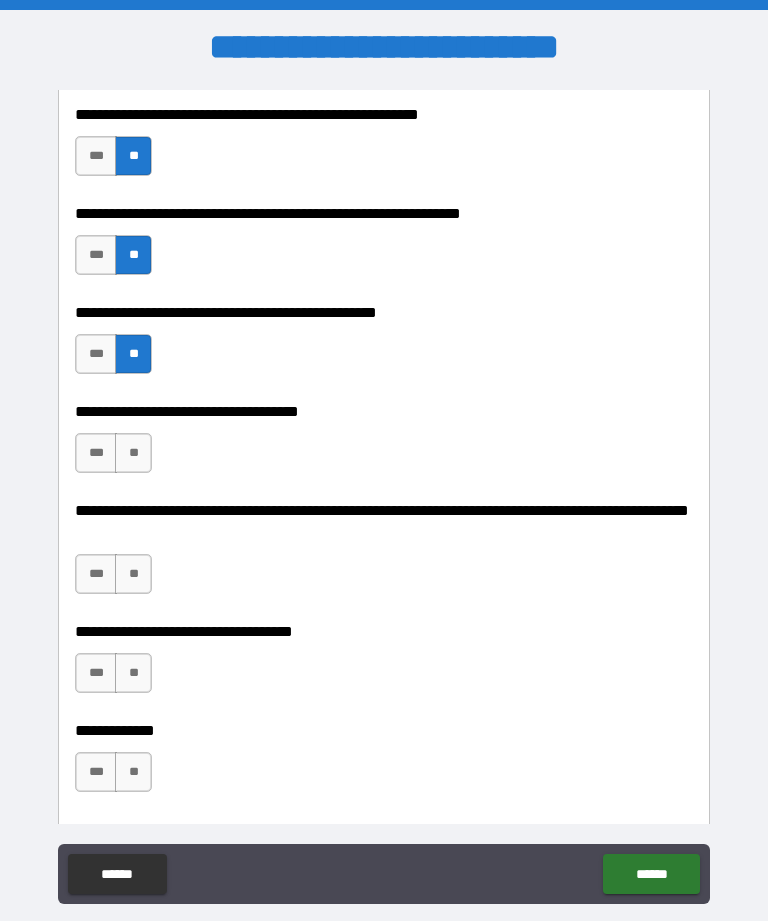 click on "**" at bounding box center (133, 453) 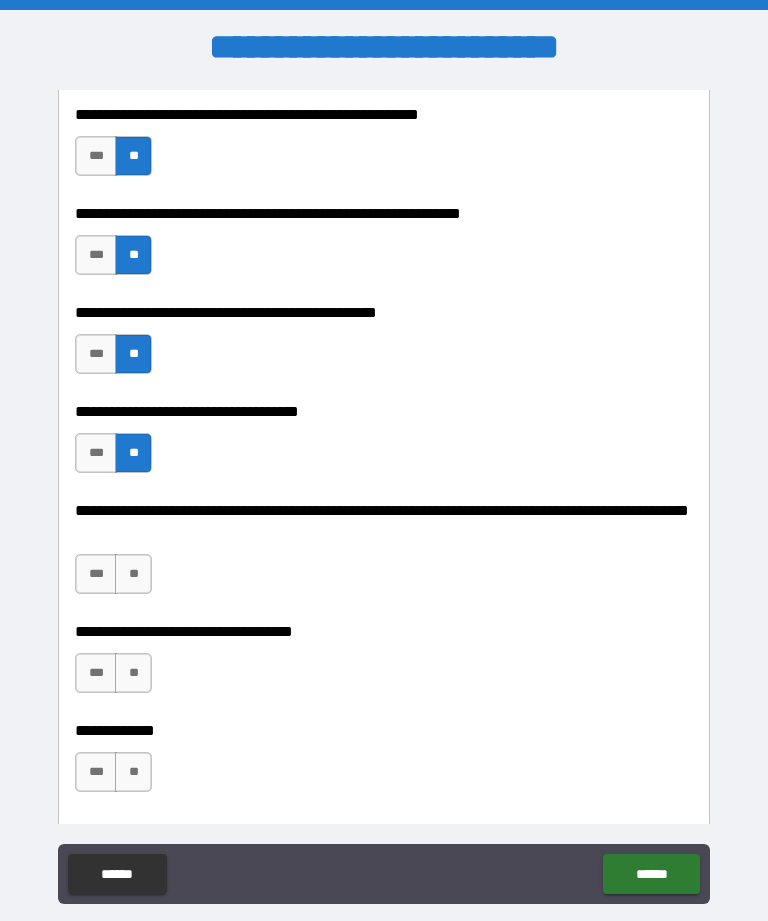 click on "**" at bounding box center (133, 574) 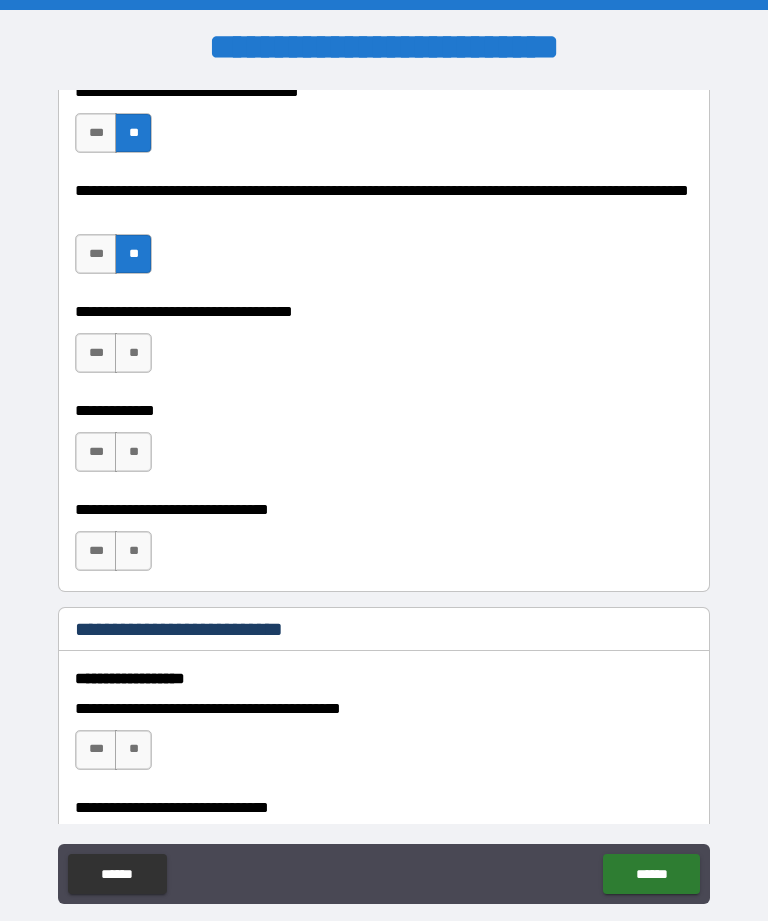 scroll, scrollTop: 884, scrollLeft: 0, axis: vertical 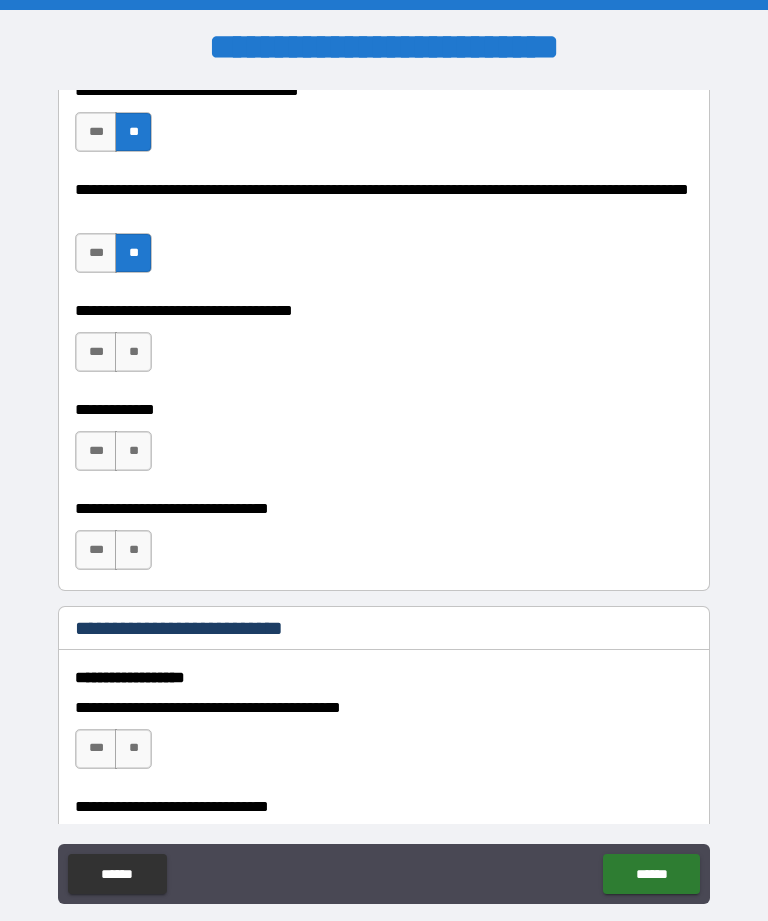 click on "**" at bounding box center [133, 352] 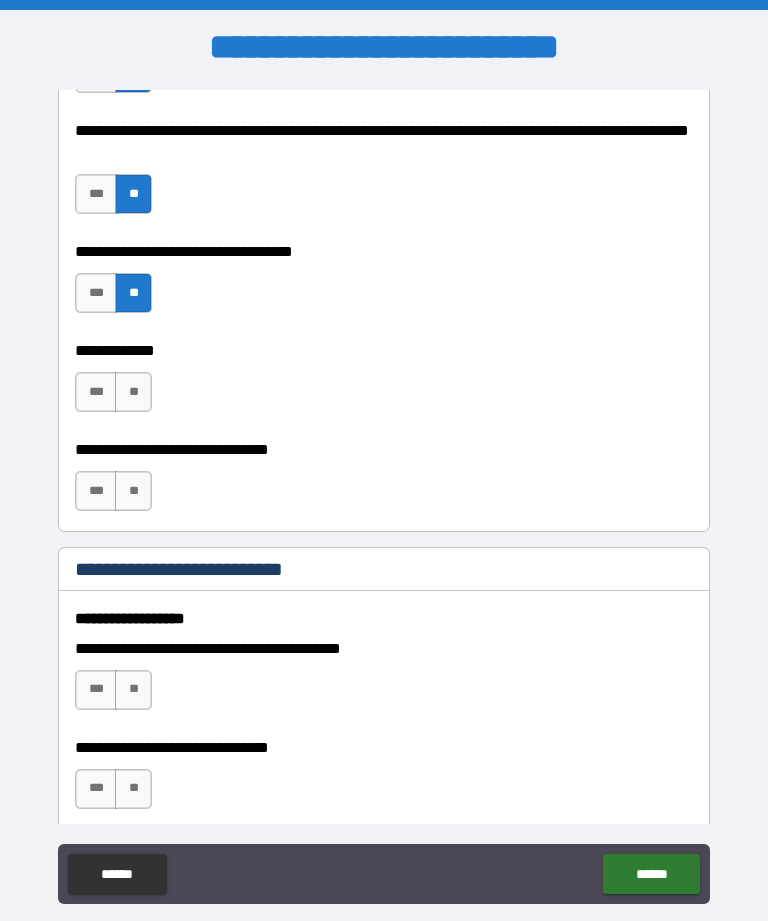 scroll, scrollTop: 949, scrollLeft: 0, axis: vertical 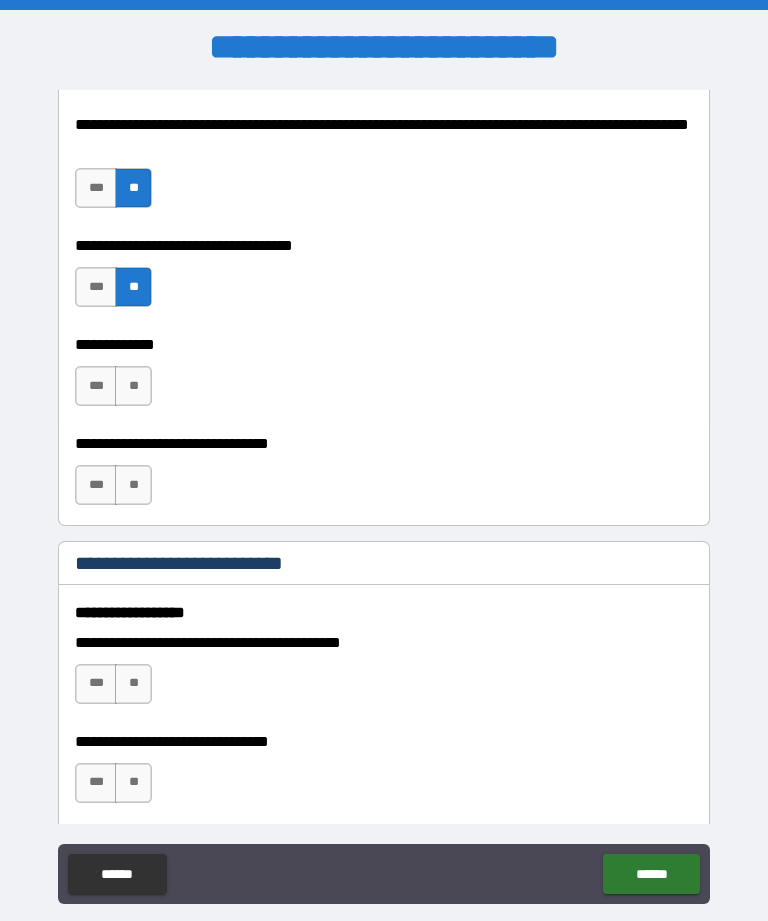 click on "**" at bounding box center [133, 386] 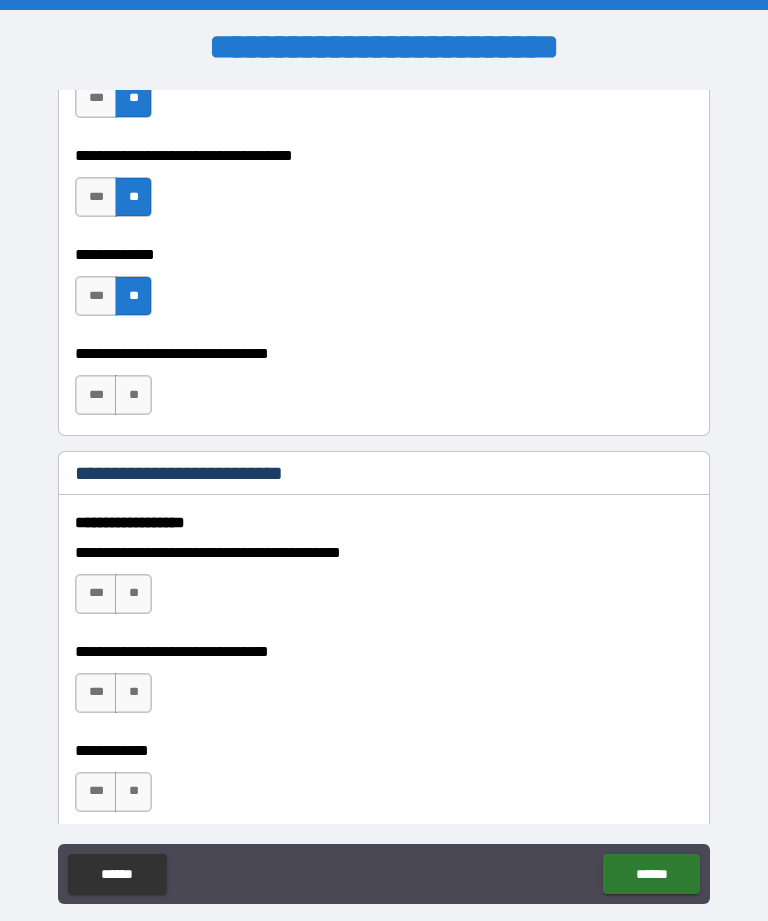 scroll, scrollTop: 1040, scrollLeft: 0, axis: vertical 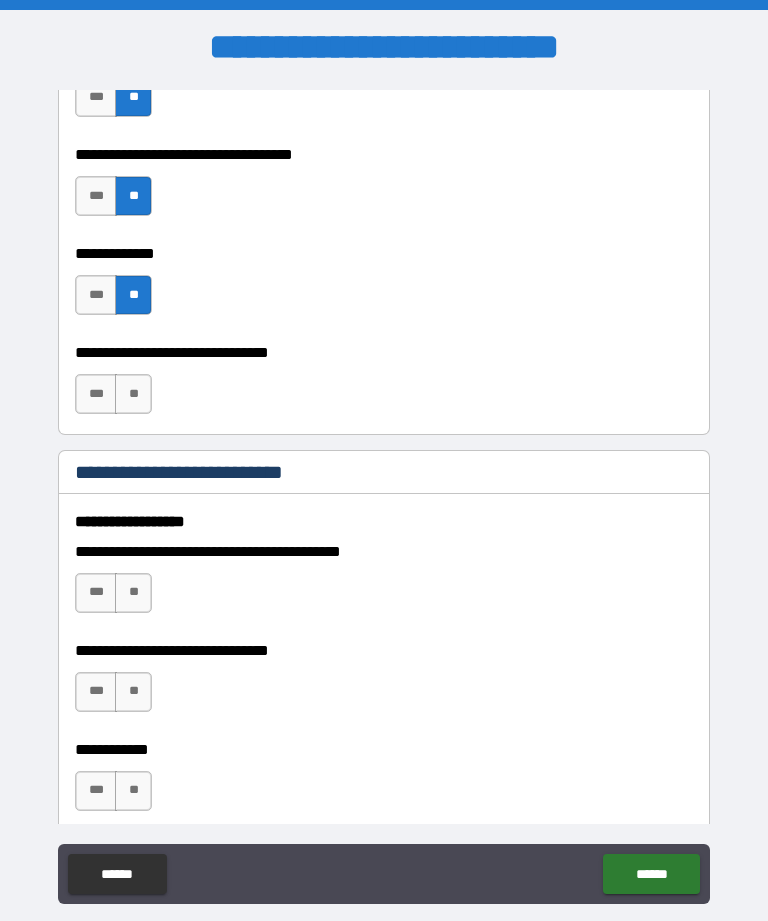 click on "**" at bounding box center (133, 394) 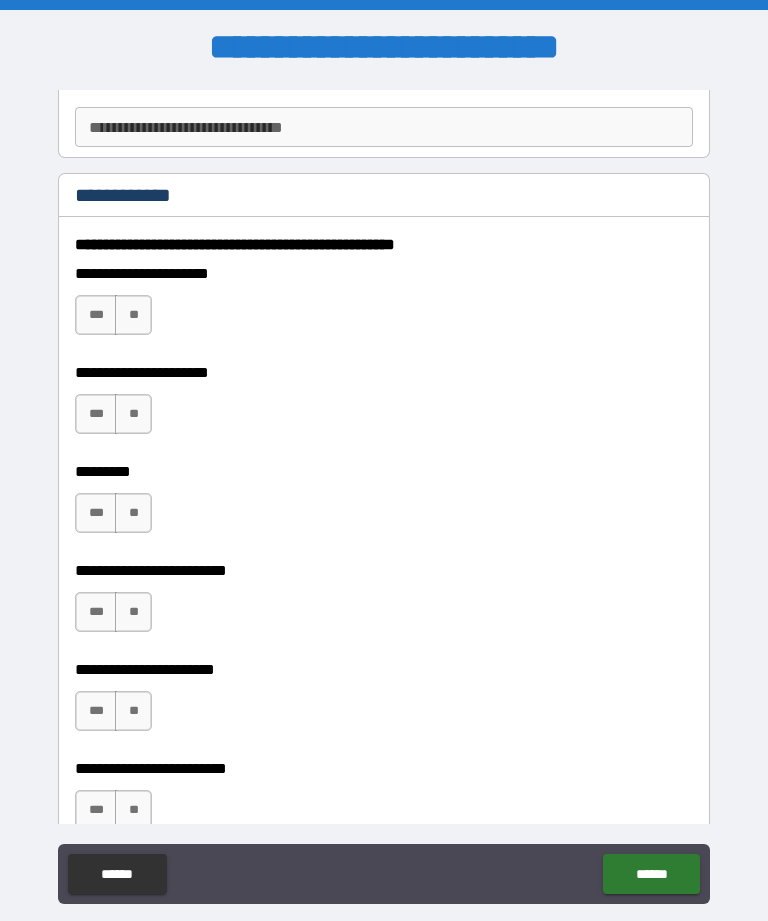 scroll, scrollTop: 2662, scrollLeft: 0, axis: vertical 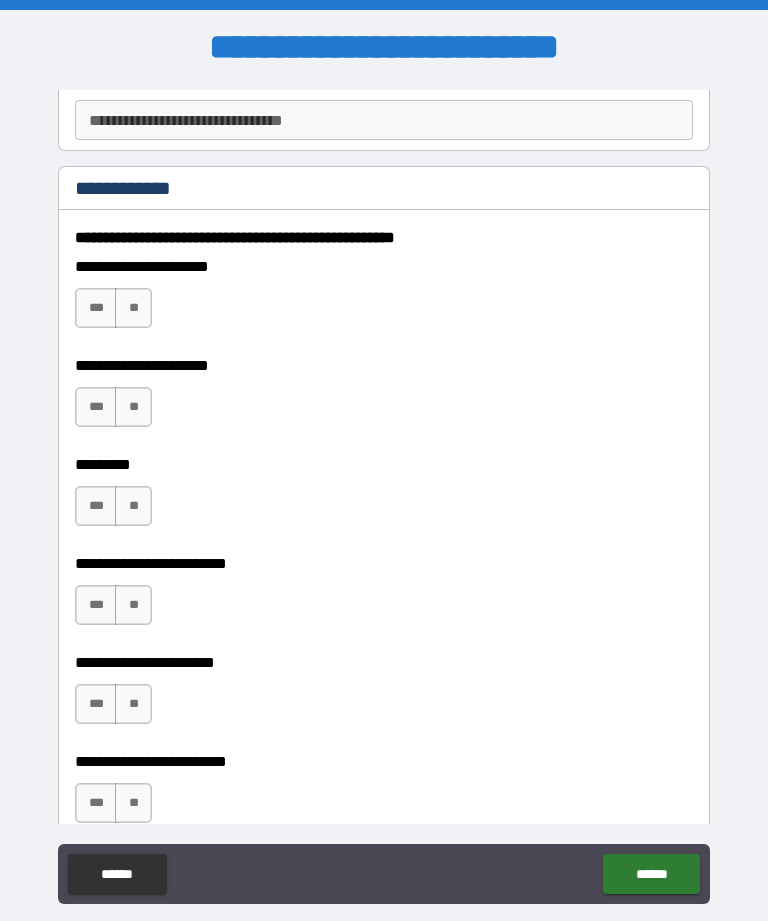 click on "**********" at bounding box center [384, 348] 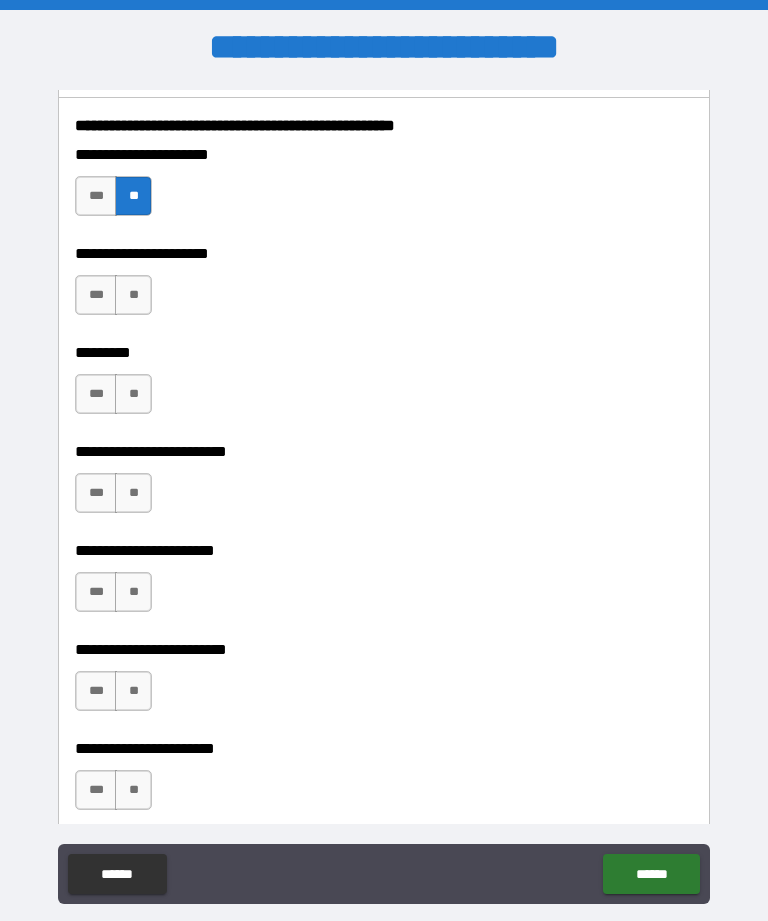 scroll, scrollTop: 2796, scrollLeft: 0, axis: vertical 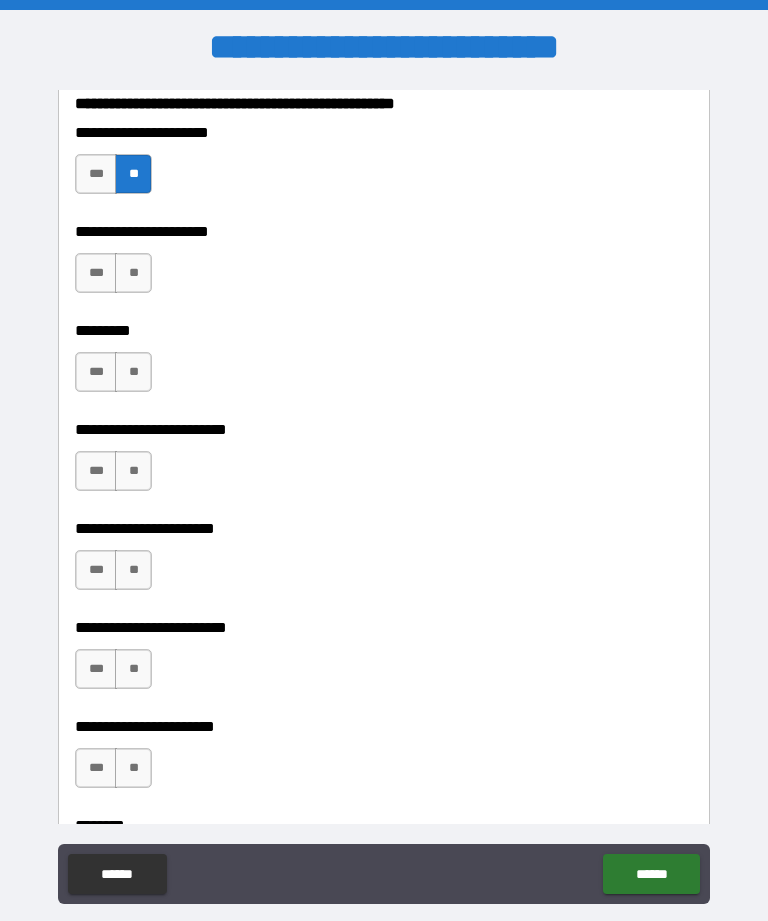 click on "**" at bounding box center [133, 273] 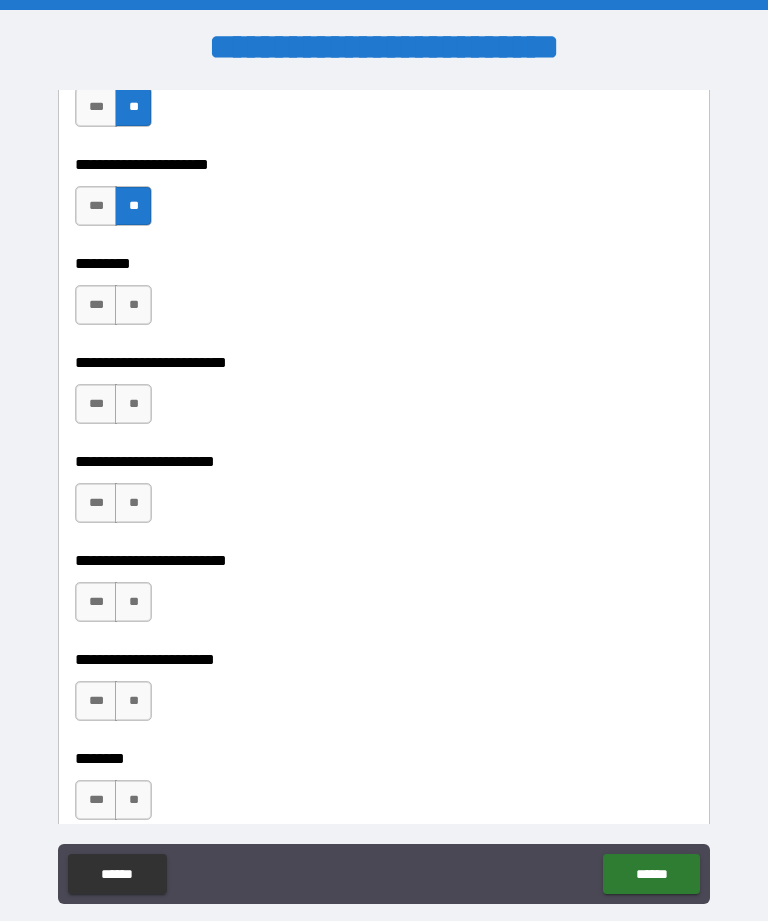 scroll, scrollTop: 2856, scrollLeft: 0, axis: vertical 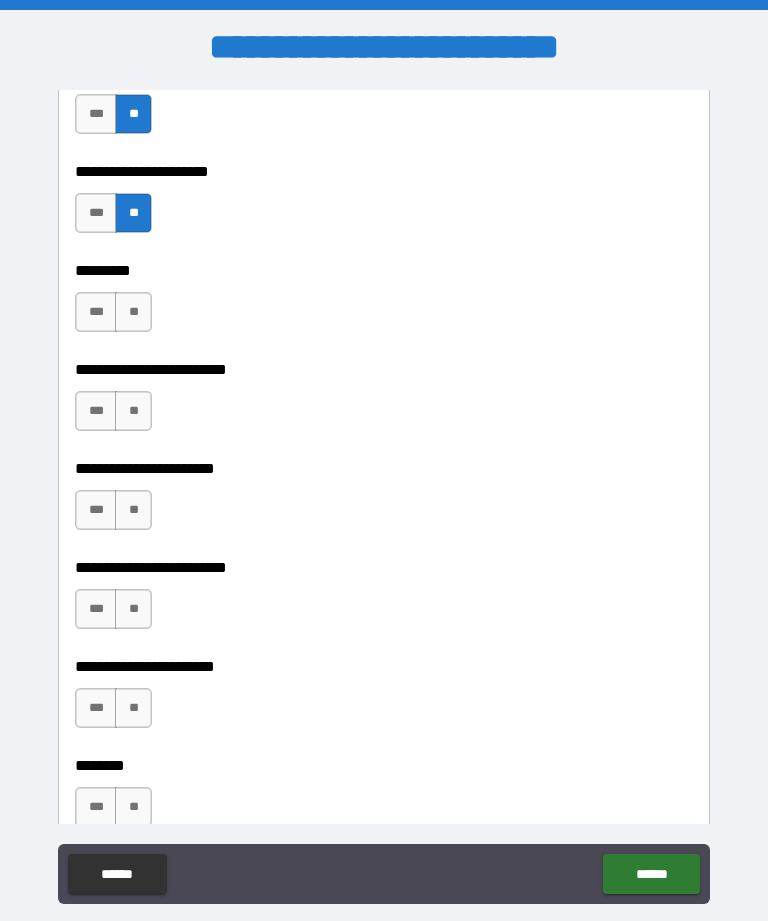 click on "**" at bounding box center (133, 312) 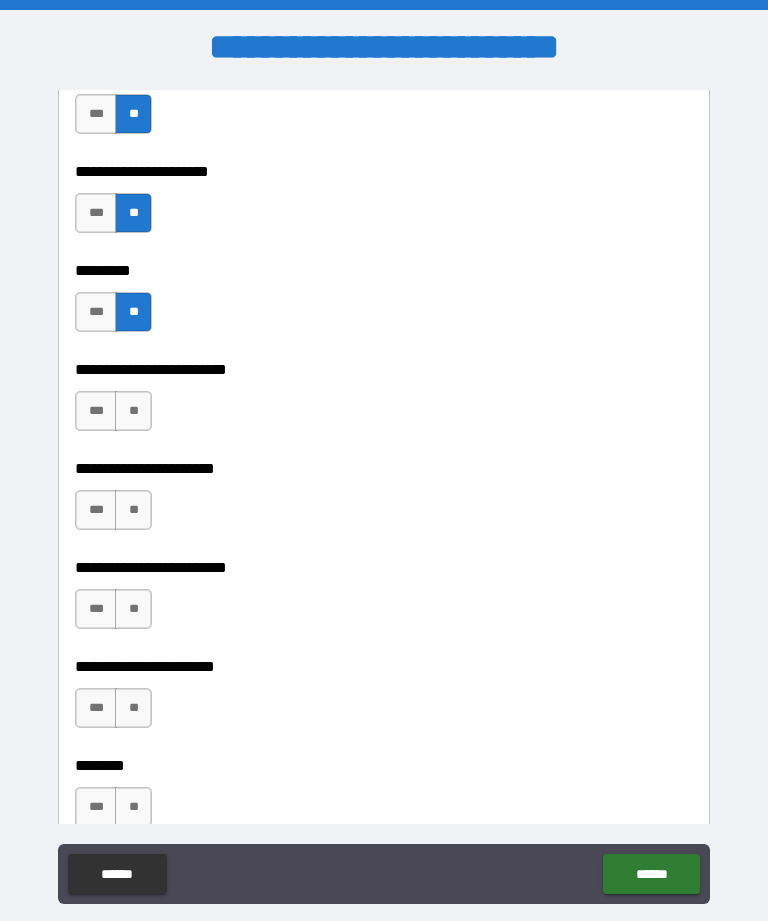 click on "**" at bounding box center (133, 411) 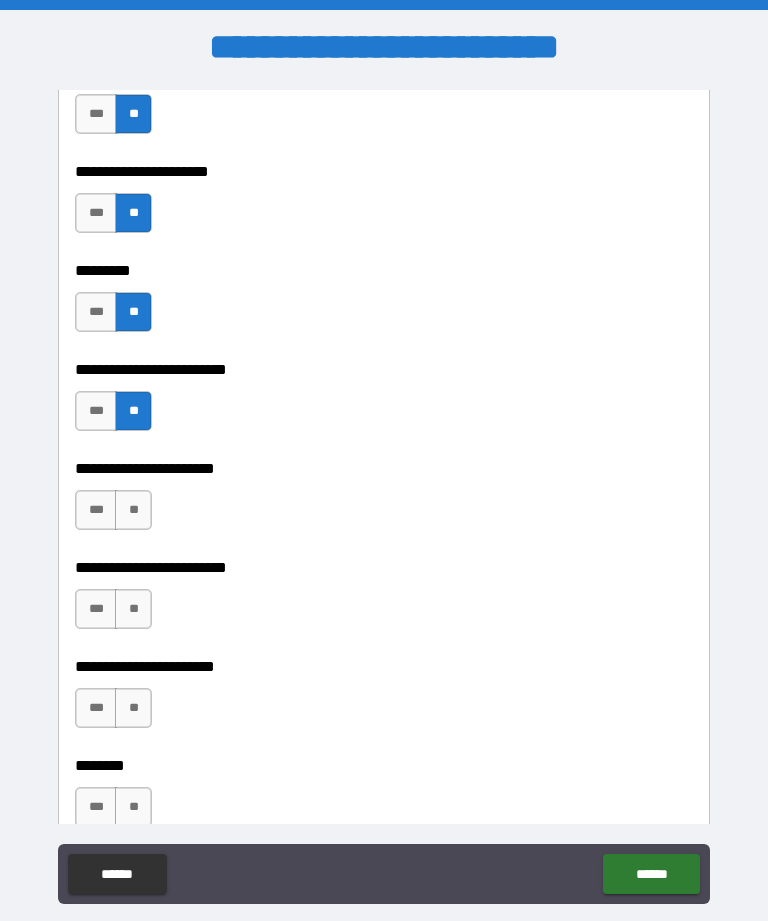 click on "**" at bounding box center (133, 510) 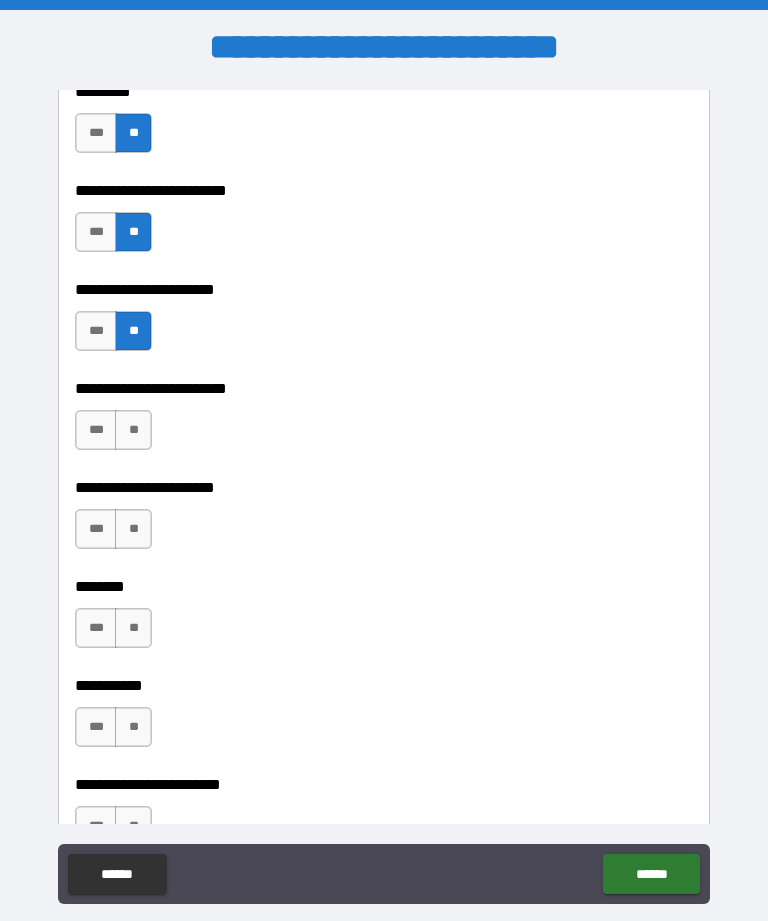 scroll, scrollTop: 3047, scrollLeft: 0, axis: vertical 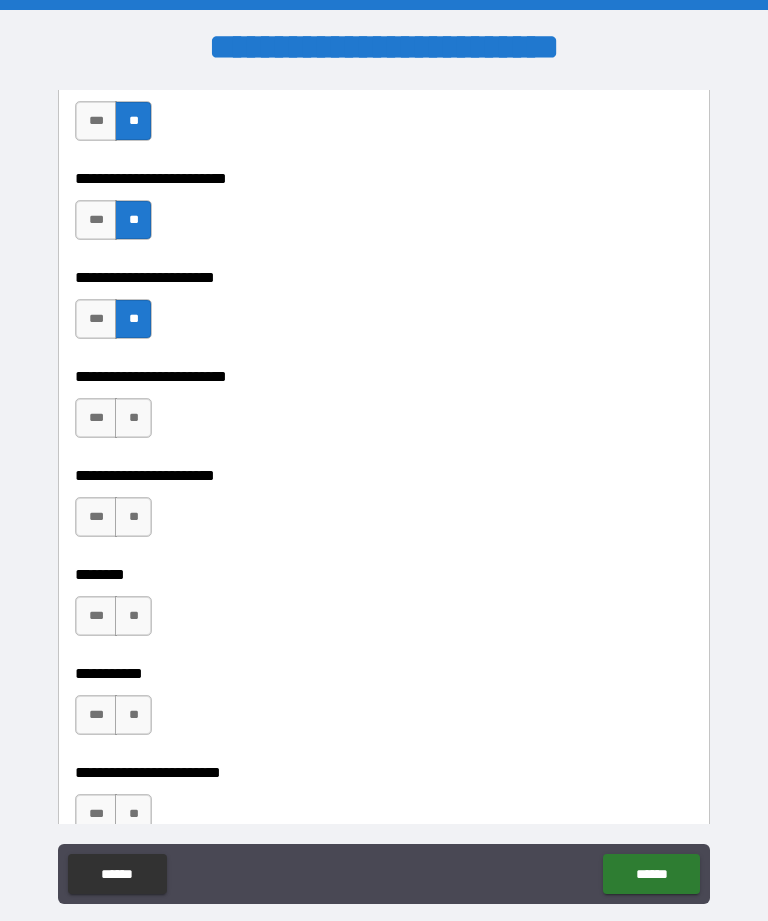 click on "**" at bounding box center [133, 418] 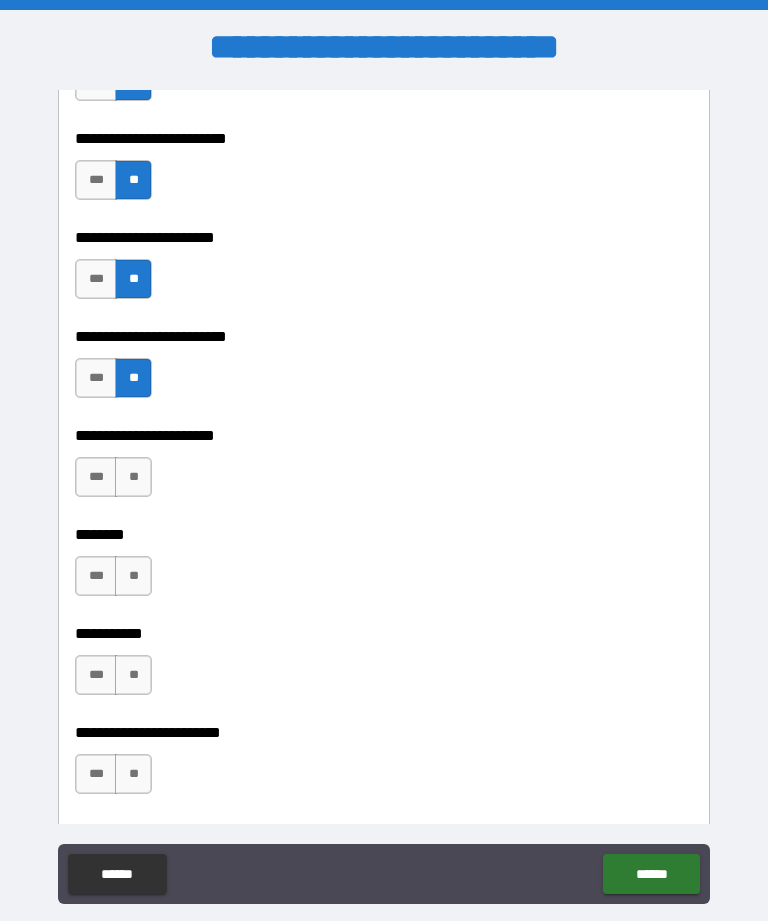 scroll, scrollTop: 3091, scrollLeft: 0, axis: vertical 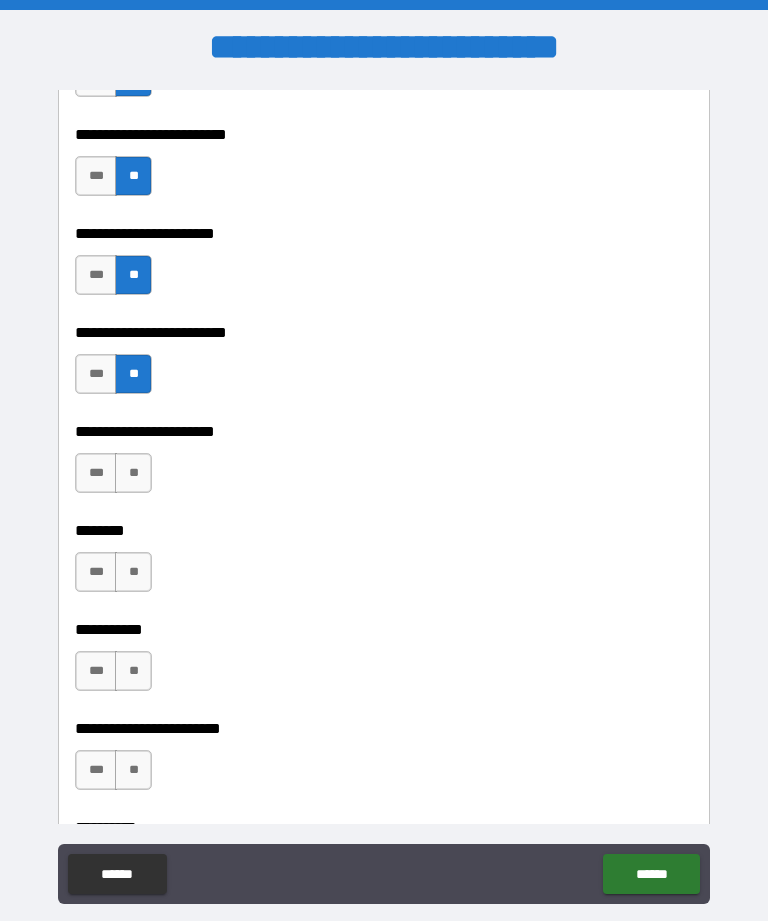 click on "**" at bounding box center [133, 473] 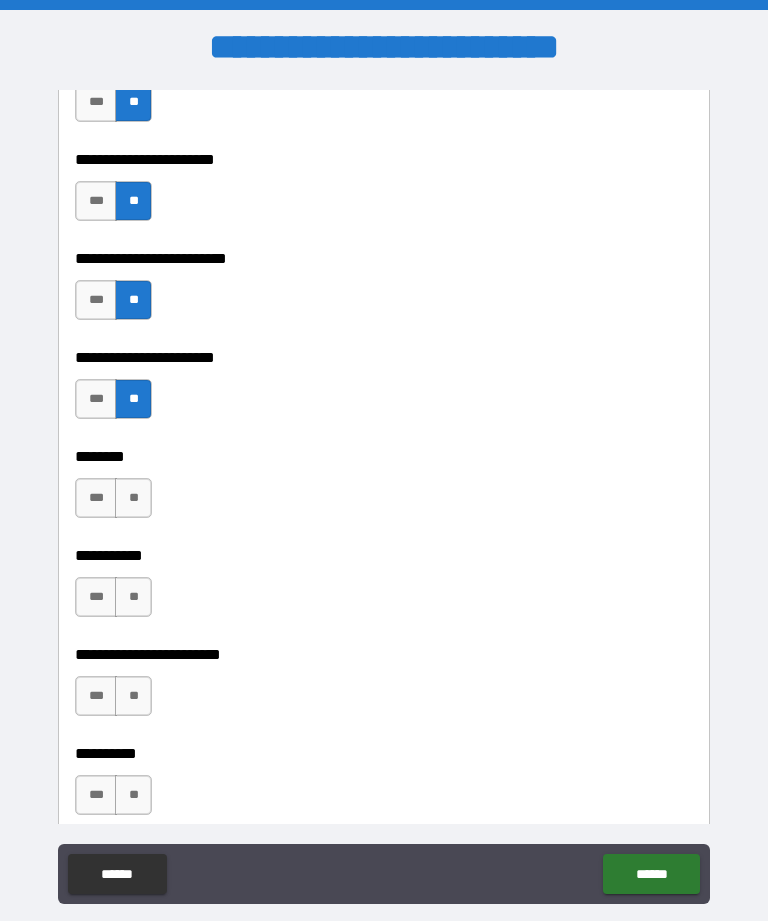 scroll, scrollTop: 3168, scrollLeft: 0, axis: vertical 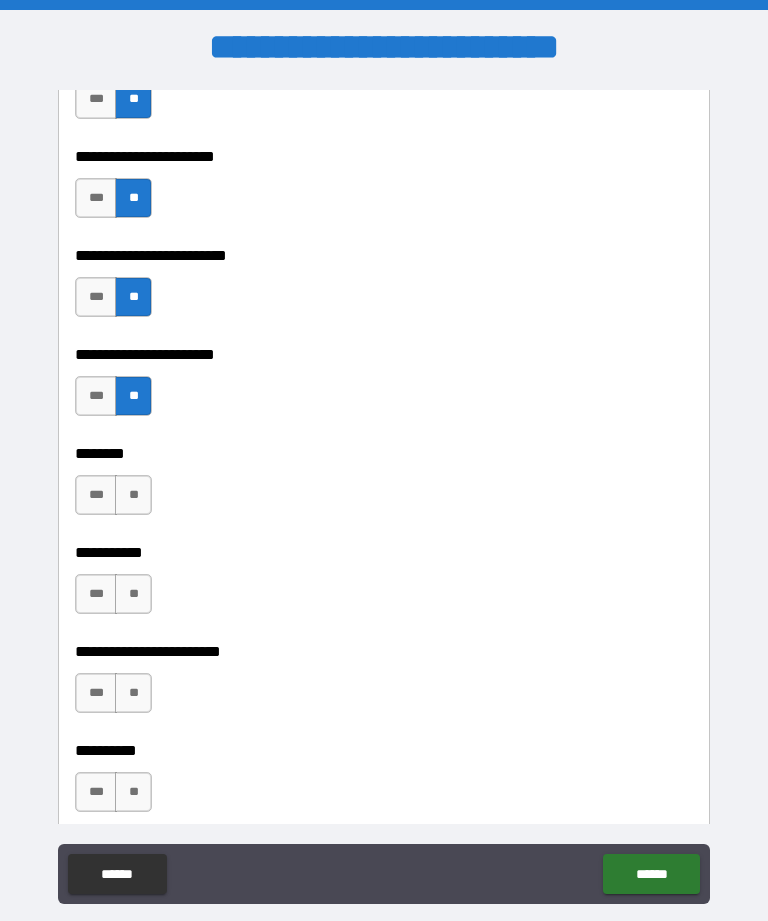 click on "**" at bounding box center [133, 495] 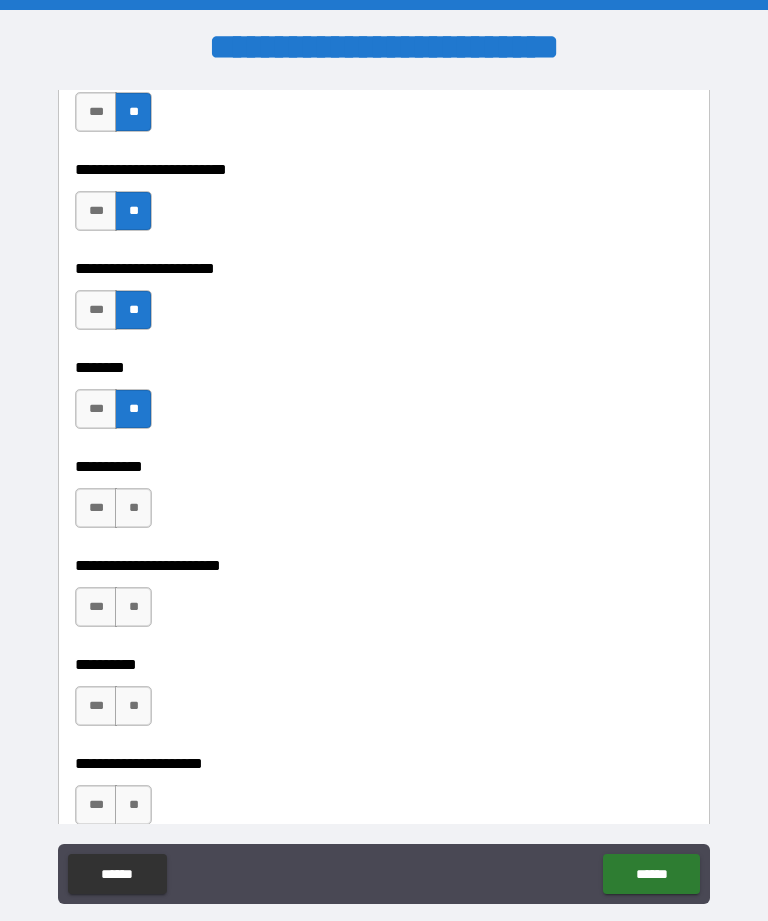 scroll, scrollTop: 3256, scrollLeft: 0, axis: vertical 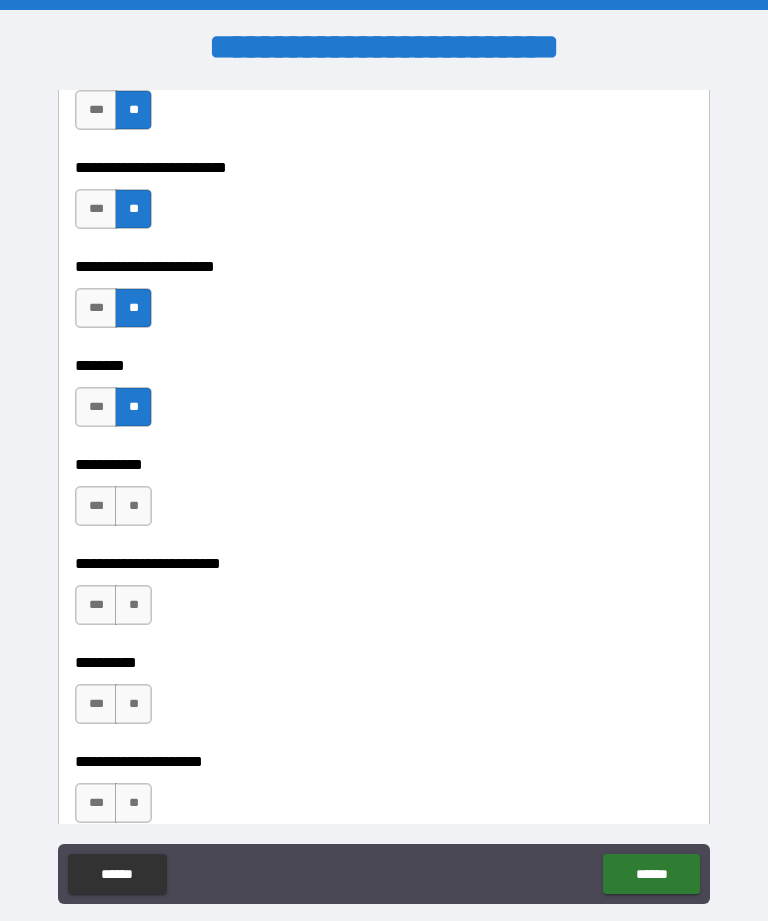 click on "**" at bounding box center (133, 506) 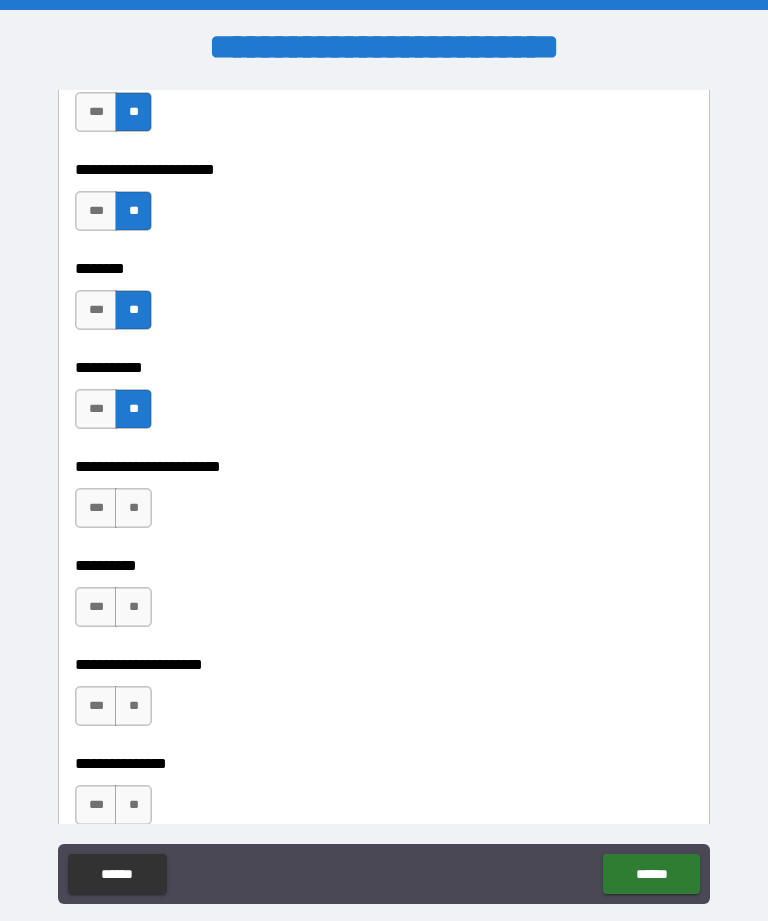 scroll, scrollTop: 3357, scrollLeft: 0, axis: vertical 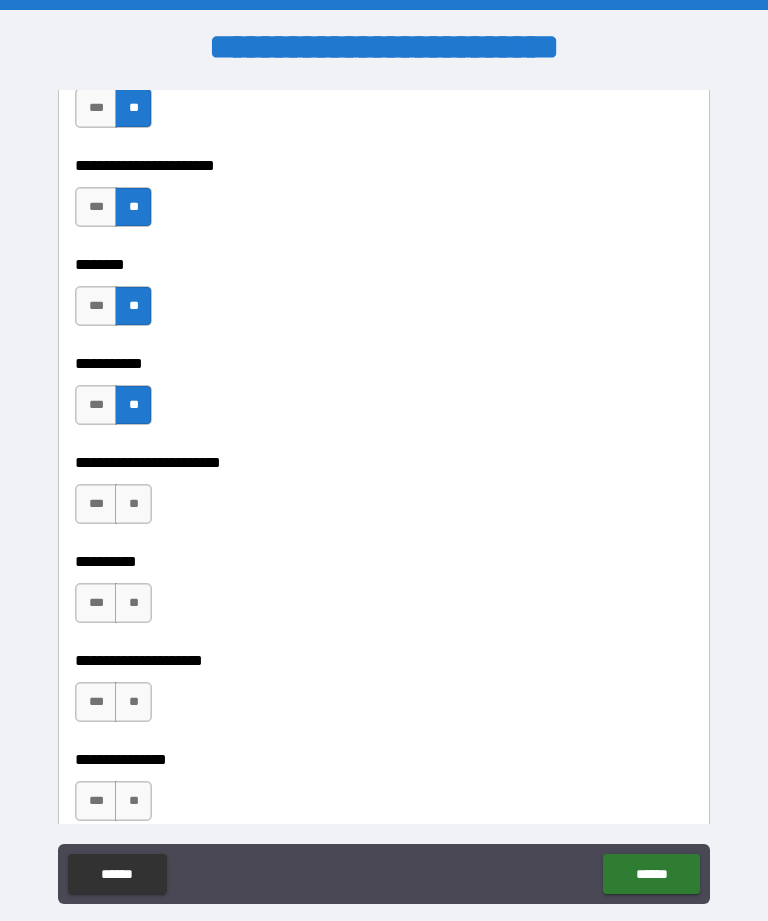 click on "**" at bounding box center [133, 504] 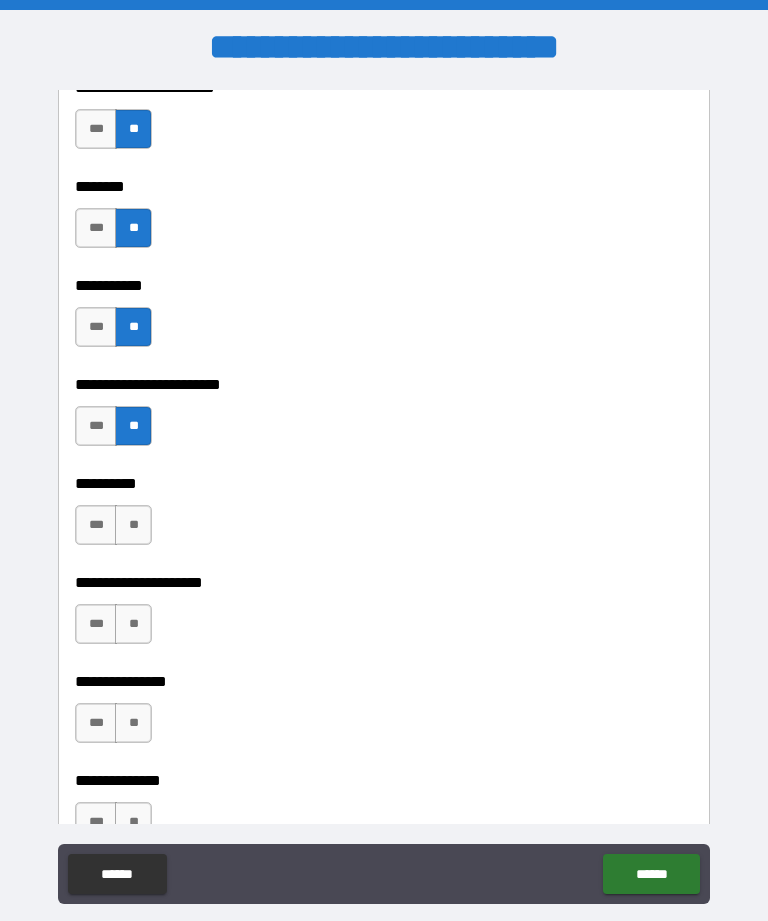 scroll, scrollTop: 3440, scrollLeft: 0, axis: vertical 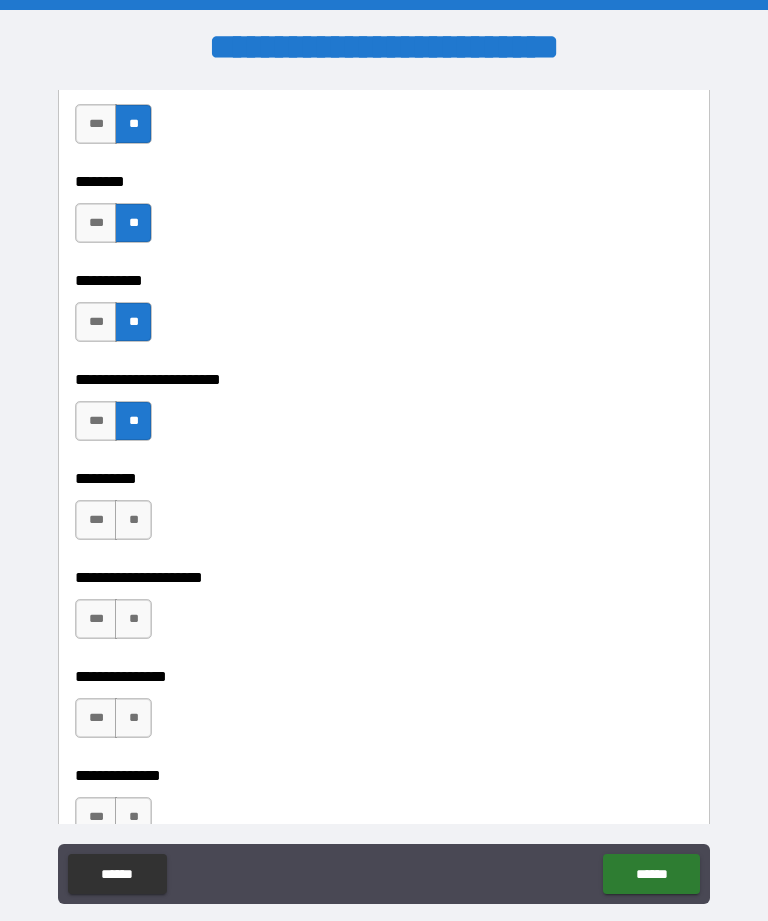 click on "**" at bounding box center (133, 520) 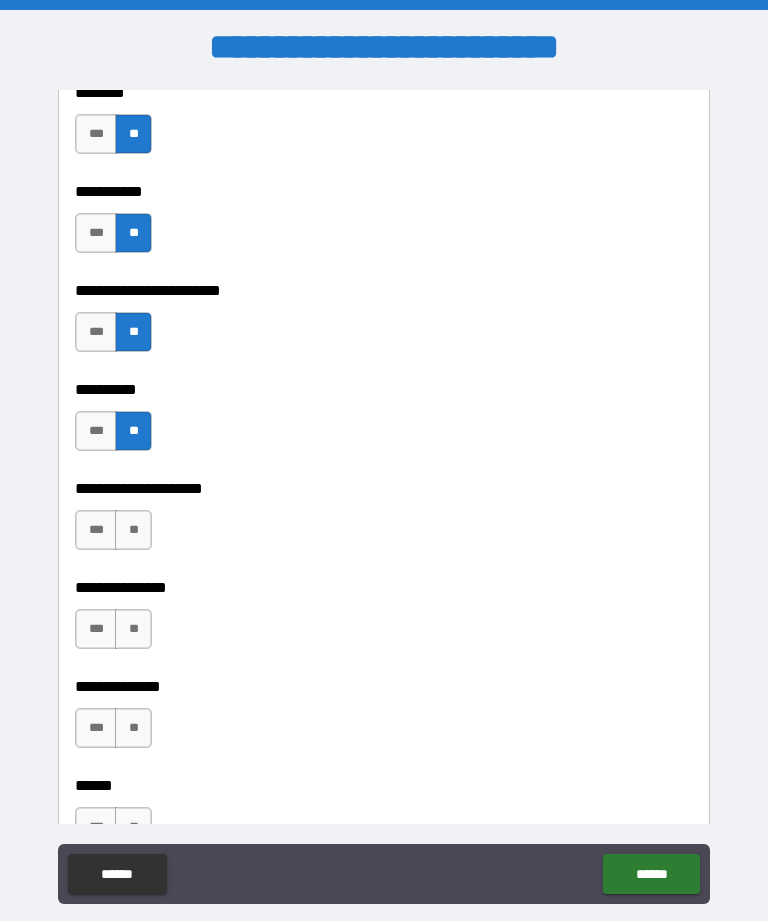 scroll, scrollTop: 3537, scrollLeft: 0, axis: vertical 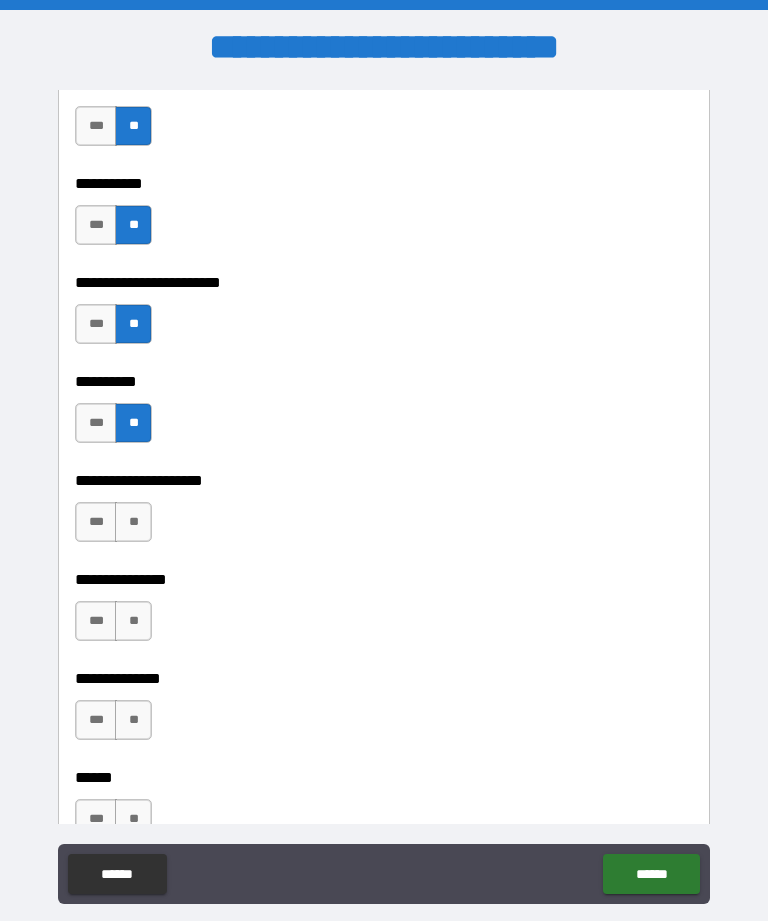click on "**" at bounding box center (133, 522) 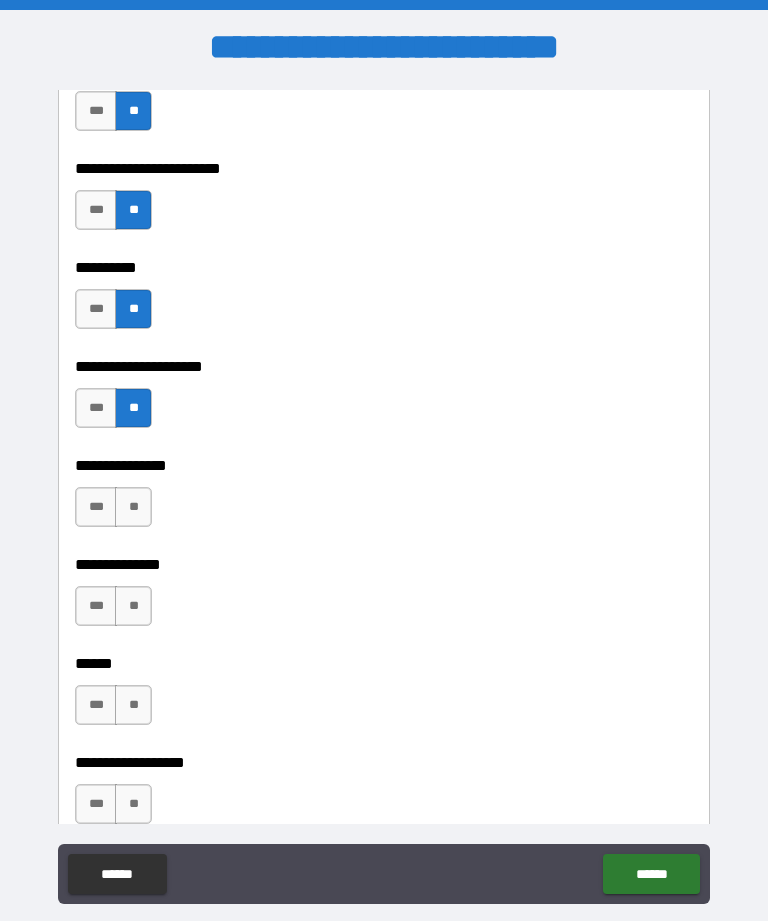 scroll, scrollTop: 3661, scrollLeft: 0, axis: vertical 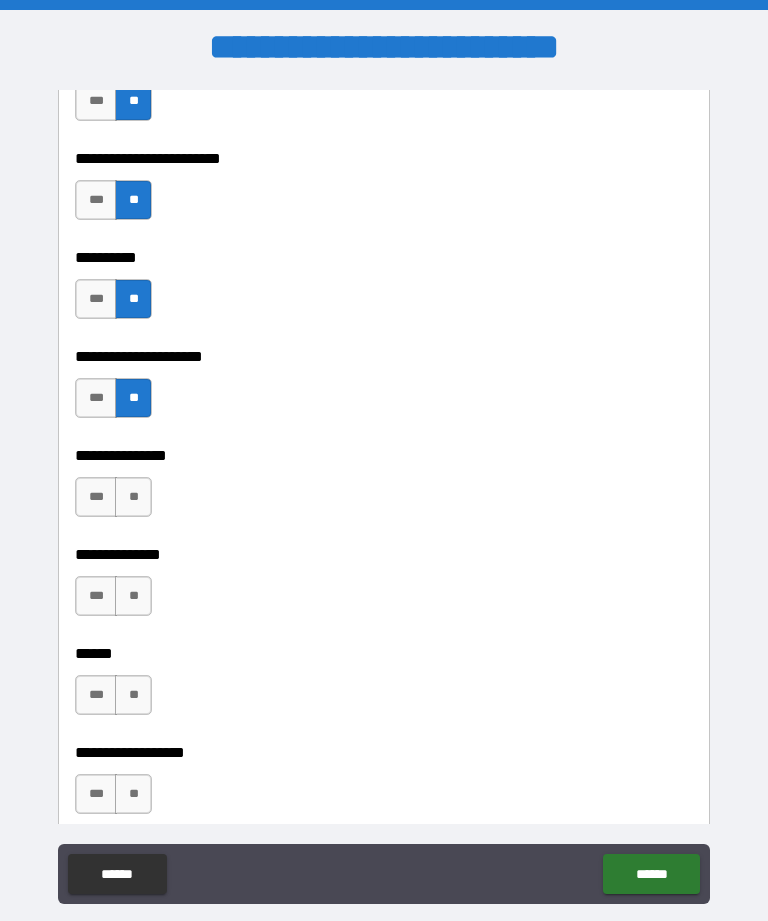 click on "**" at bounding box center (133, 497) 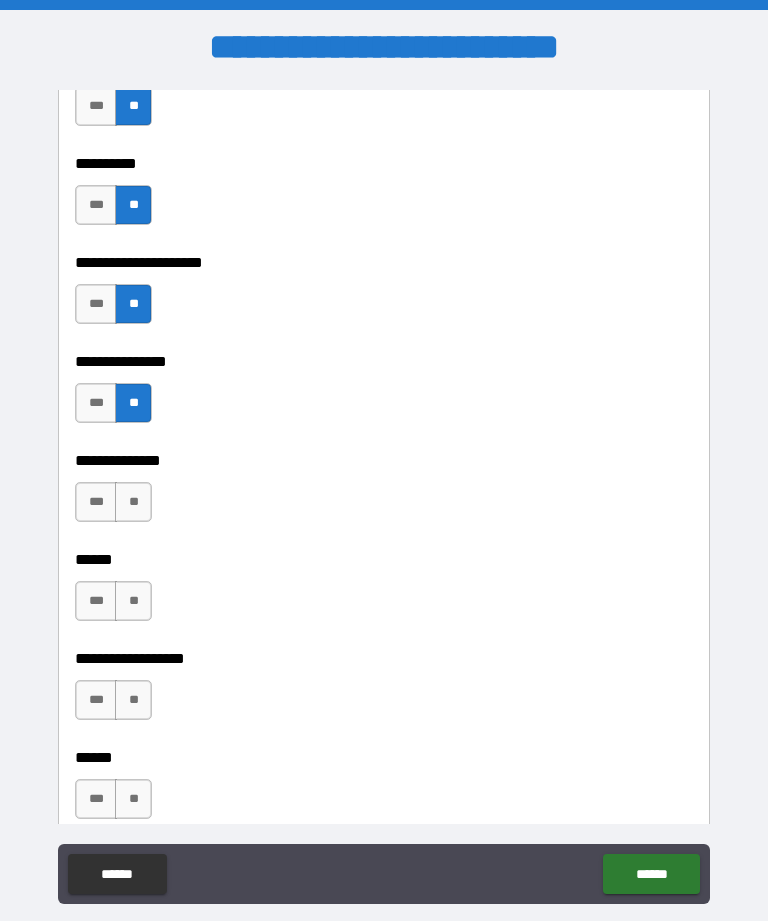 scroll, scrollTop: 3758, scrollLeft: 0, axis: vertical 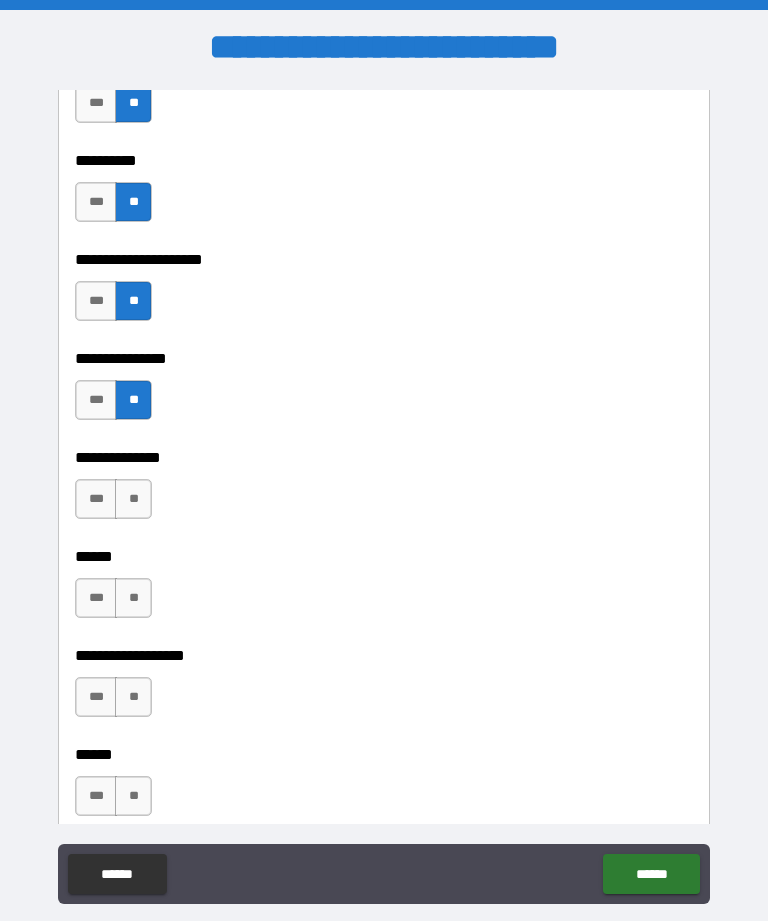 click on "**" at bounding box center (133, 499) 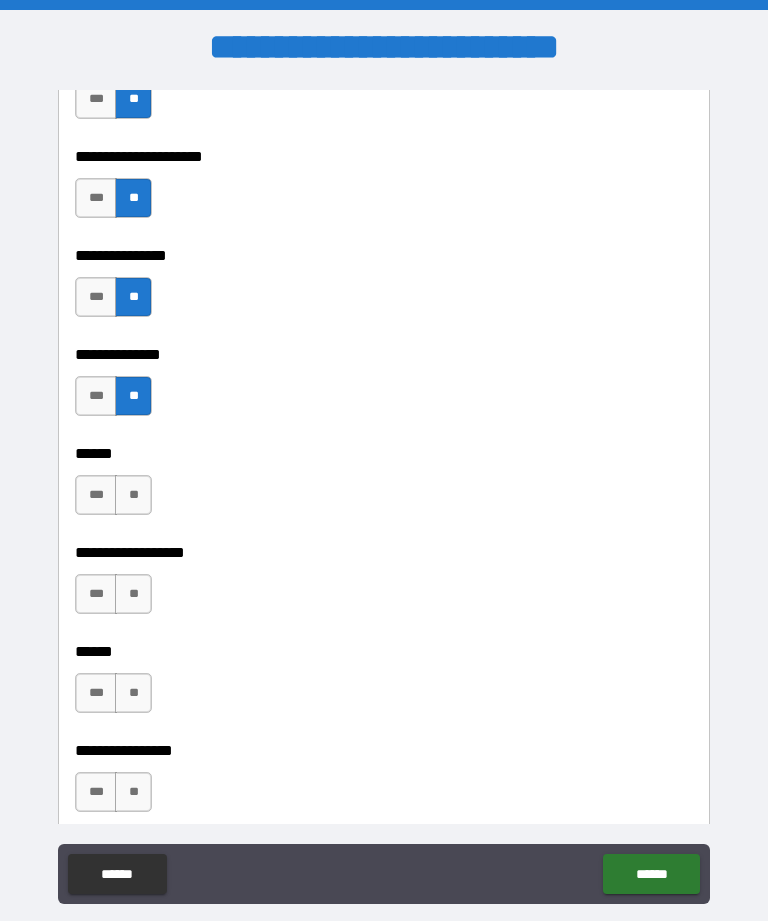 scroll, scrollTop: 3867, scrollLeft: 0, axis: vertical 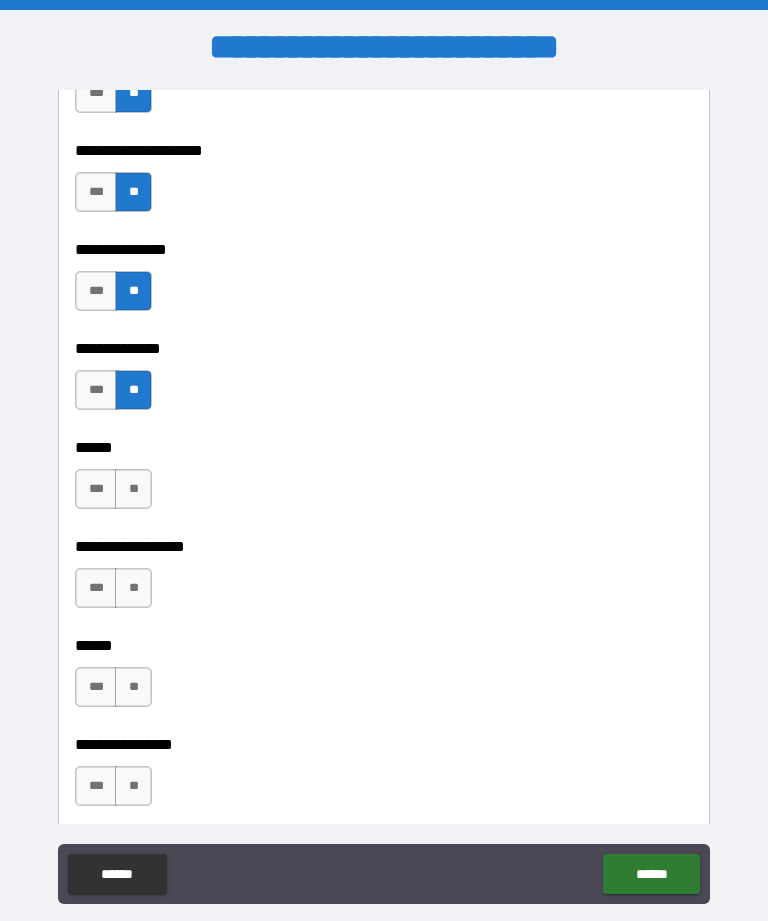 click on "**" at bounding box center (133, 489) 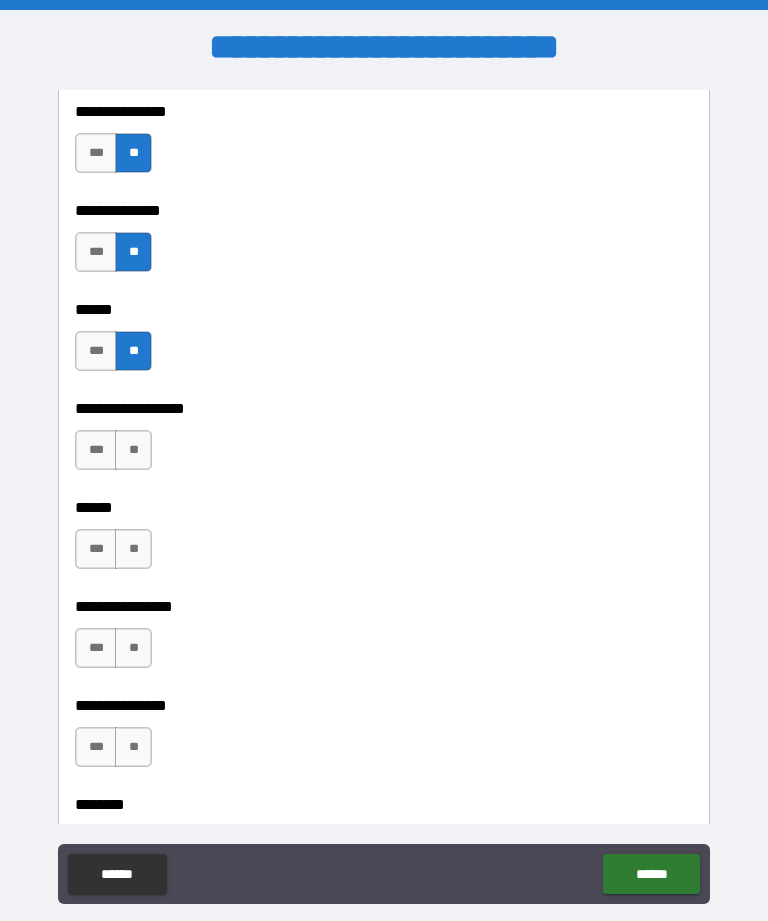 scroll, scrollTop: 4006, scrollLeft: 0, axis: vertical 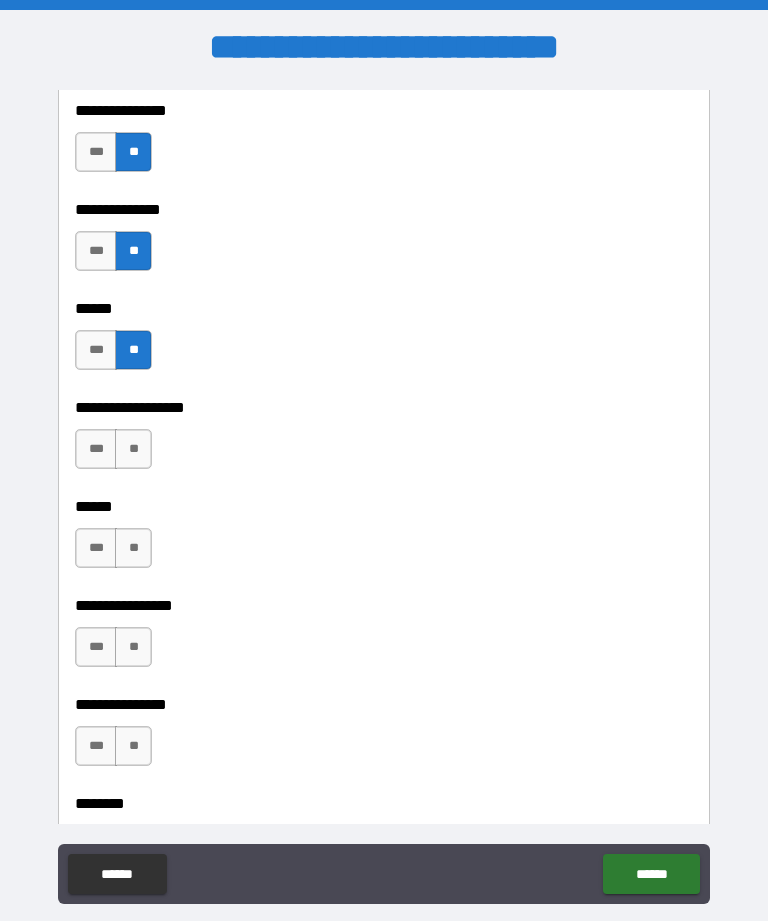 click on "**" at bounding box center (133, 449) 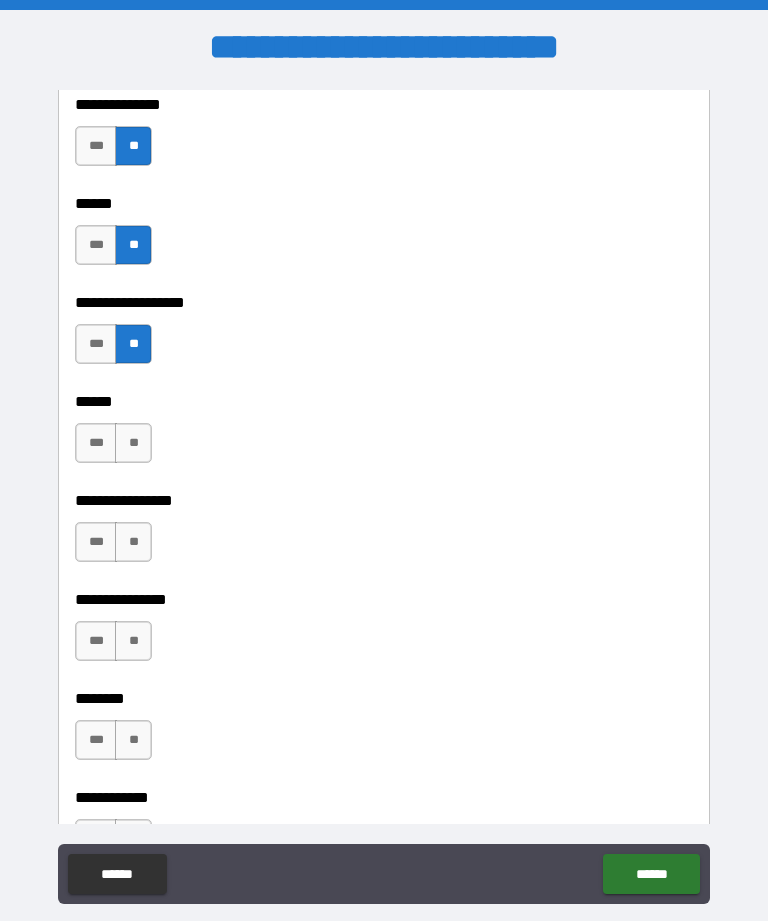 click on "**" at bounding box center (133, 443) 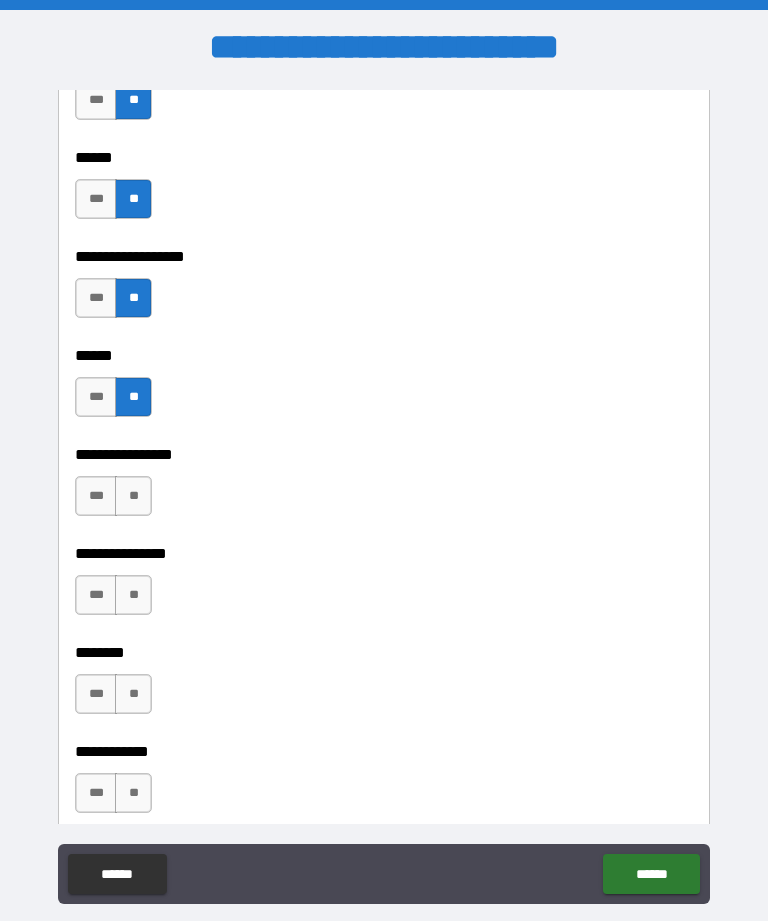 scroll, scrollTop: 4171, scrollLeft: 0, axis: vertical 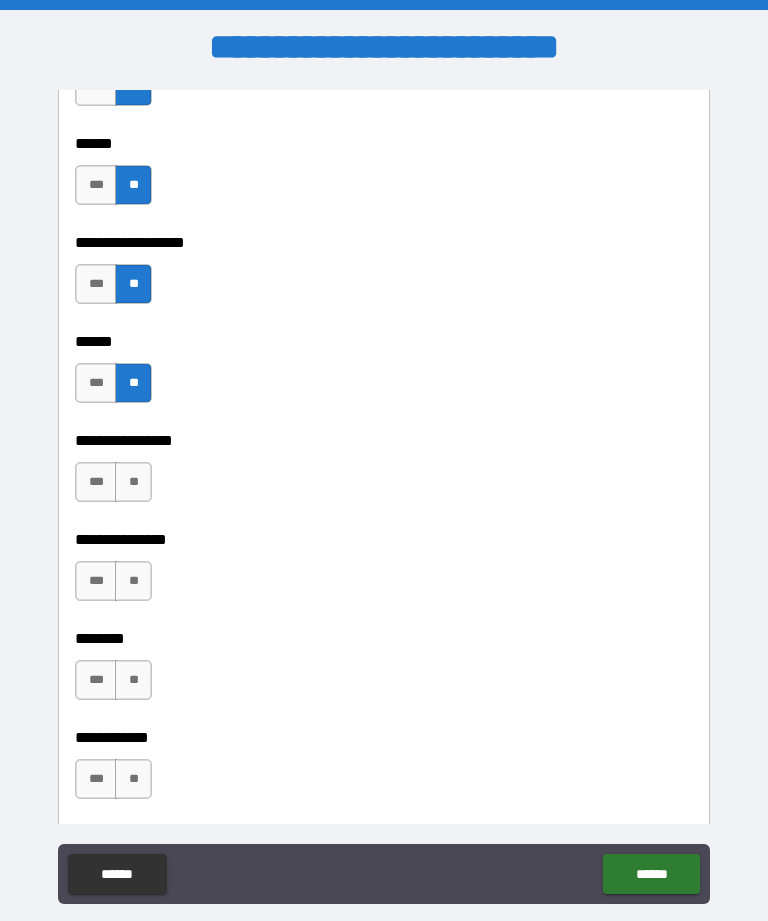 click on "**" at bounding box center (133, 482) 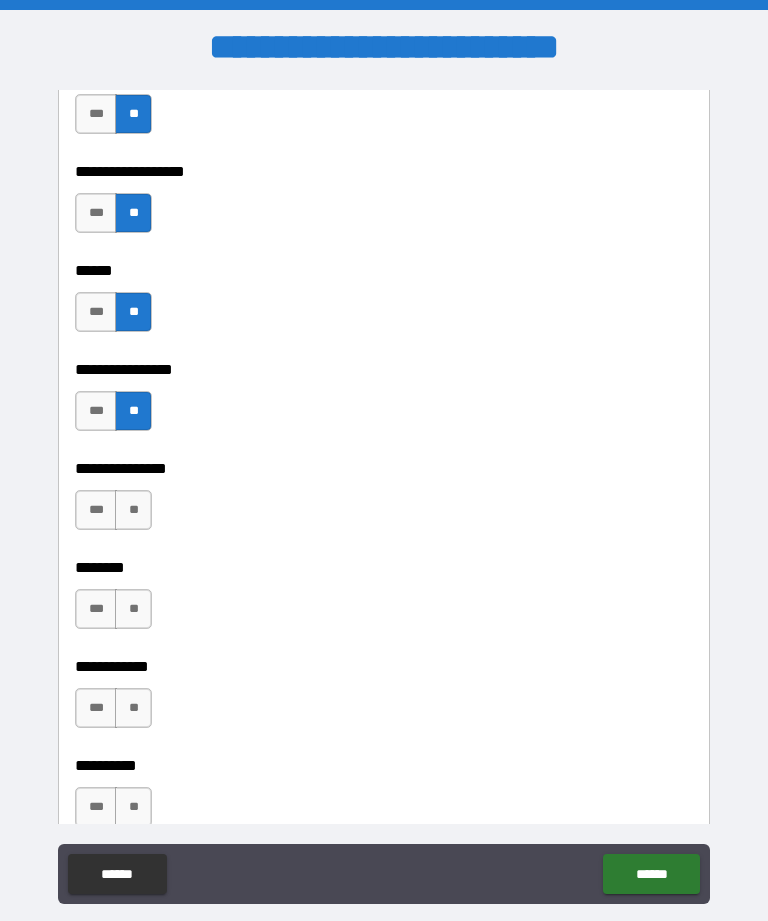 click on "**" at bounding box center (133, 510) 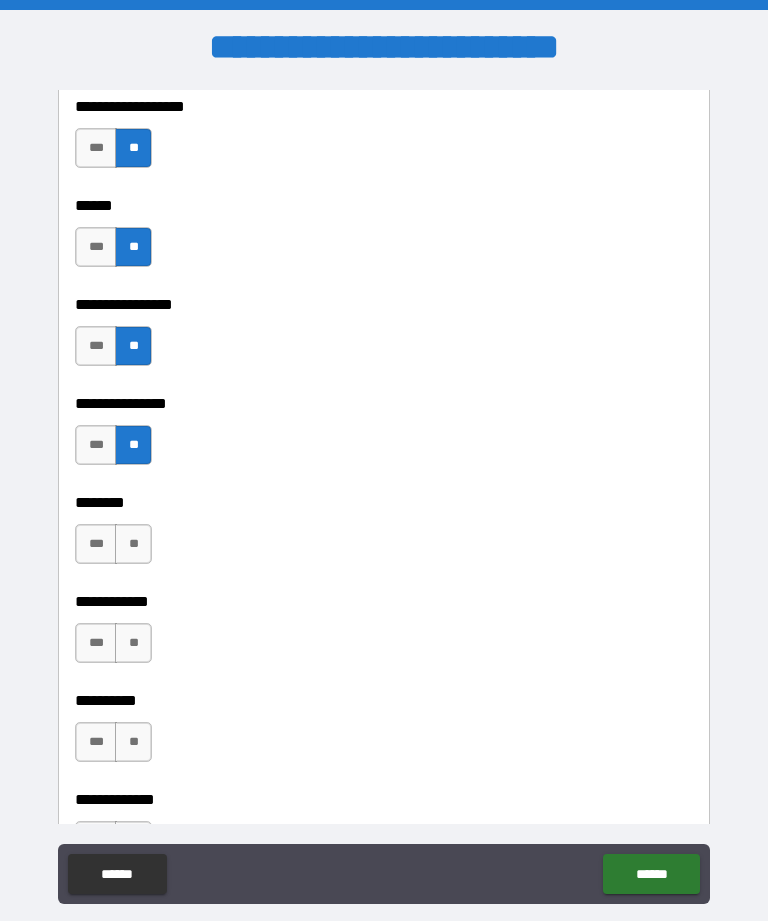 scroll, scrollTop: 4325, scrollLeft: 0, axis: vertical 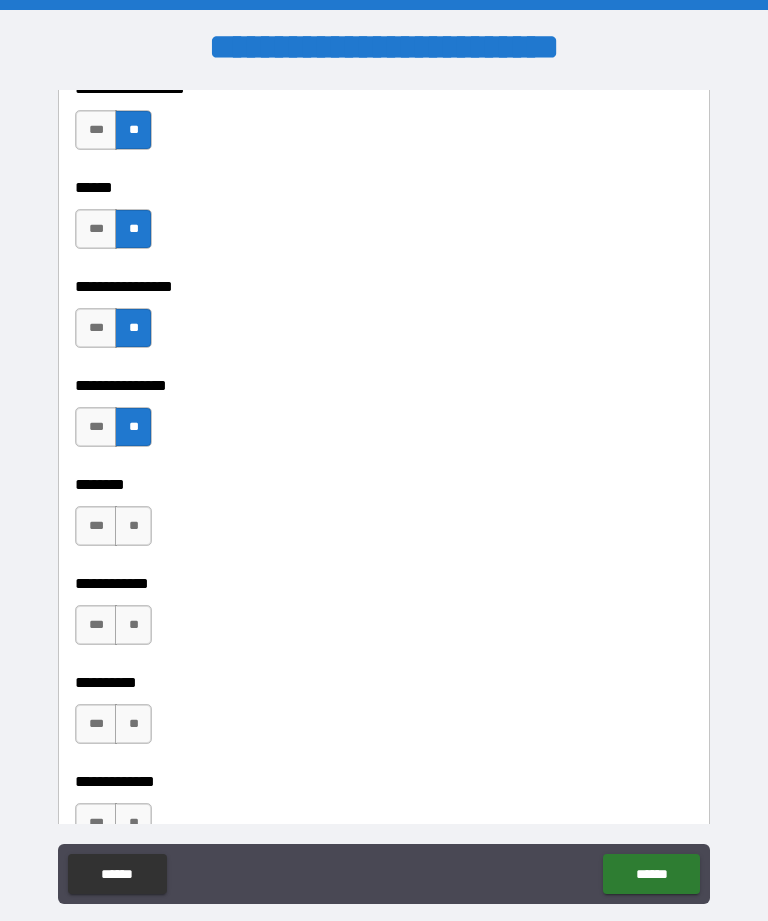click on "**" at bounding box center [133, 526] 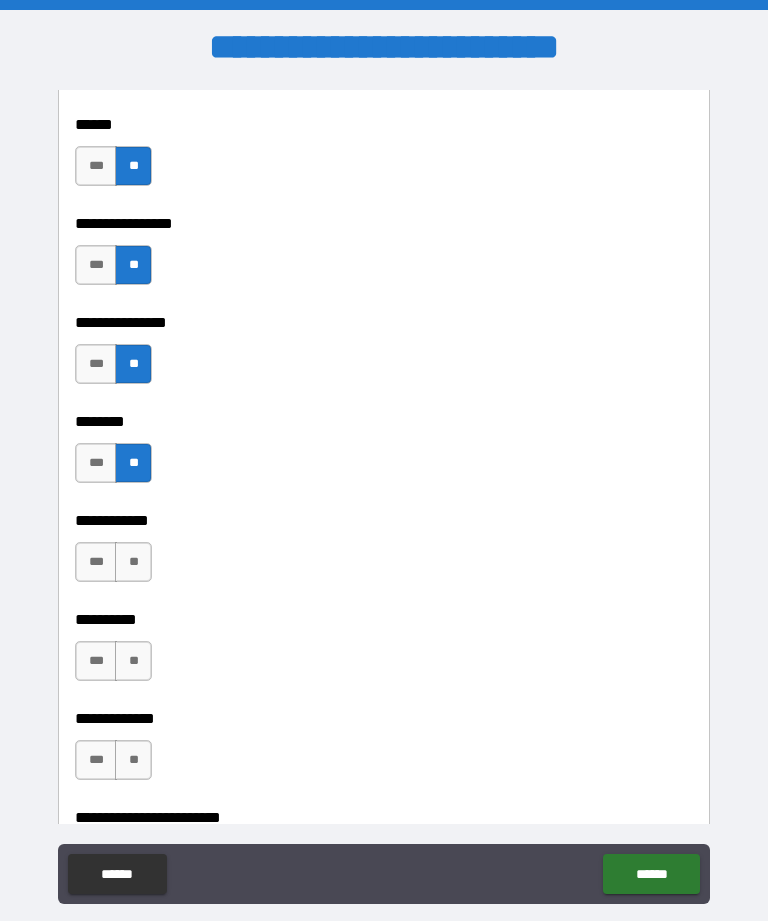 click on "**" at bounding box center [133, 562] 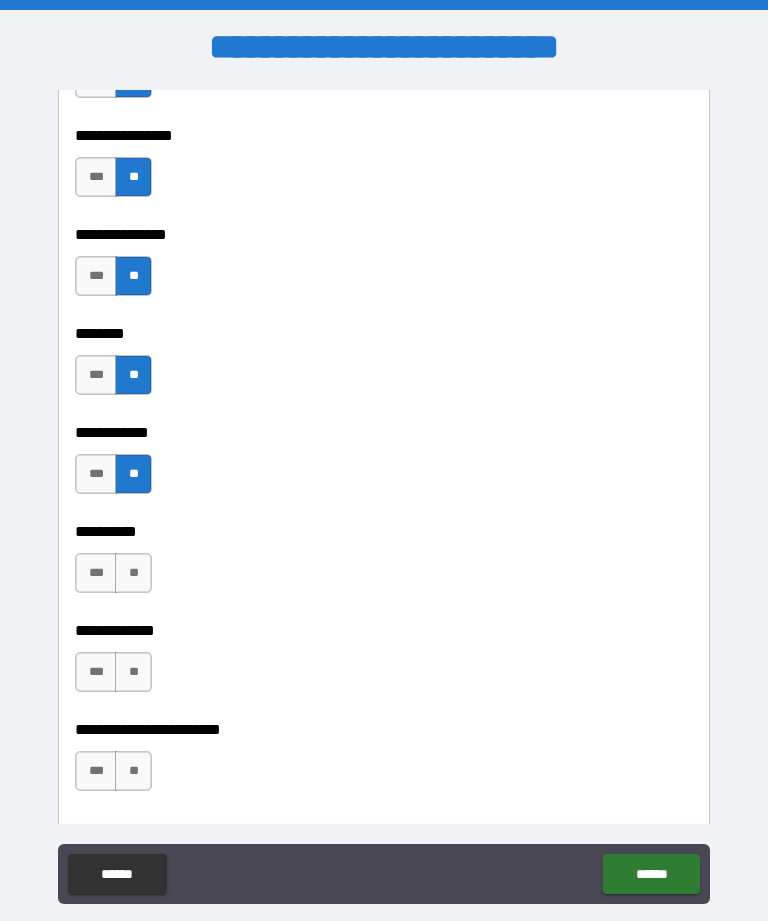 click on "**" at bounding box center (133, 573) 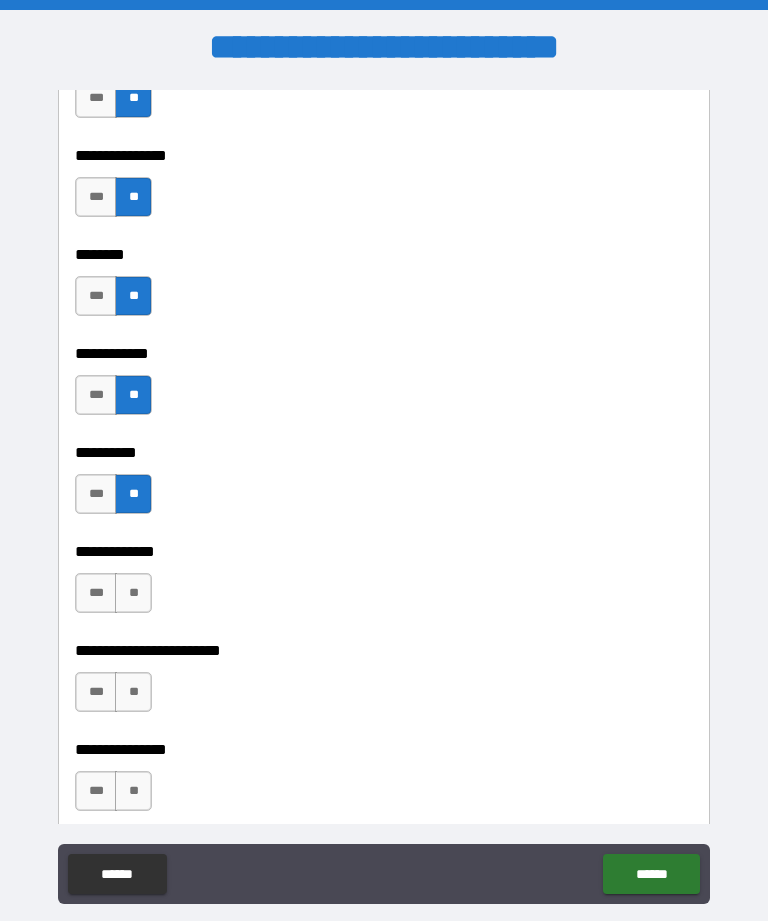 scroll, scrollTop: 4574, scrollLeft: 0, axis: vertical 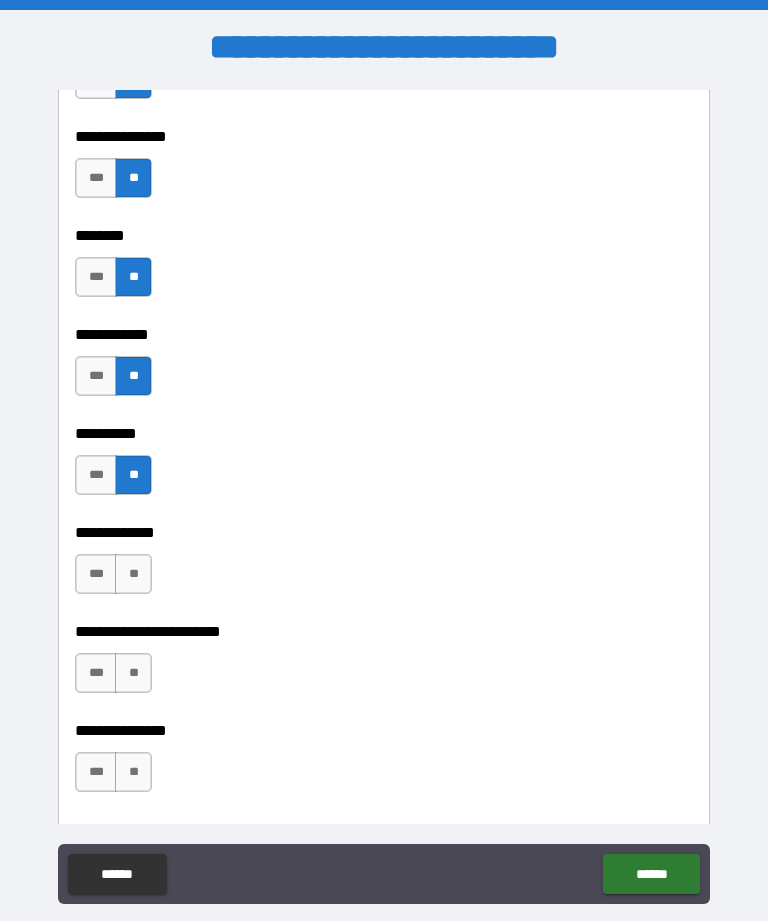 click on "**" at bounding box center [133, 574] 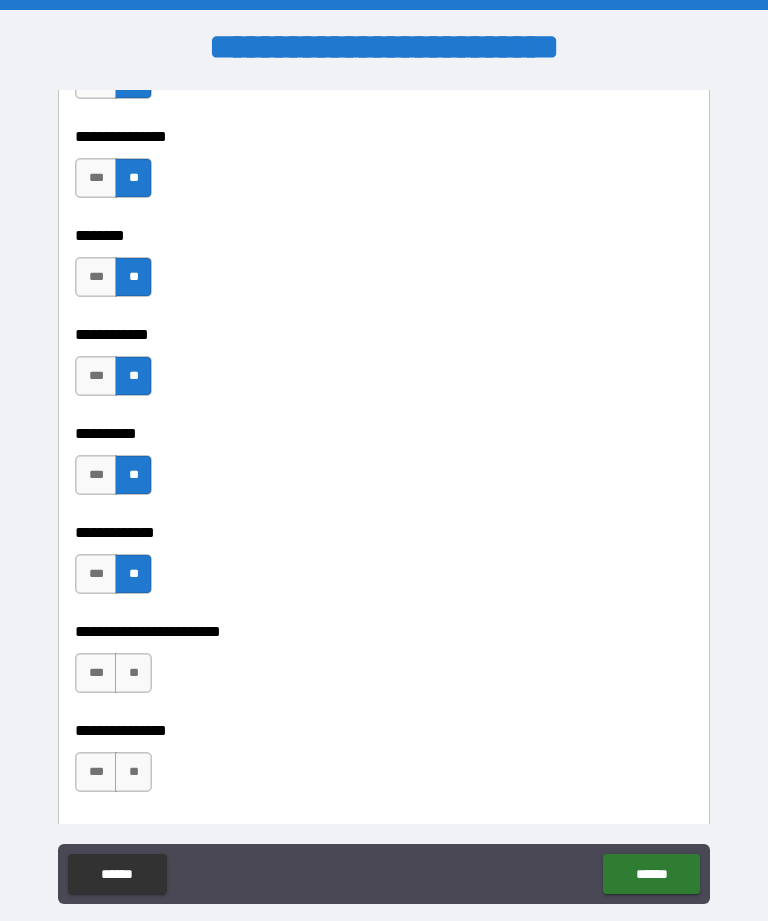 scroll, scrollTop: 4670, scrollLeft: 0, axis: vertical 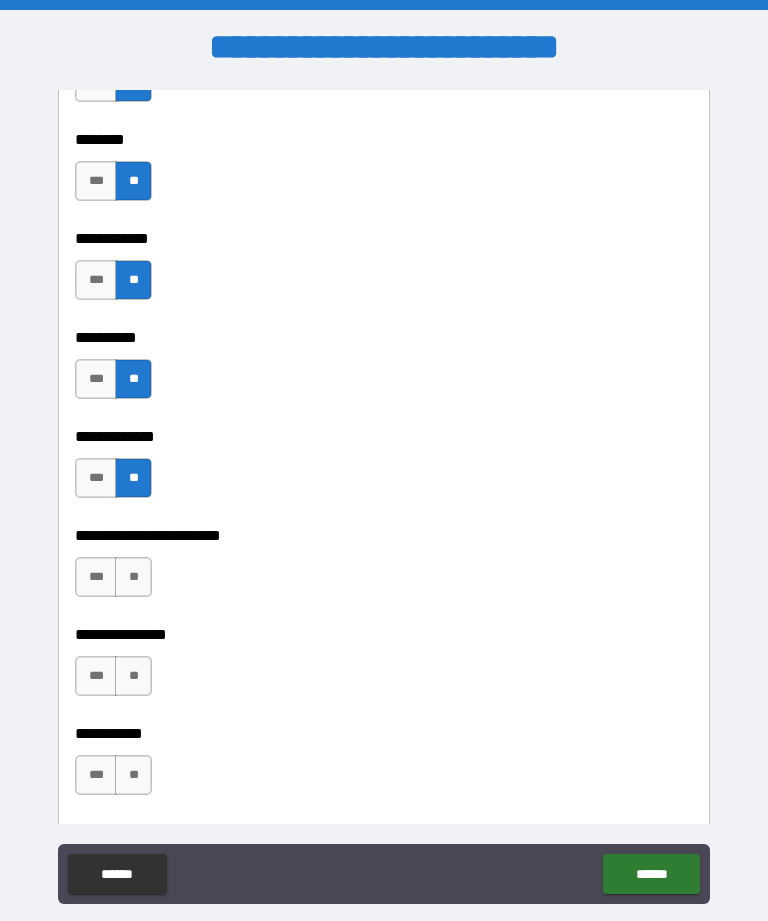 click on "**" at bounding box center (133, 577) 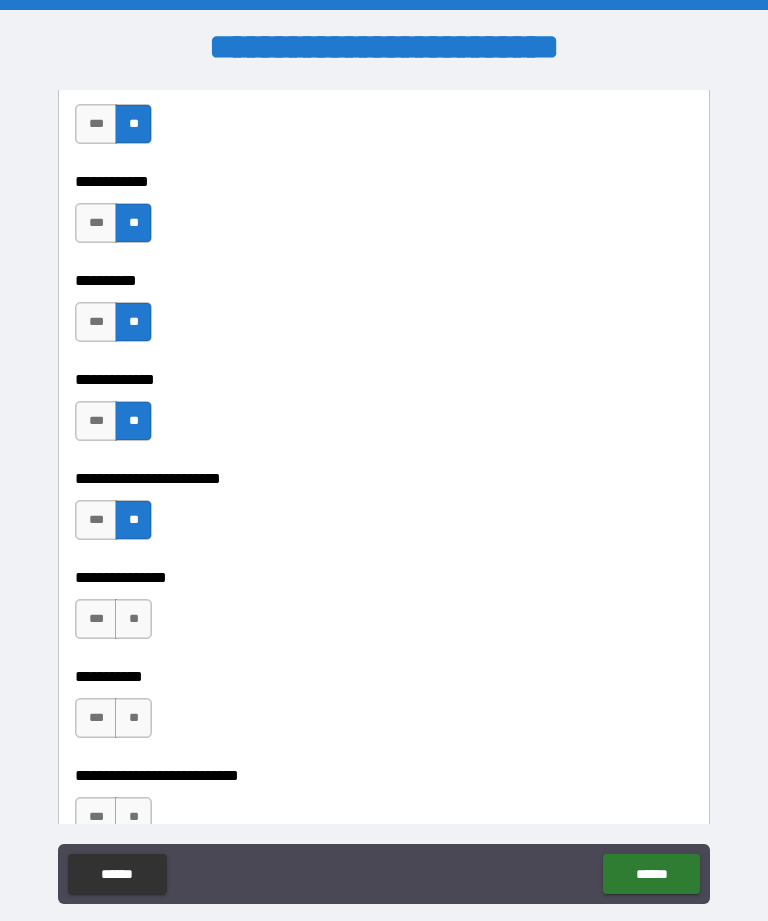scroll, scrollTop: 4760, scrollLeft: 0, axis: vertical 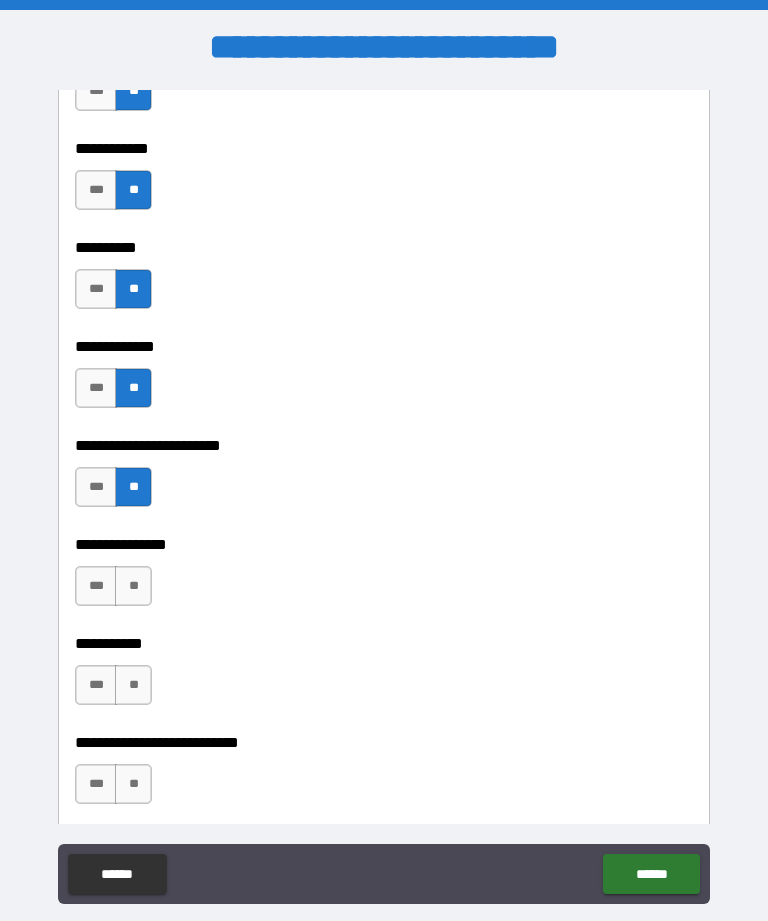 click on "**" at bounding box center (133, 586) 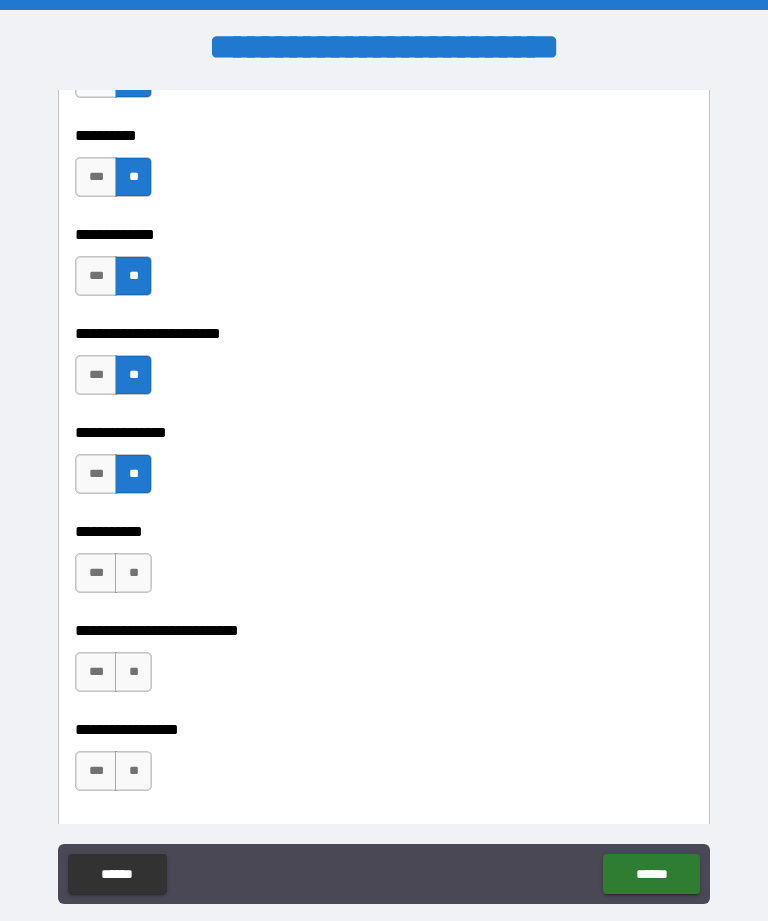 click on "**" at bounding box center [133, 573] 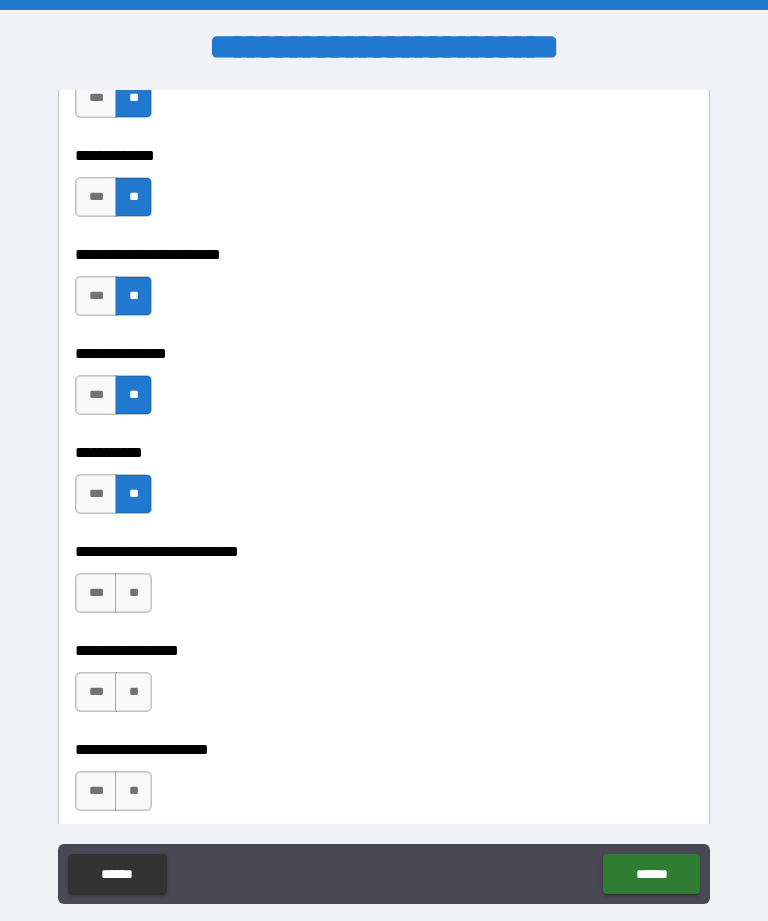 scroll, scrollTop: 4958, scrollLeft: 0, axis: vertical 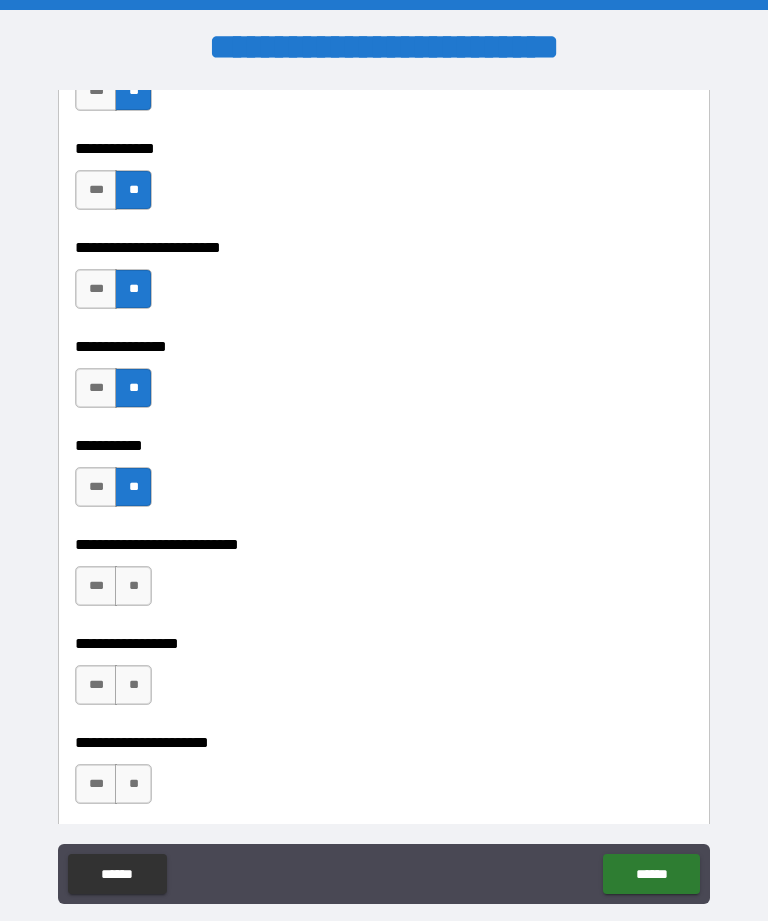 click on "**" at bounding box center [133, 586] 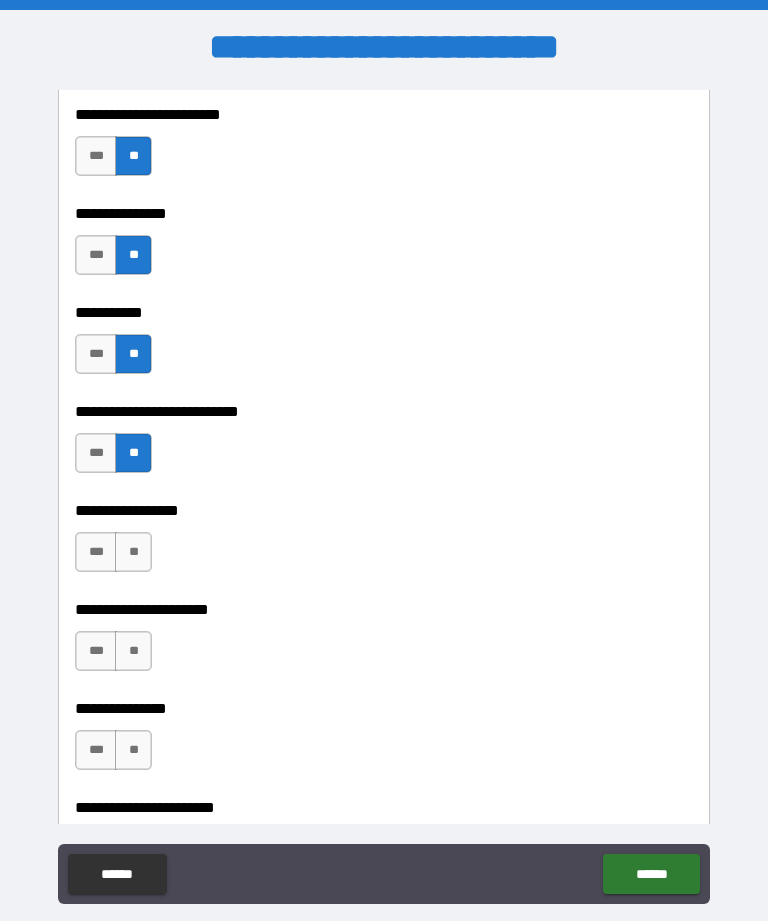 scroll, scrollTop: 5099, scrollLeft: 0, axis: vertical 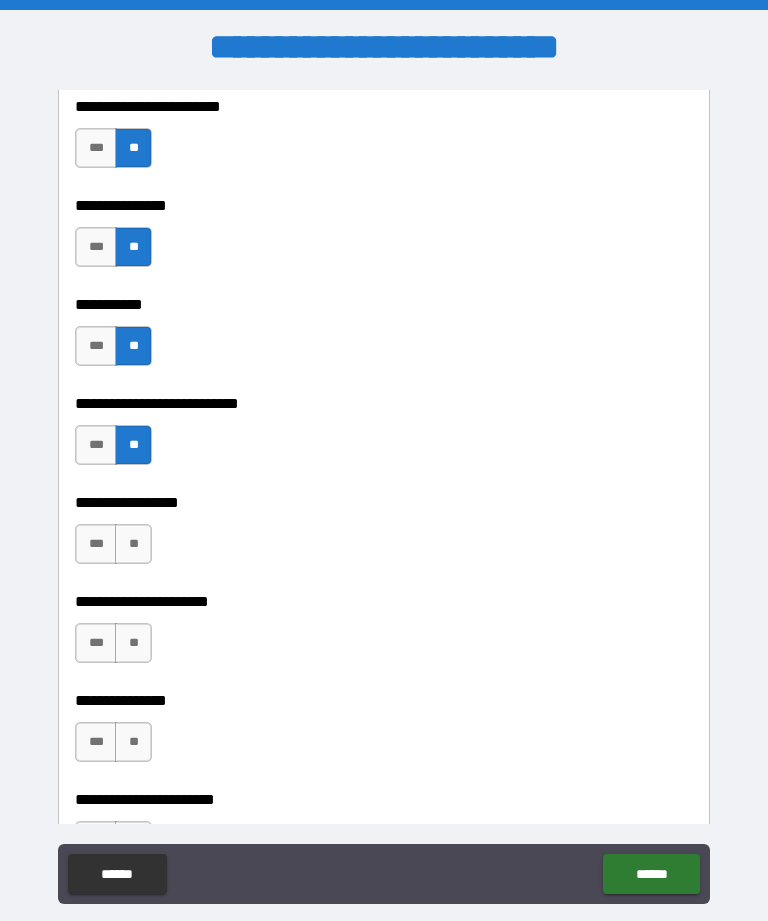 click on "**" at bounding box center [133, 544] 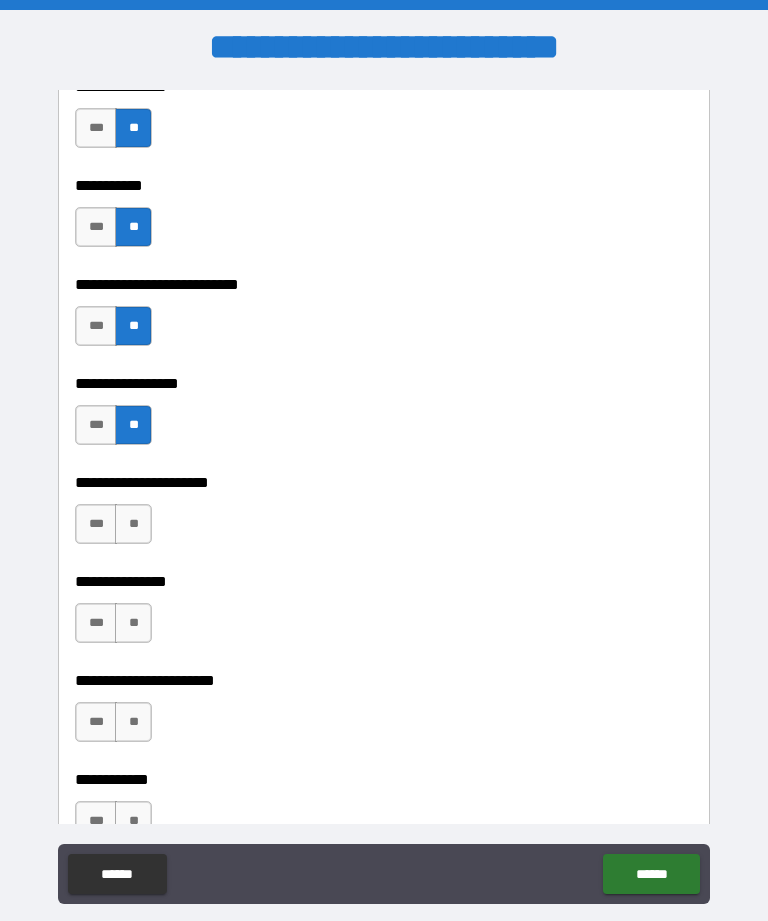 scroll, scrollTop: 5219, scrollLeft: 0, axis: vertical 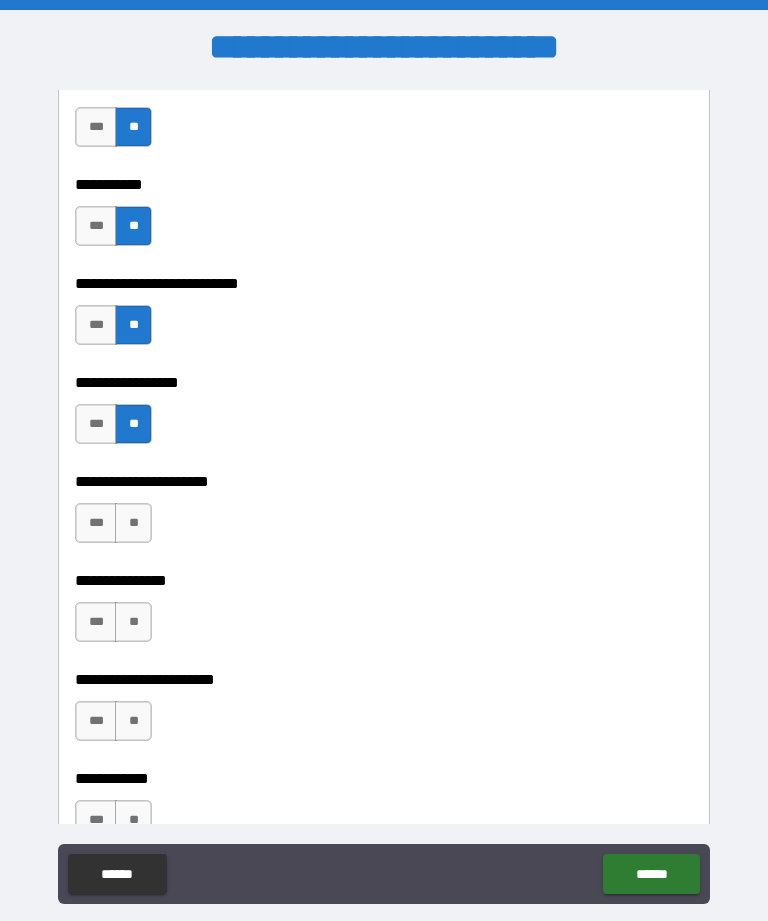 click on "**" at bounding box center [133, 523] 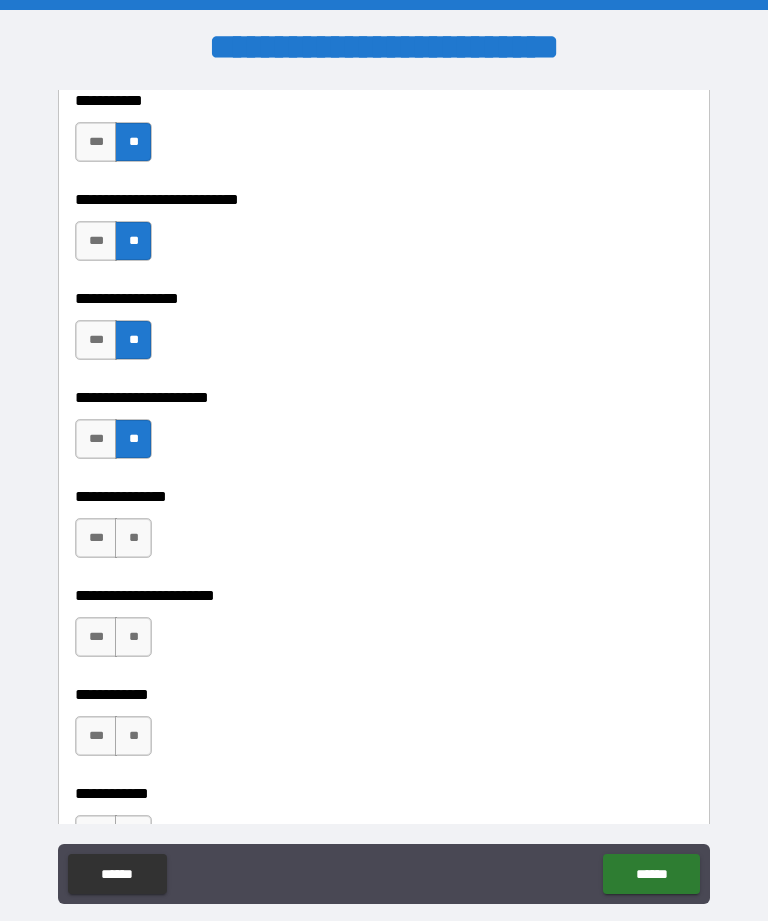 scroll, scrollTop: 5307, scrollLeft: 0, axis: vertical 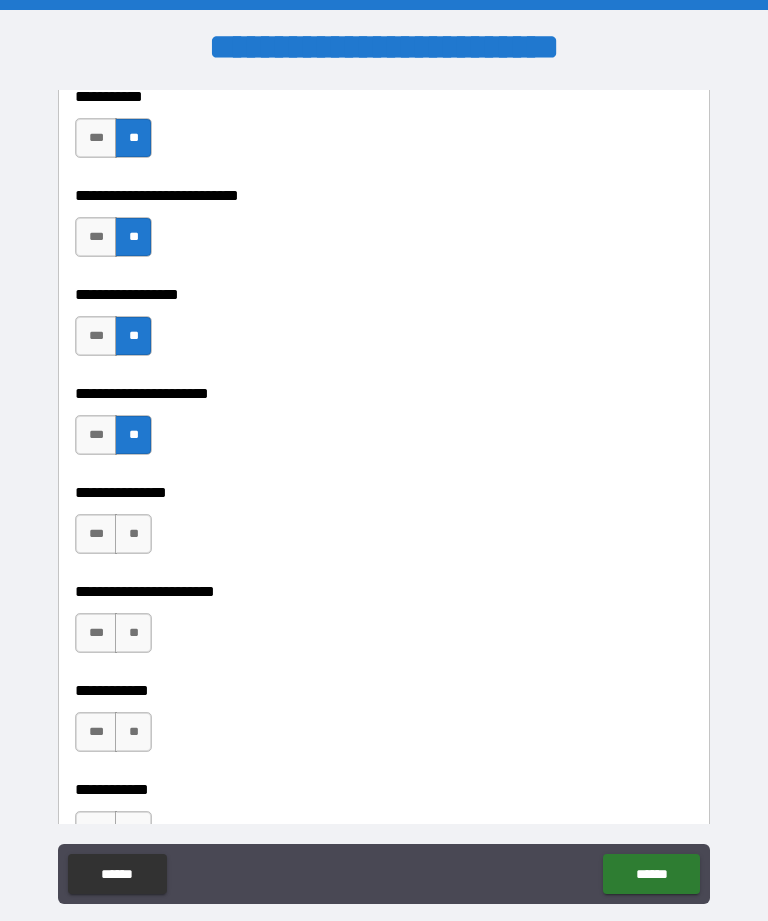 click on "**" at bounding box center (133, 534) 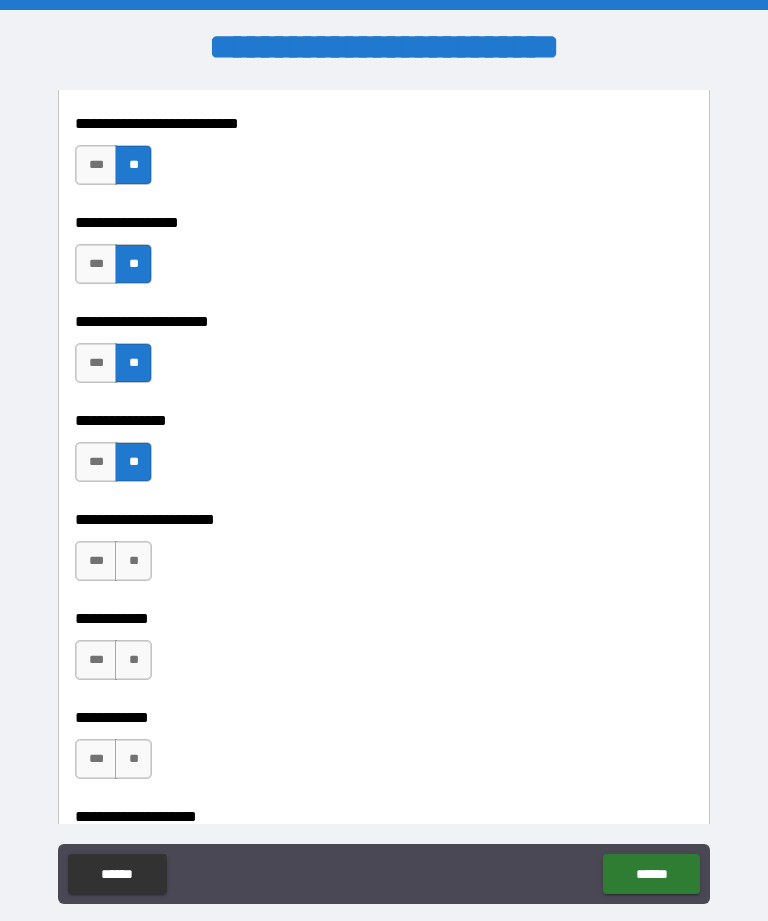 scroll, scrollTop: 5381, scrollLeft: 0, axis: vertical 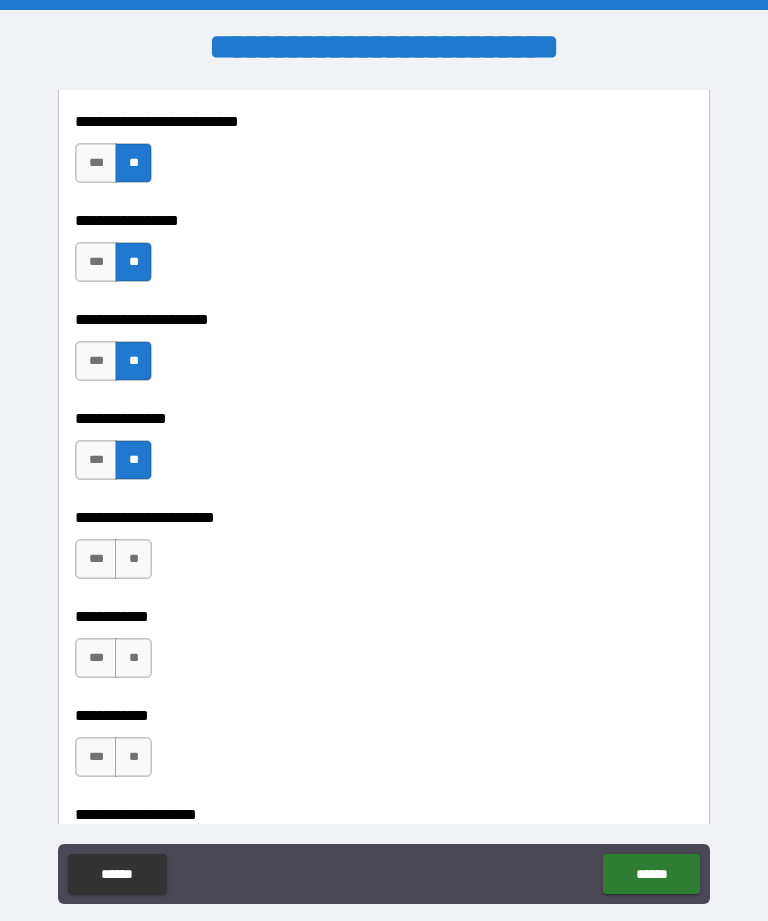 click on "**" at bounding box center (133, 559) 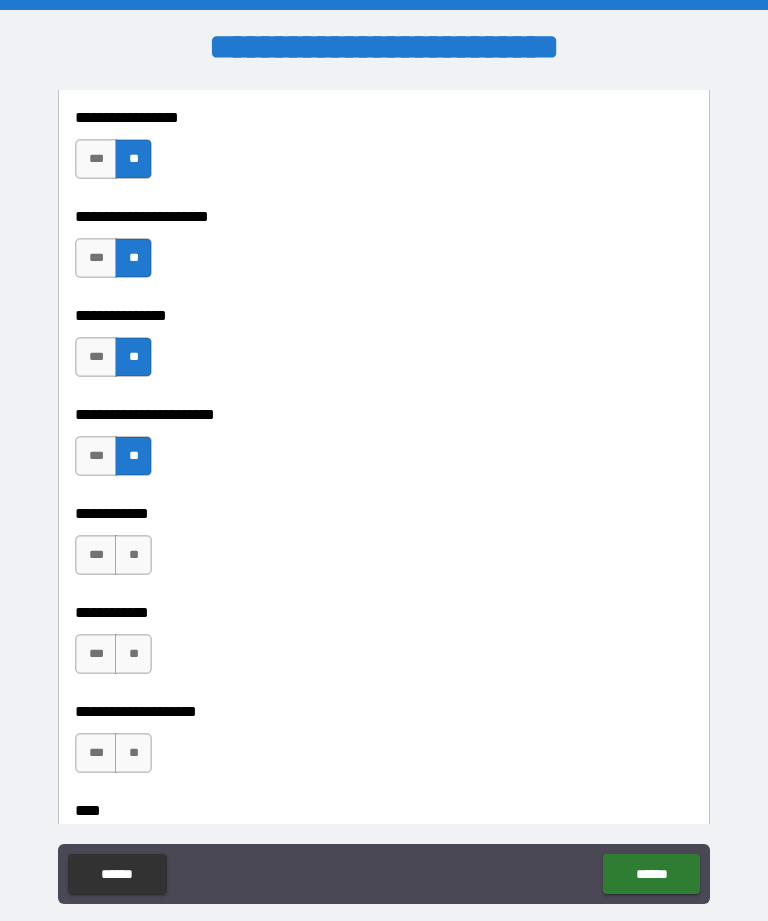 scroll, scrollTop: 5488, scrollLeft: 0, axis: vertical 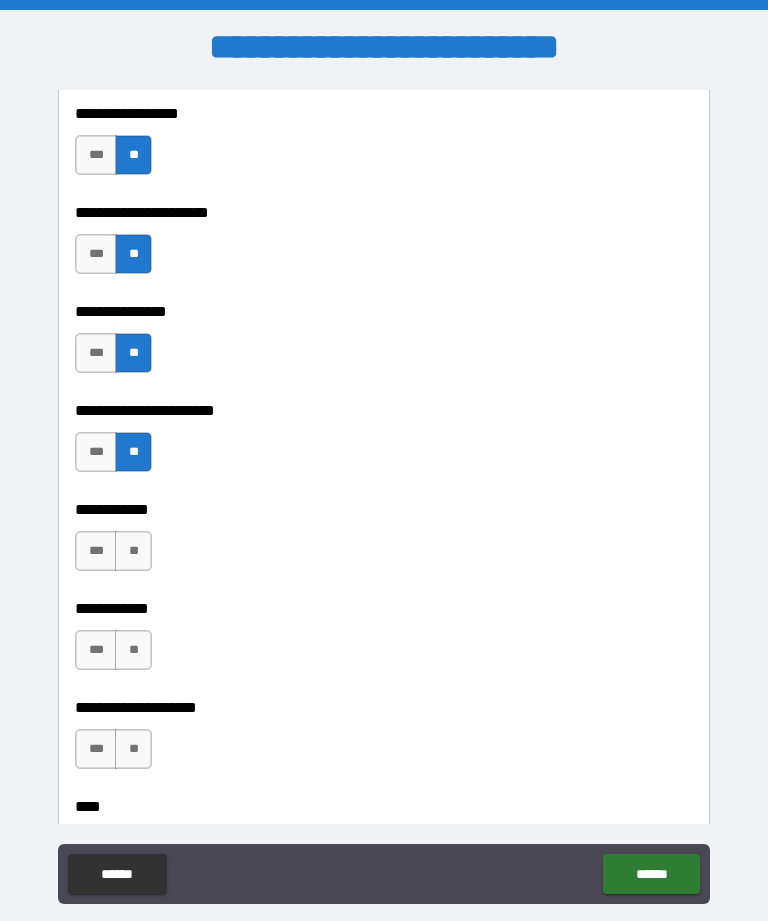 click on "**" at bounding box center [133, 551] 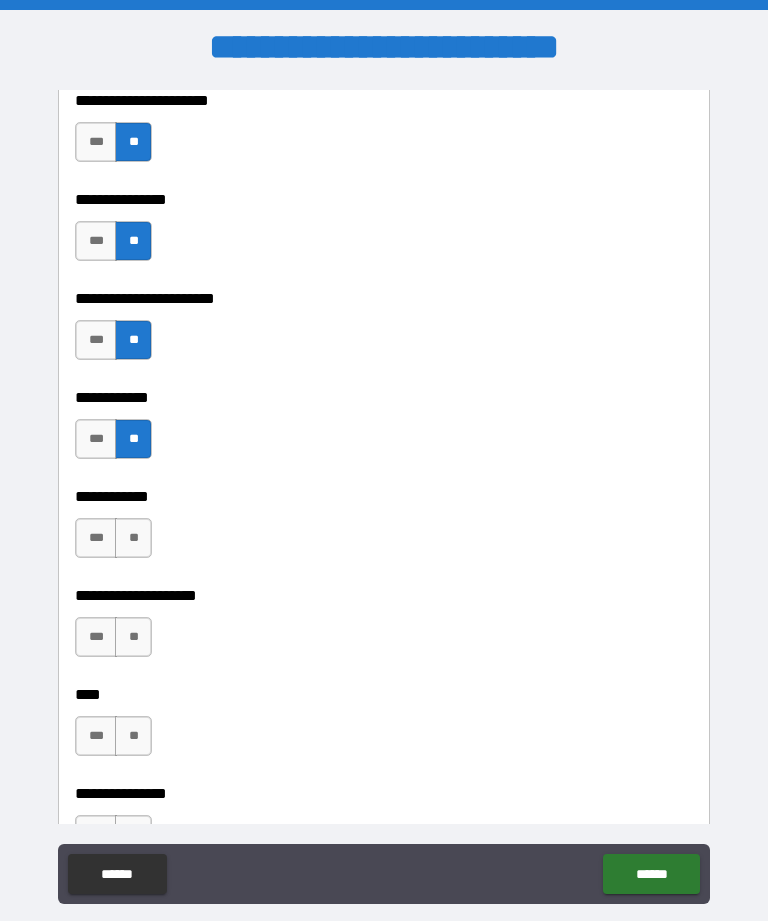 click on "**" at bounding box center (133, 538) 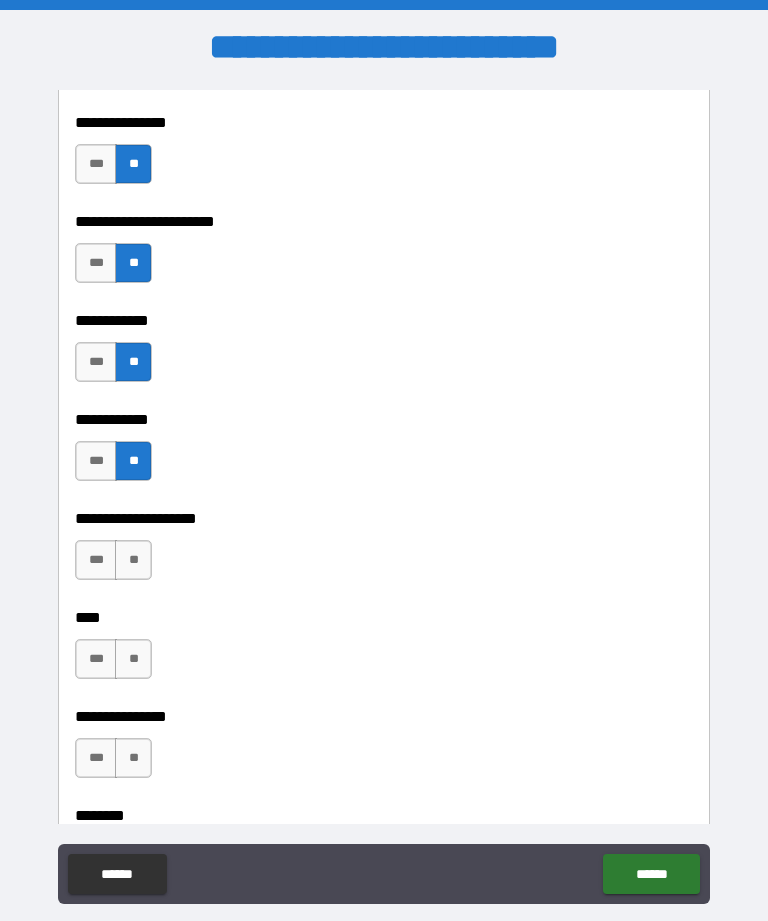 click on "**" at bounding box center [133, 560] 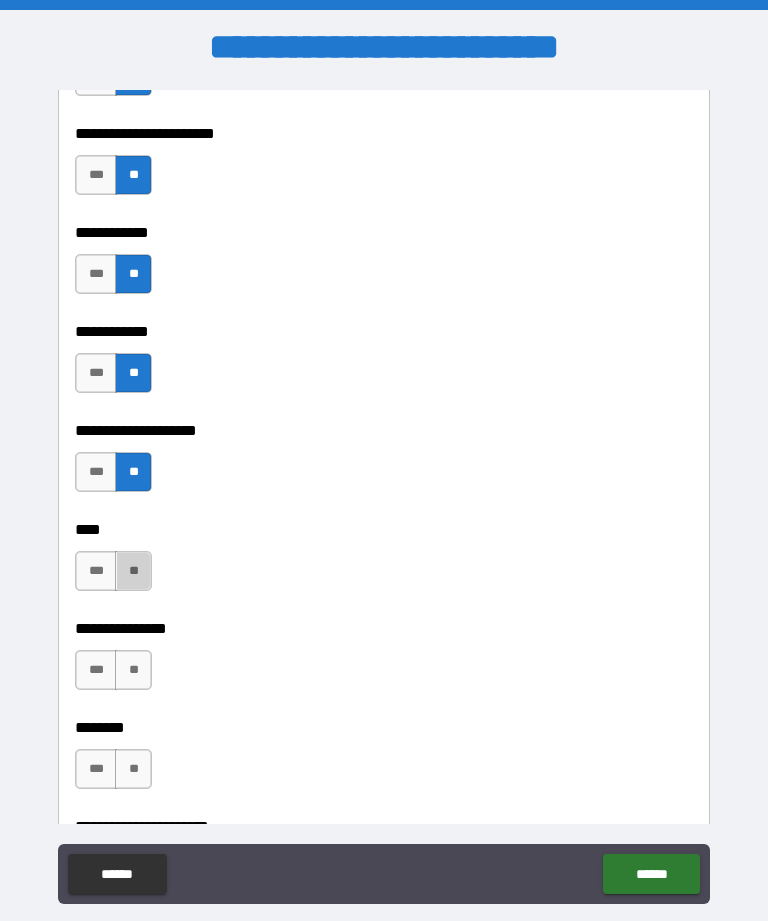 click on "**" at bounding box center [133, 571] 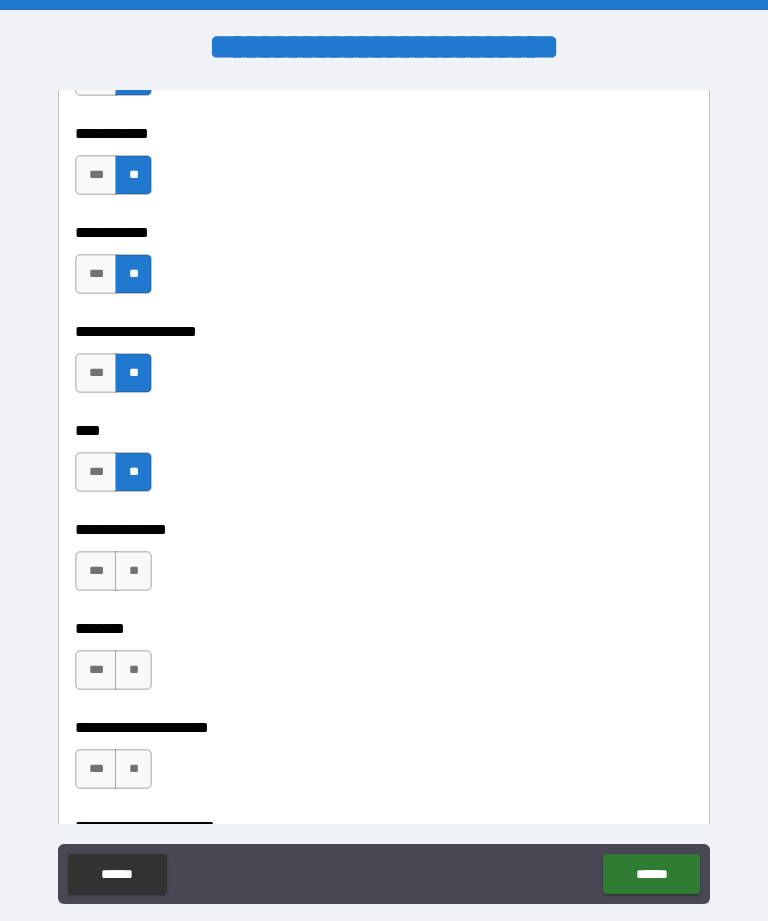 scroll, scrollTop: 5864, scrollLeft: 0, axis: vertical 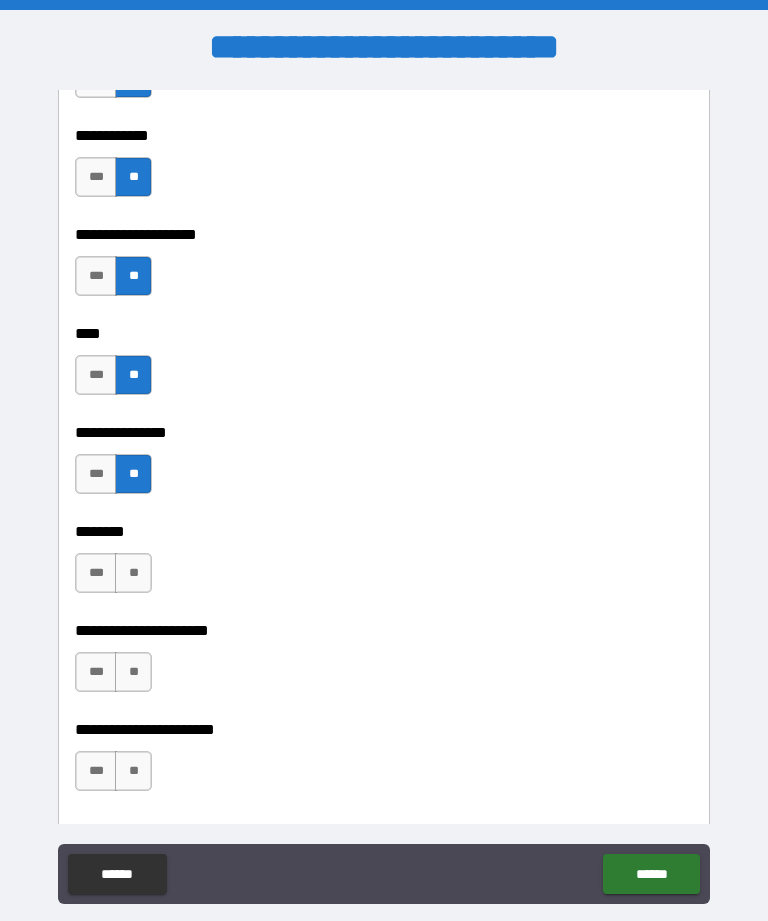 click on "**" at bounding box center (133, 573) 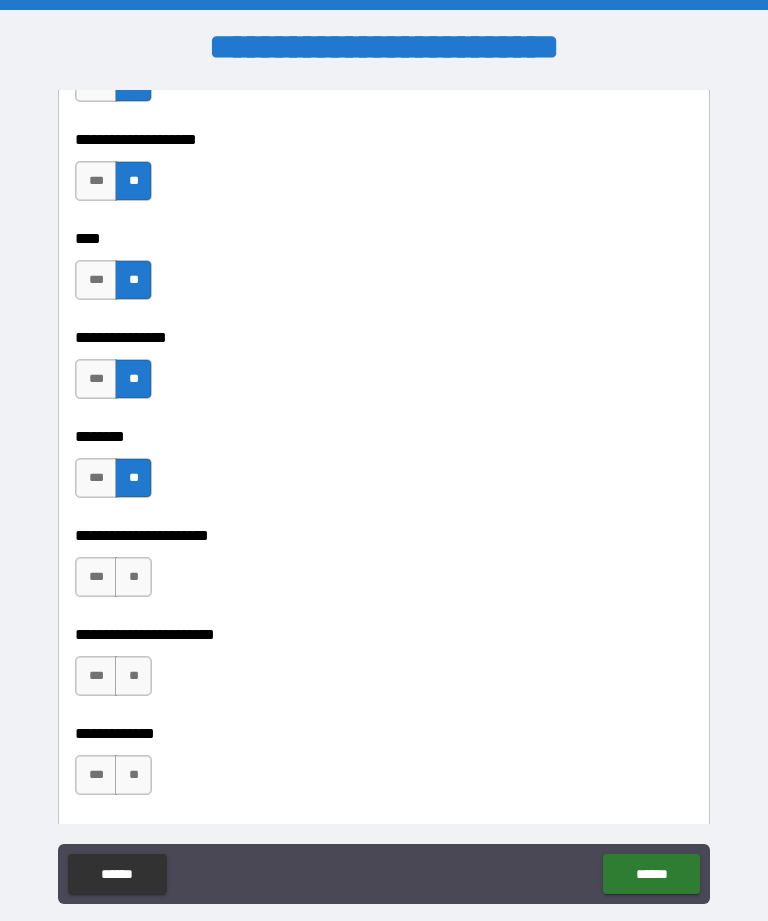 click on "**" at bounding box center (133, 577) 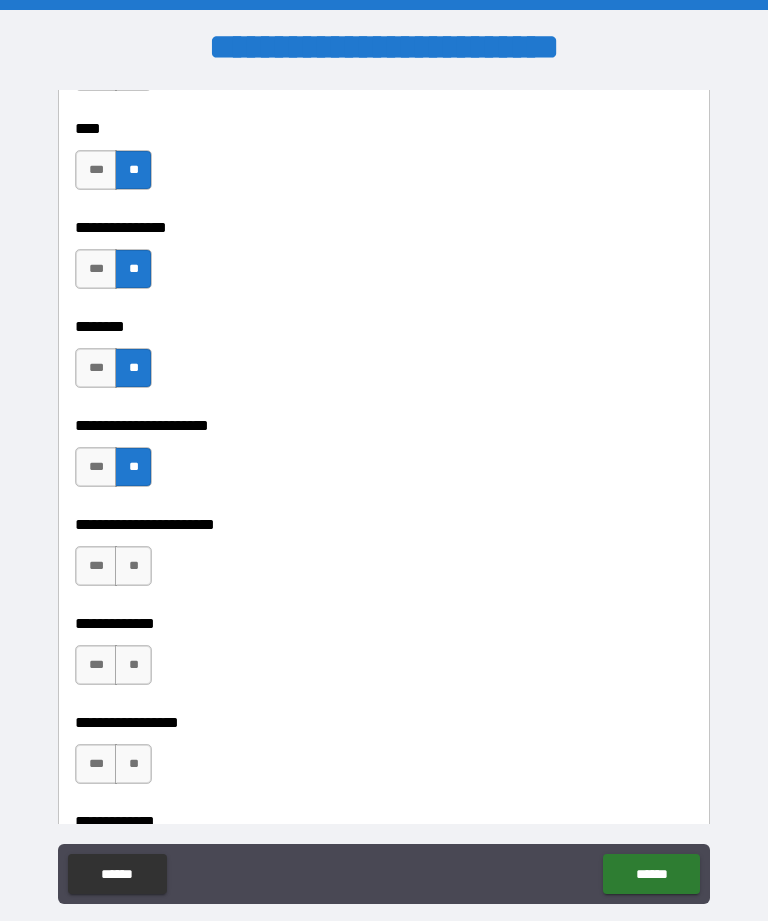 click on "**" at bounding box center (133, 566) 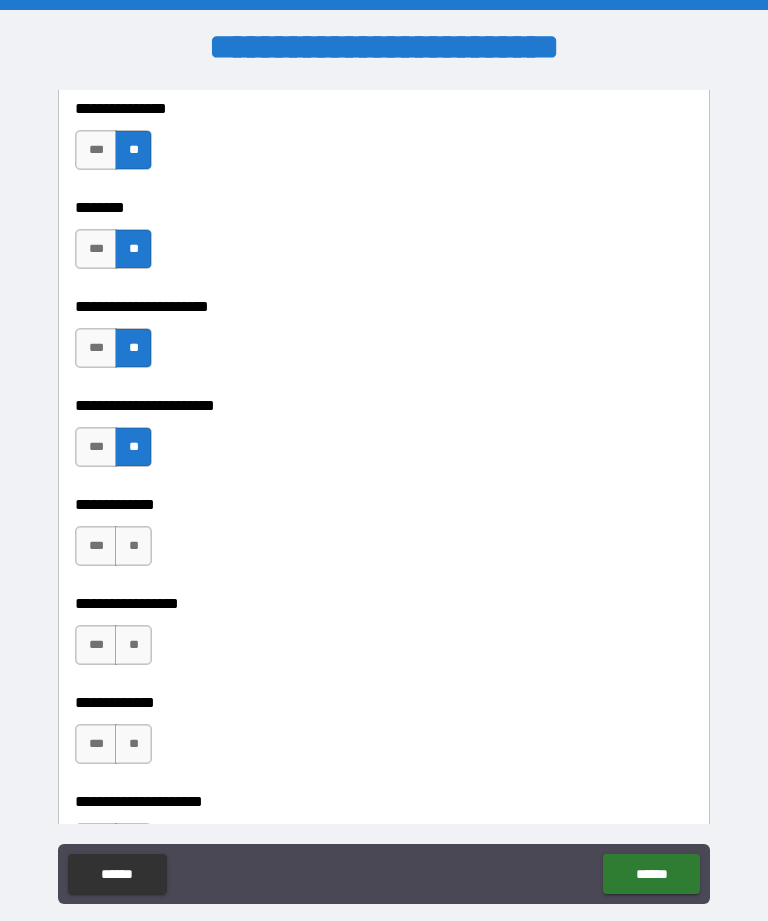 click on "**" at bounding box center [133, 546] 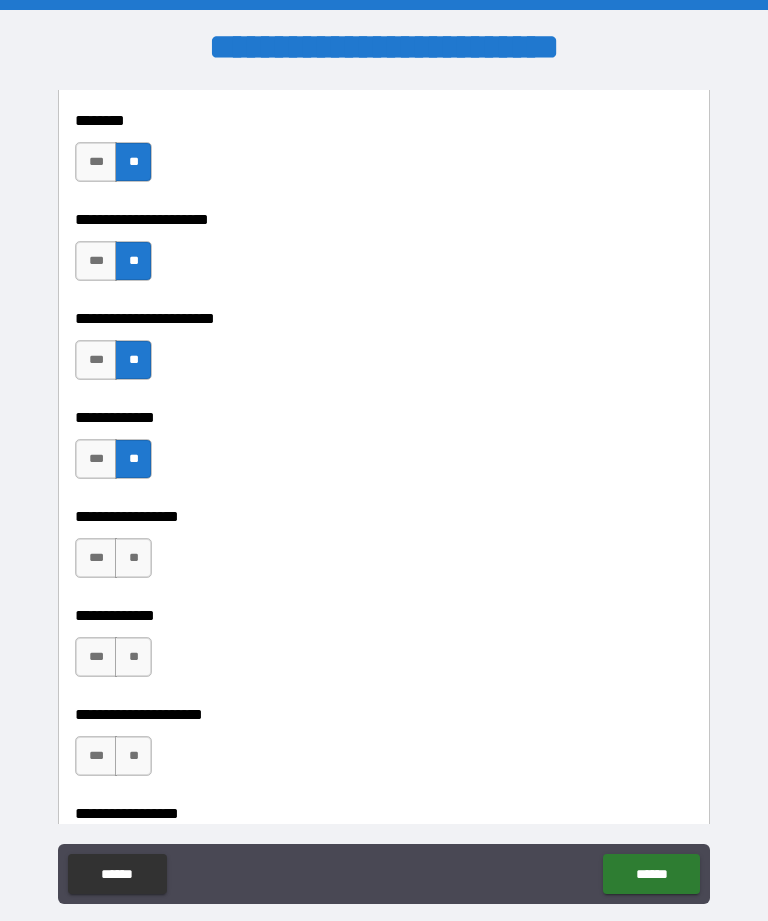 scroll, scrollTop: 6377, scrollLeft: 0, axis: vertical 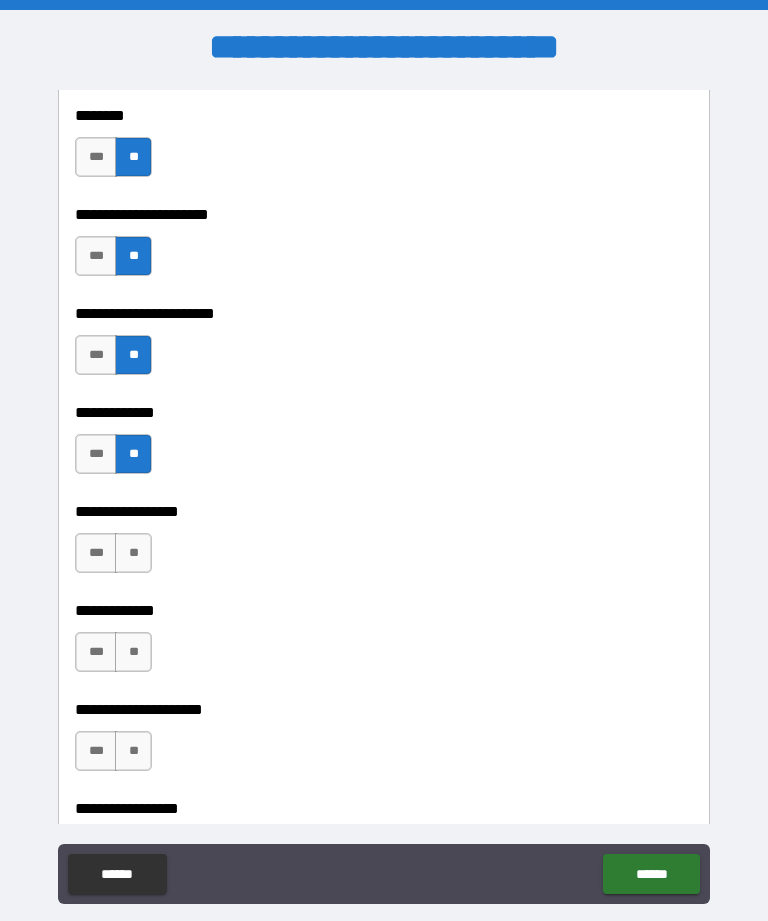 click on "**" at bounding box center [133, 553] 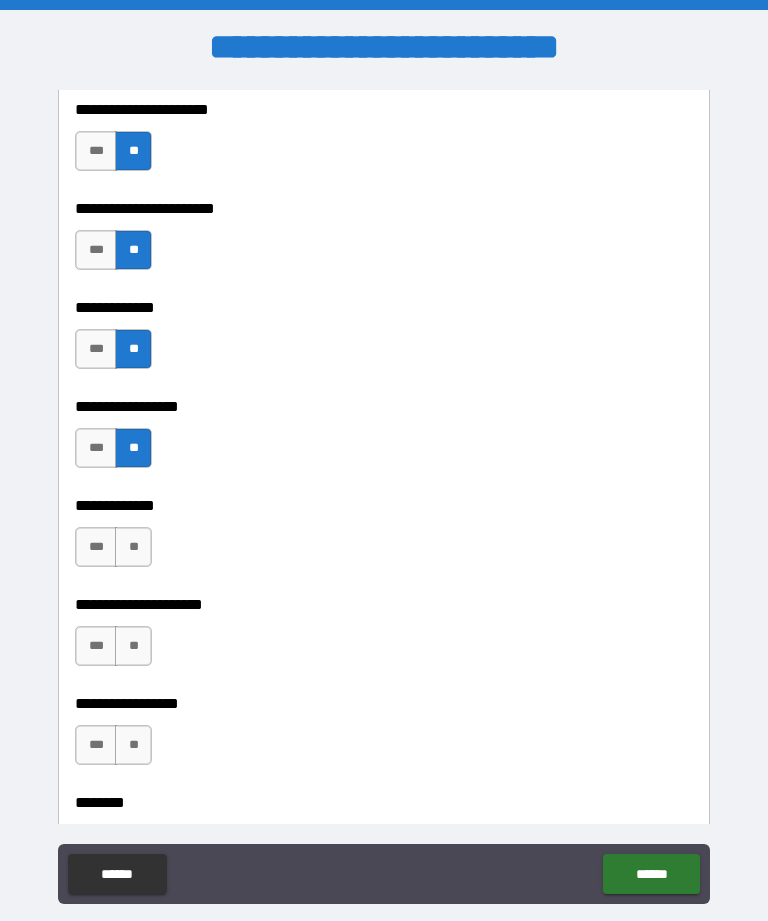 click on "**" at bounding box center (133, 547) 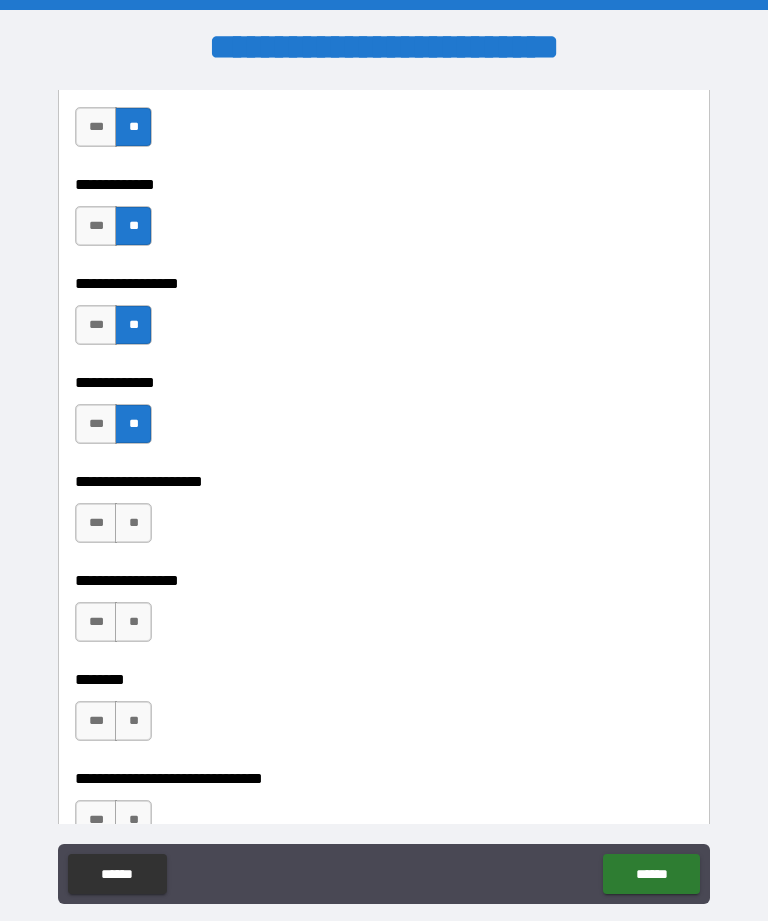 click on "**" at bounding box center (133, 523) 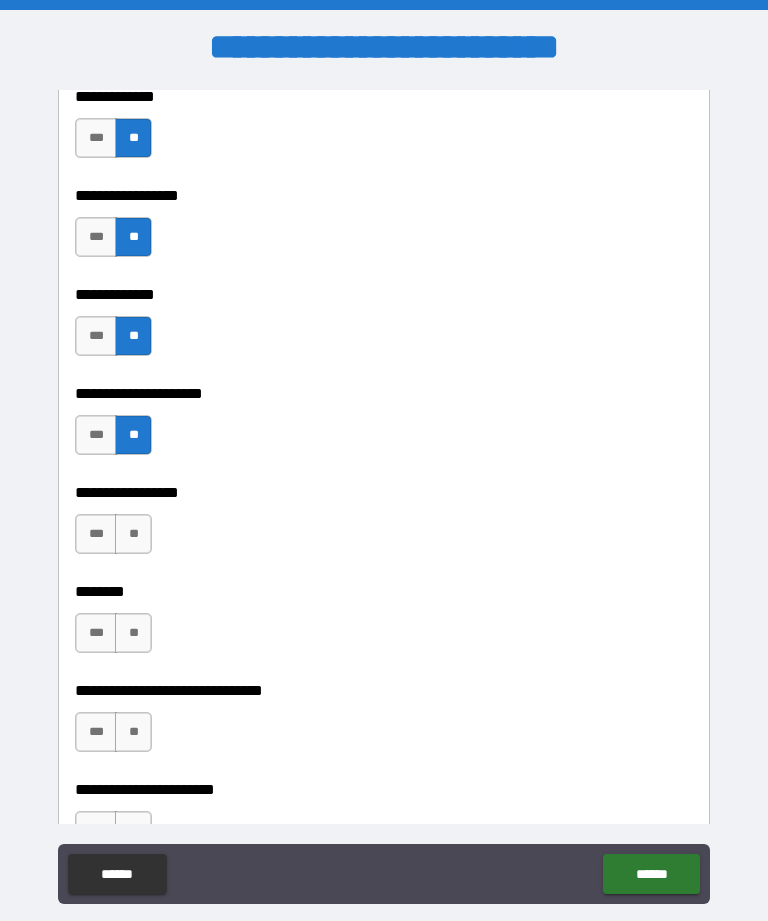 scroll, scrollTop: 6702, scrollLeft: 0, axis: vertical 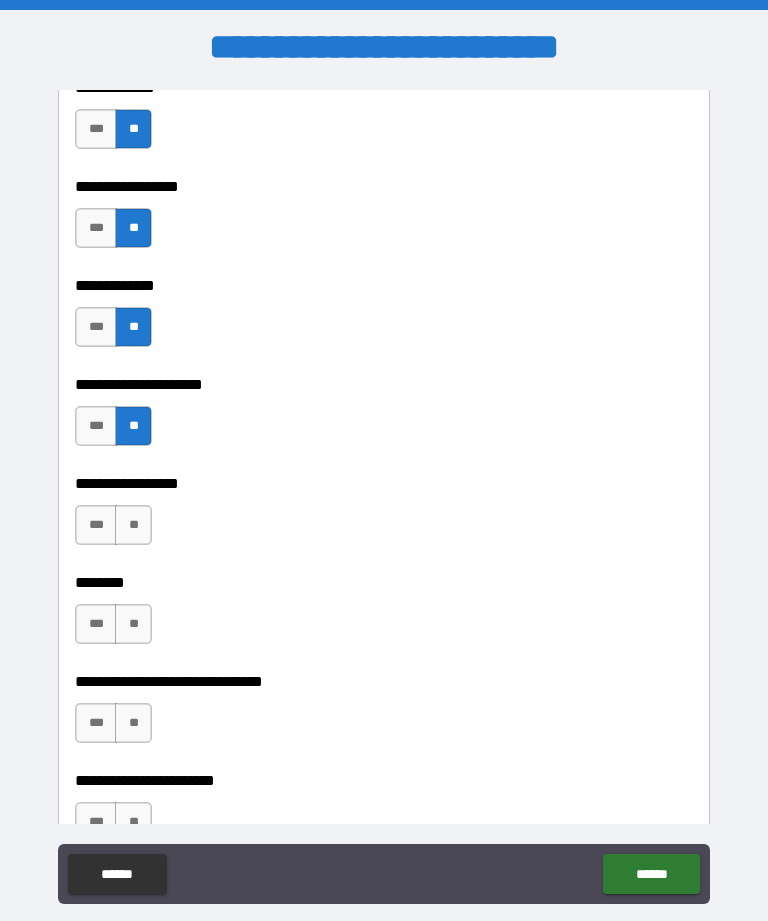 click on "**" at bounding box center [133, 525] 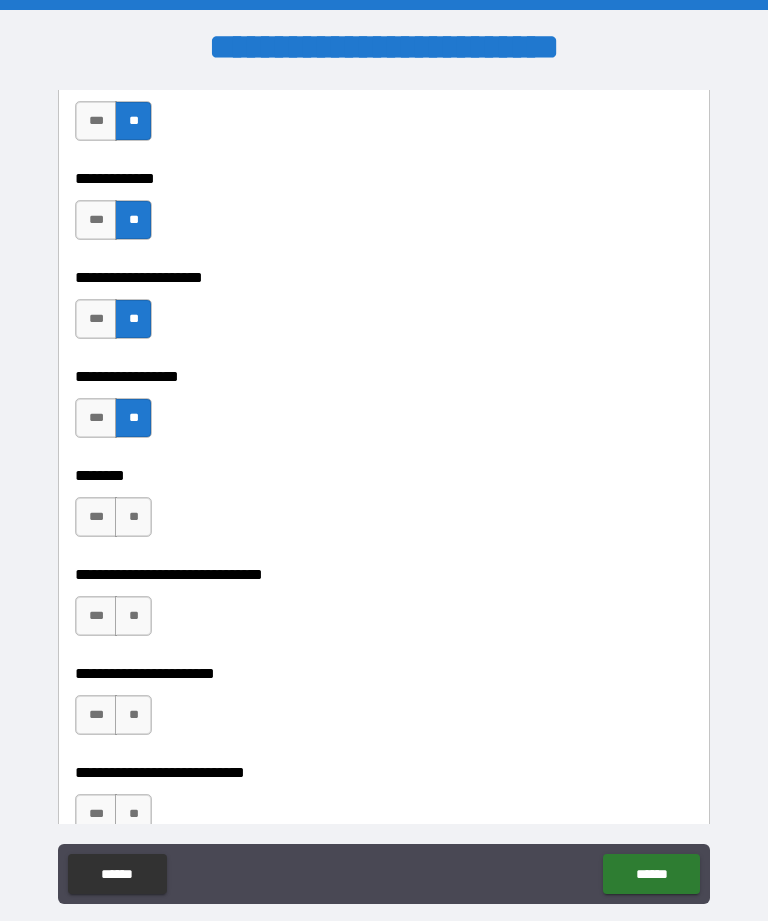click on "**" at bounding box center [133, 517] 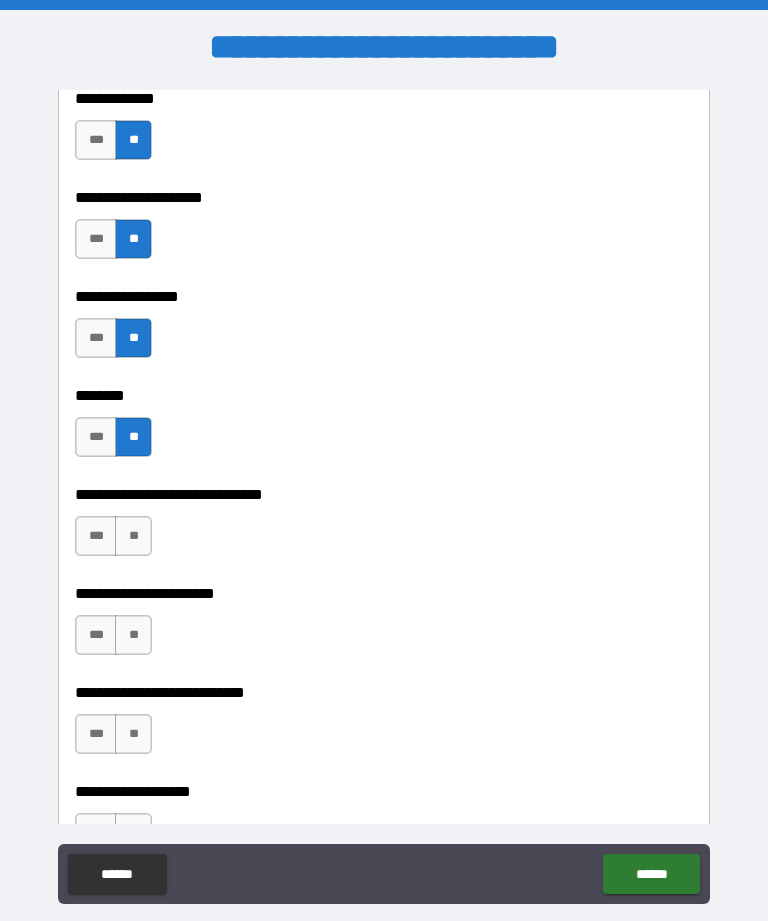 scroll, scrollTop: 6892, scrollLeft: 0, axis: vertical 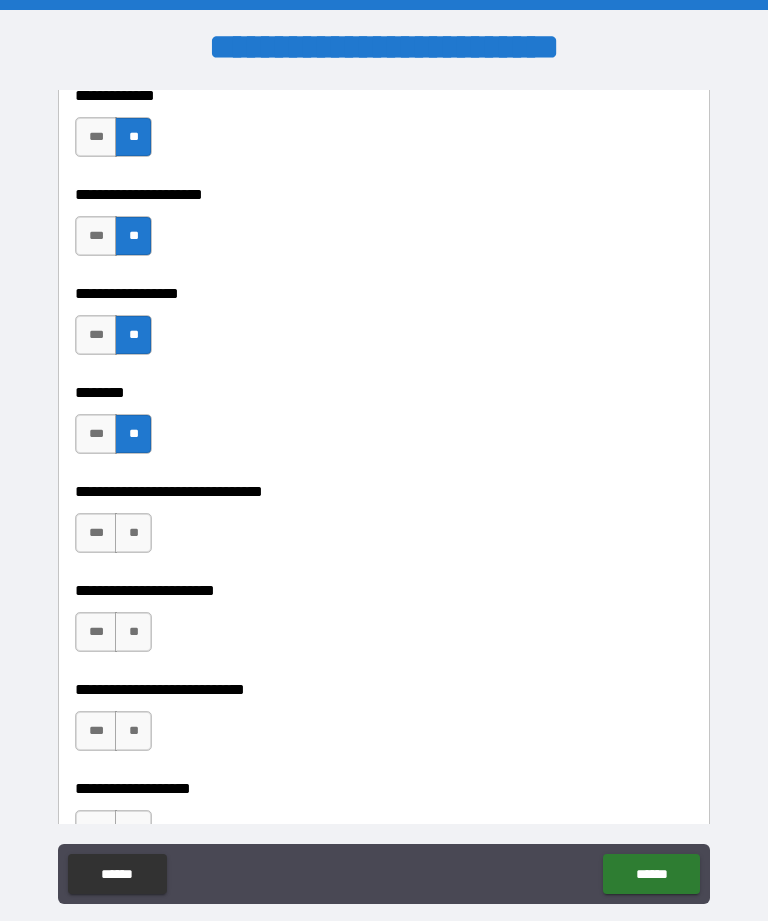 click on "**" at bounding box center (133, 533) 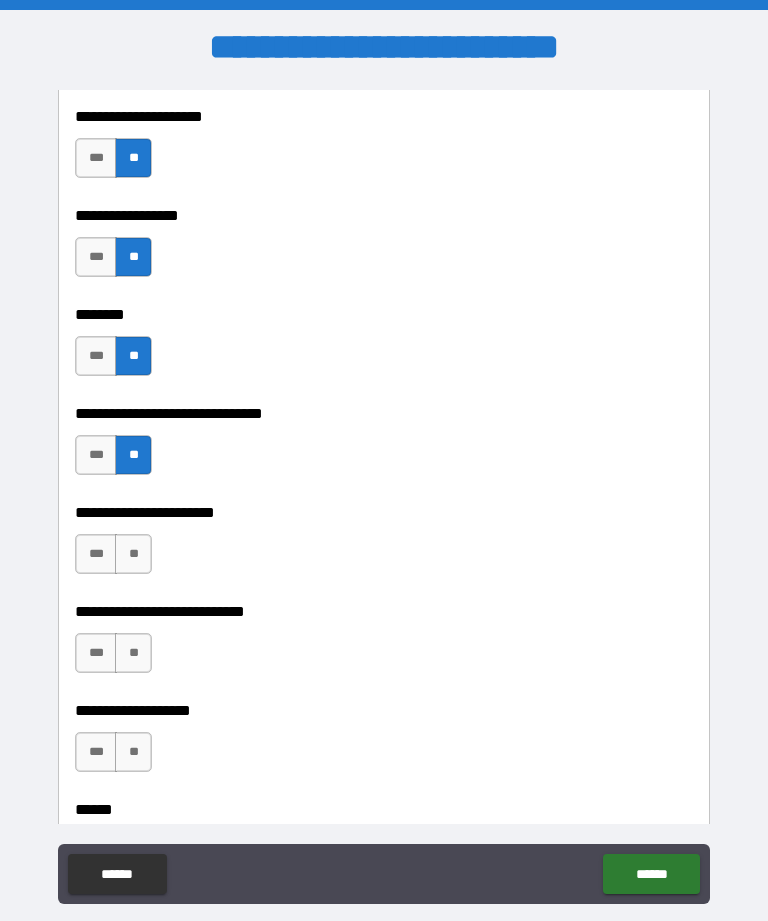 click on "**" at bounding box center [133, 554] 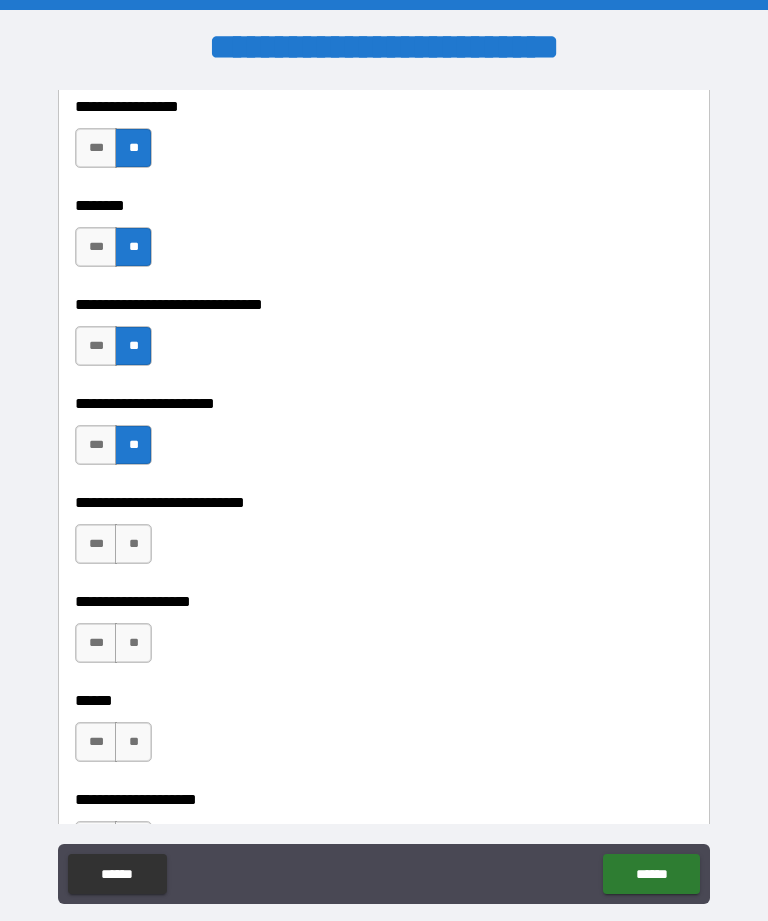 click on "**" at bounding box center (133, 544) 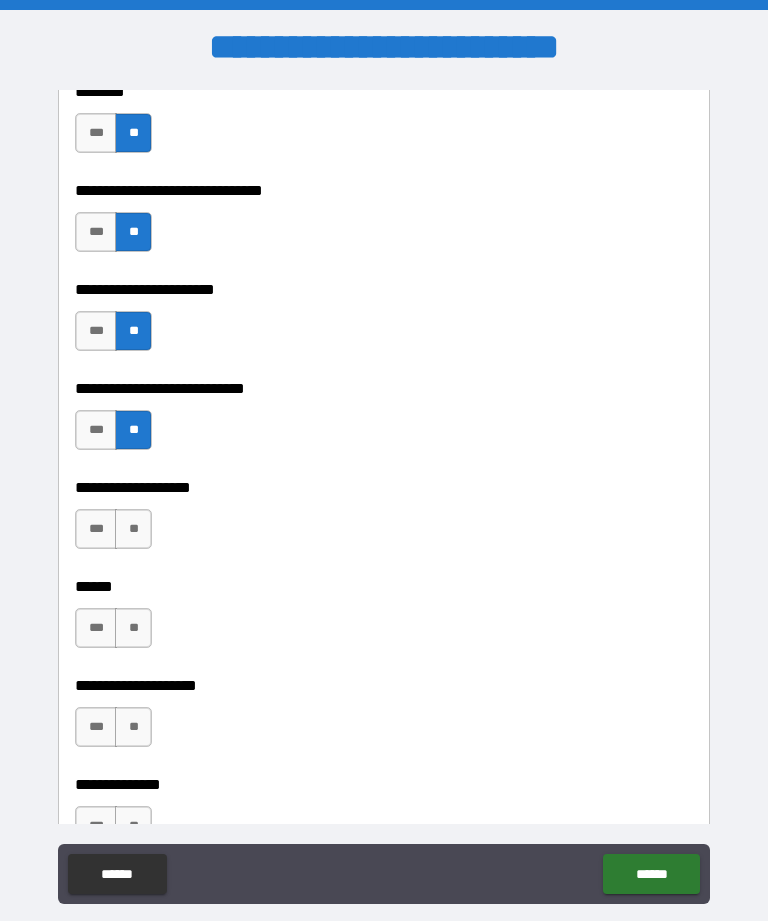 click on "**" at bounding box center (133, 529) 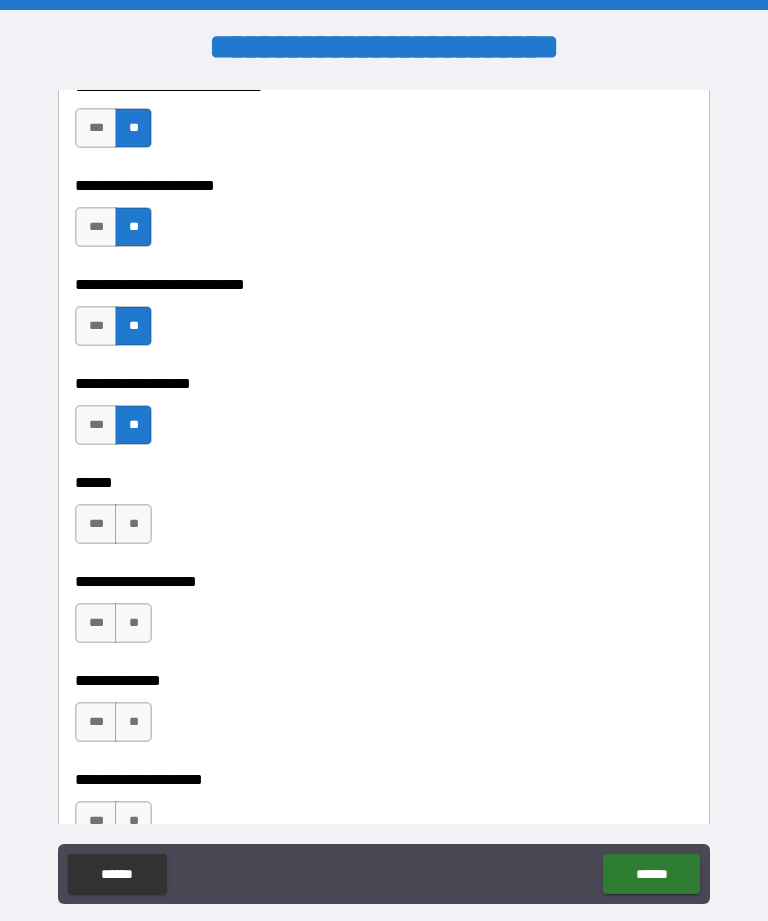 click on "**" at bounding box center (133, 524) 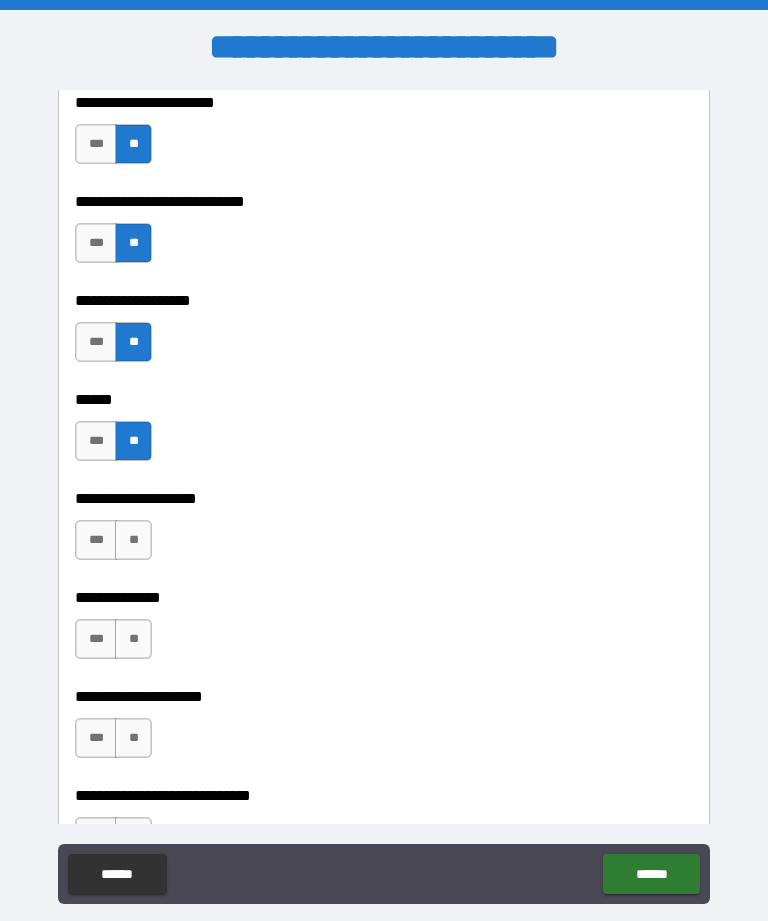 click on "**" at bounding box center [133, 540] 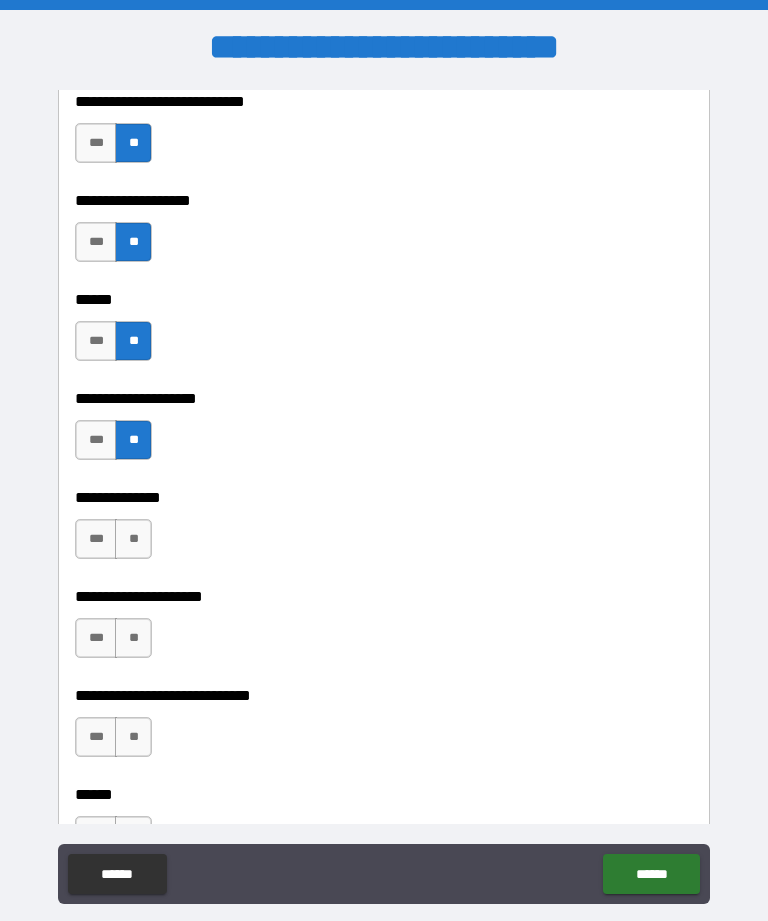 scroll, scrollTop: 7482, scrollLeft: 0, axis: vertical 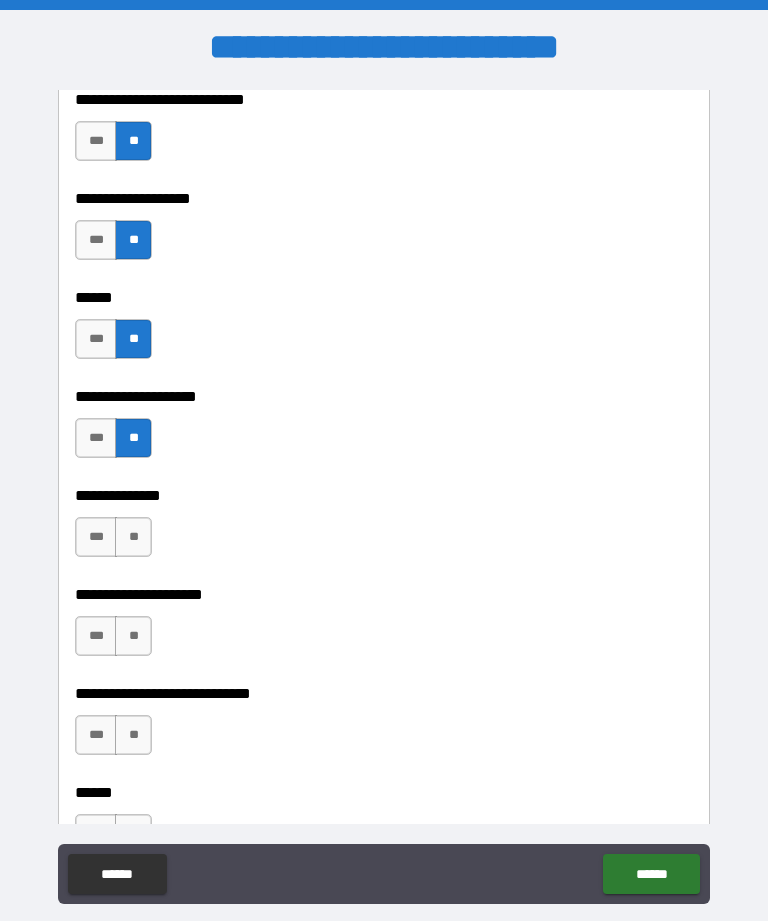 click on "**" at bounding box center [133, 537] 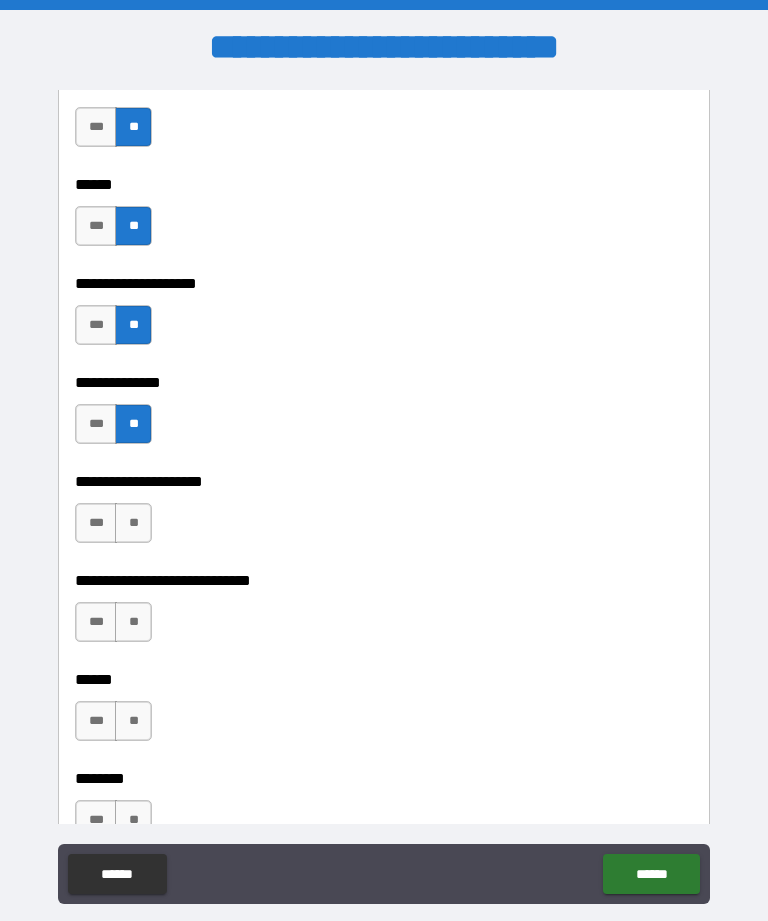 click on "**" at bounding box center (133, 523) 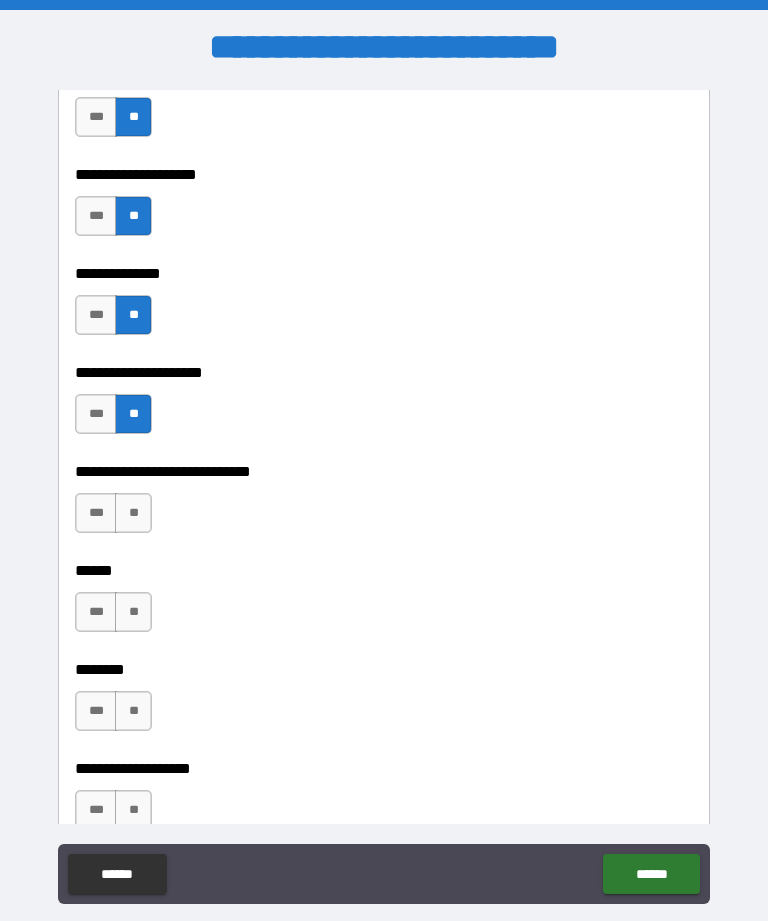 click on "**" at bounding box center (133, 513) 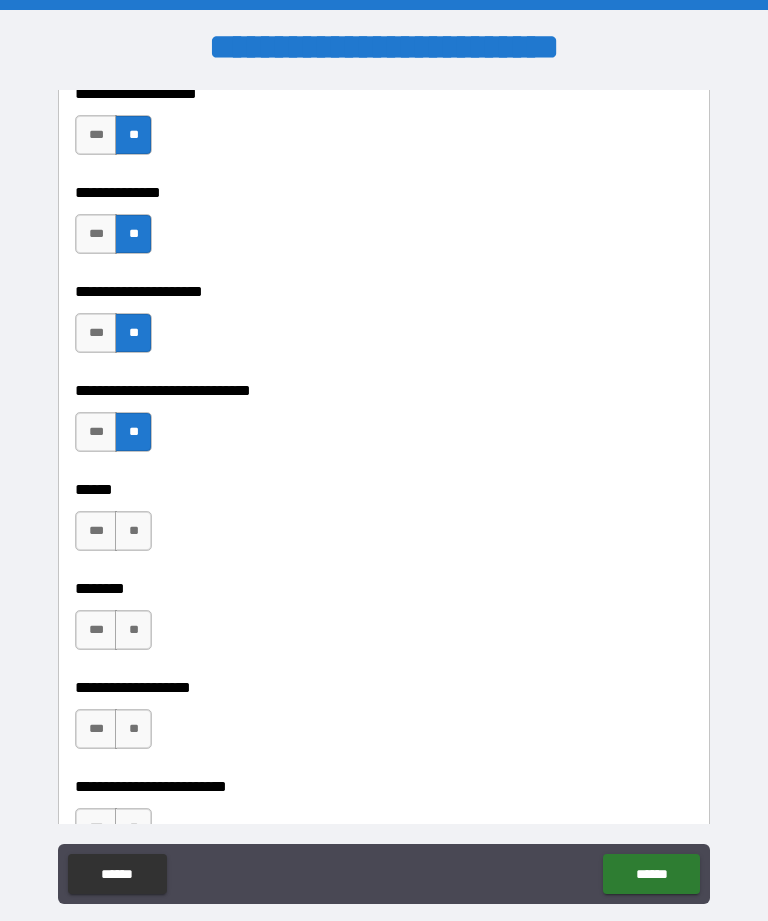 scroll, scrollTop: 7816, scrollLeft: 0, axis: vertical 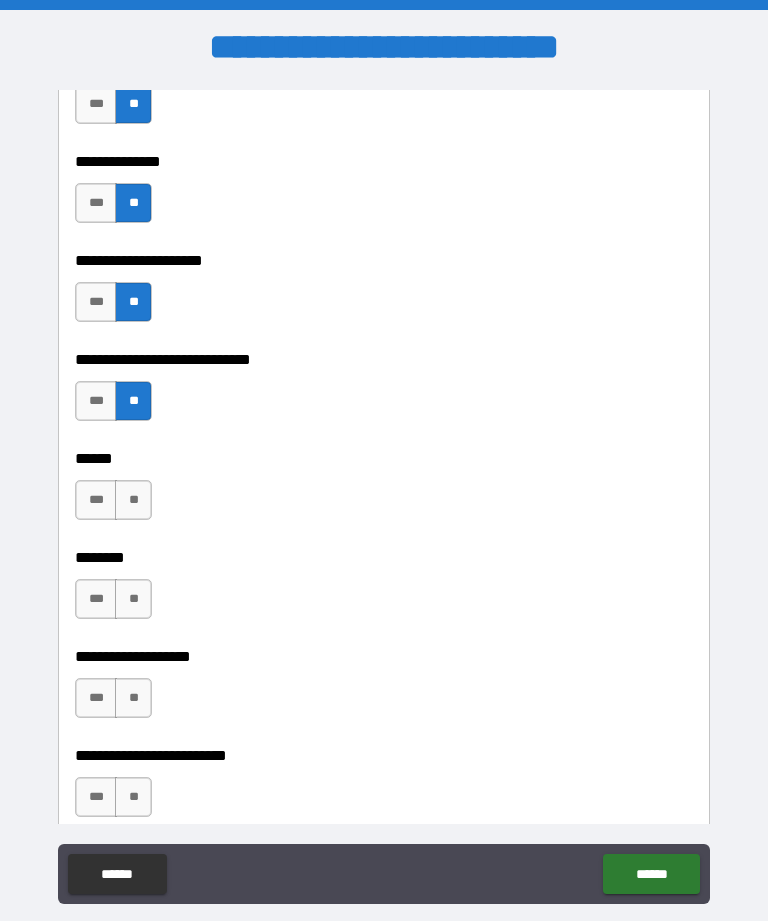 click on "**" at bounding box center (133, 500) 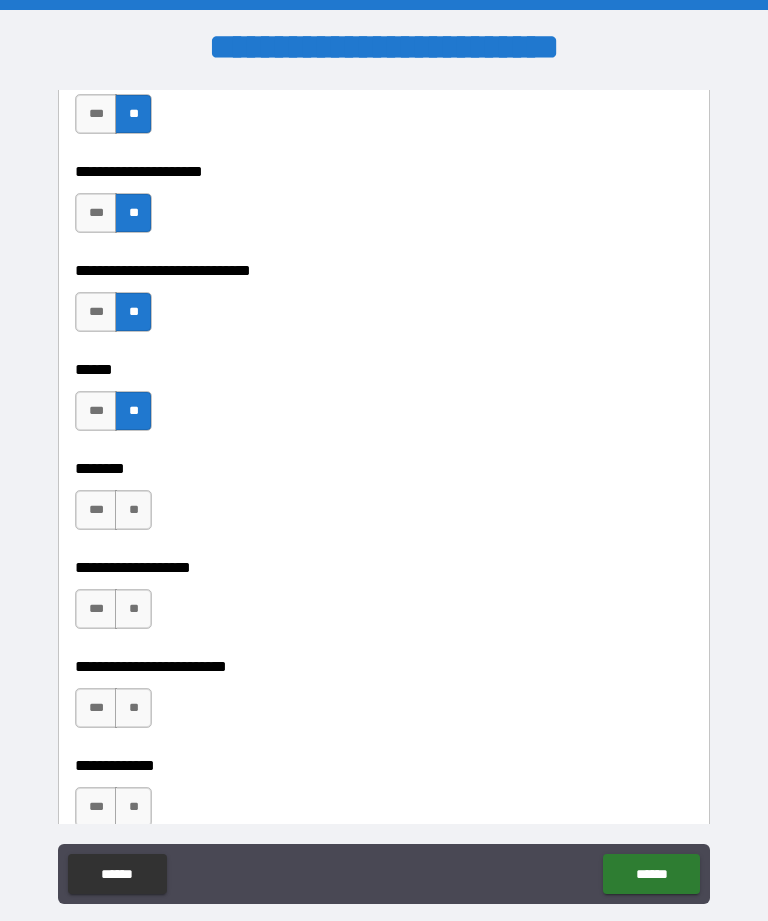 scroll, scrollTop: 7913, scrollLeft: 0, axis: vertical 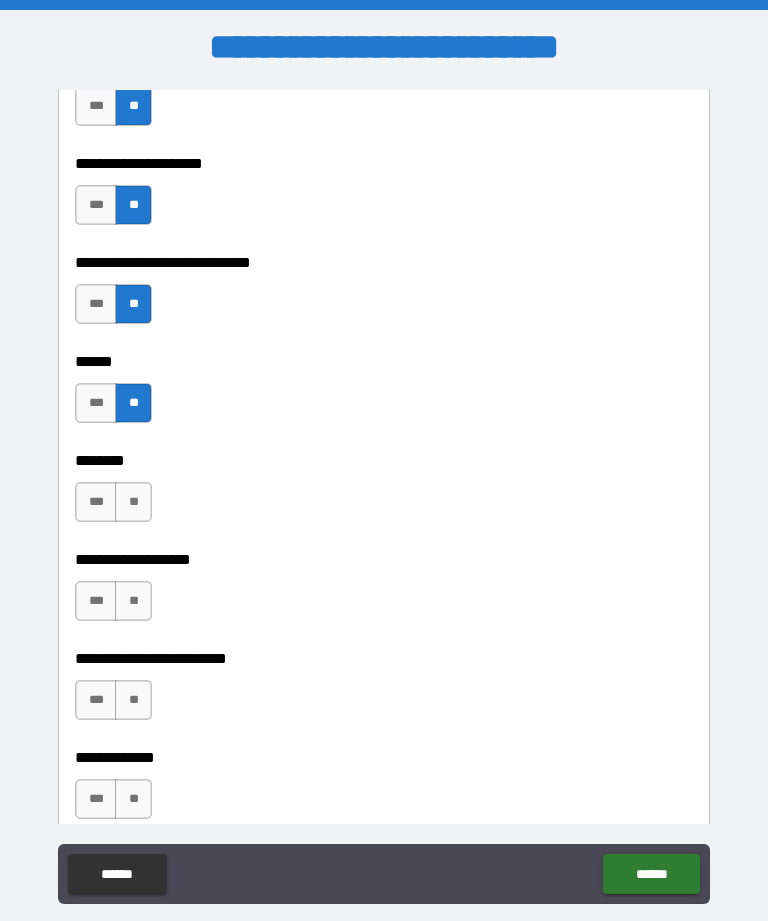 click on "**" at bounding box center (133, 502) 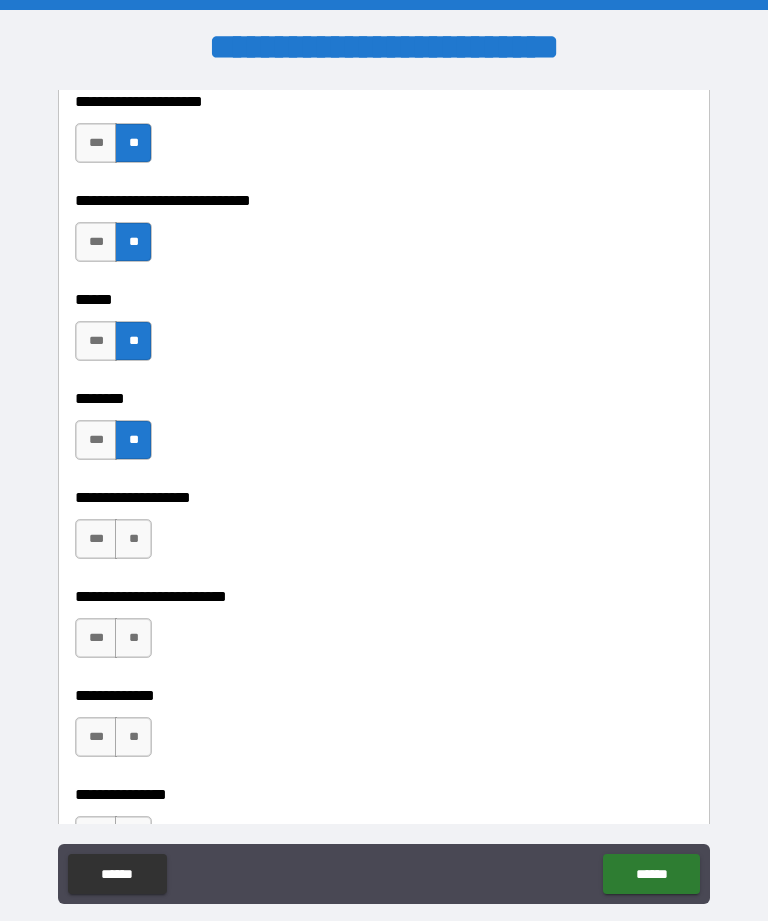scroll, scrollTop: 7978, scrollLeft: 0, axis: vertical 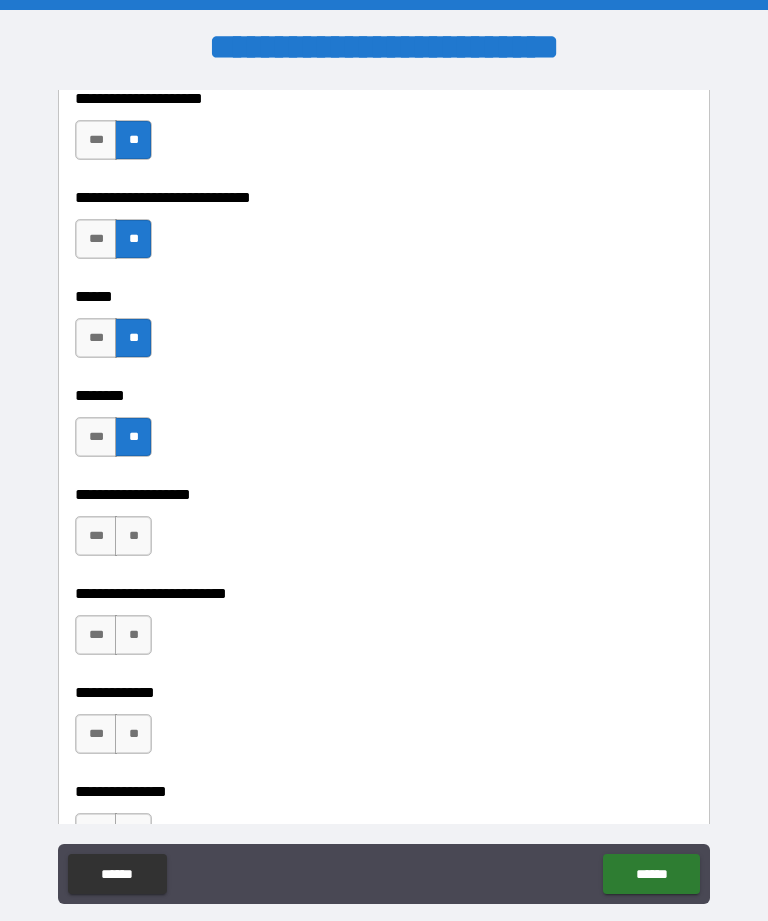 click on "**" at bounding box center [133, 536] 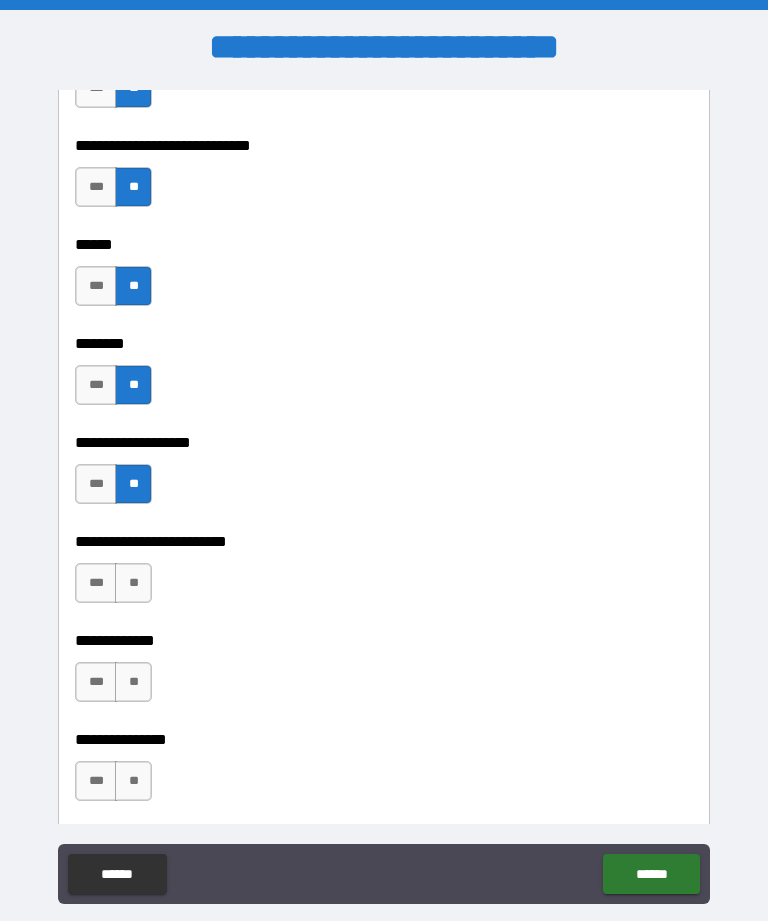 scroll, scrollTop: 8030, scrollLeft: 0, axis: vertical 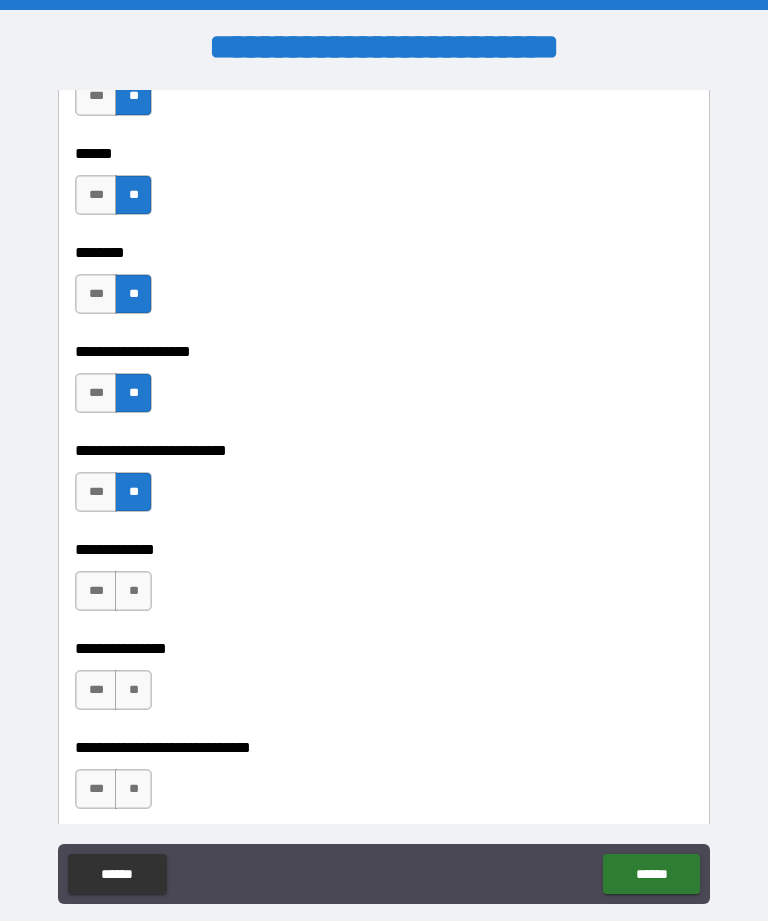 click on "**" at bounding box center [133, 591] 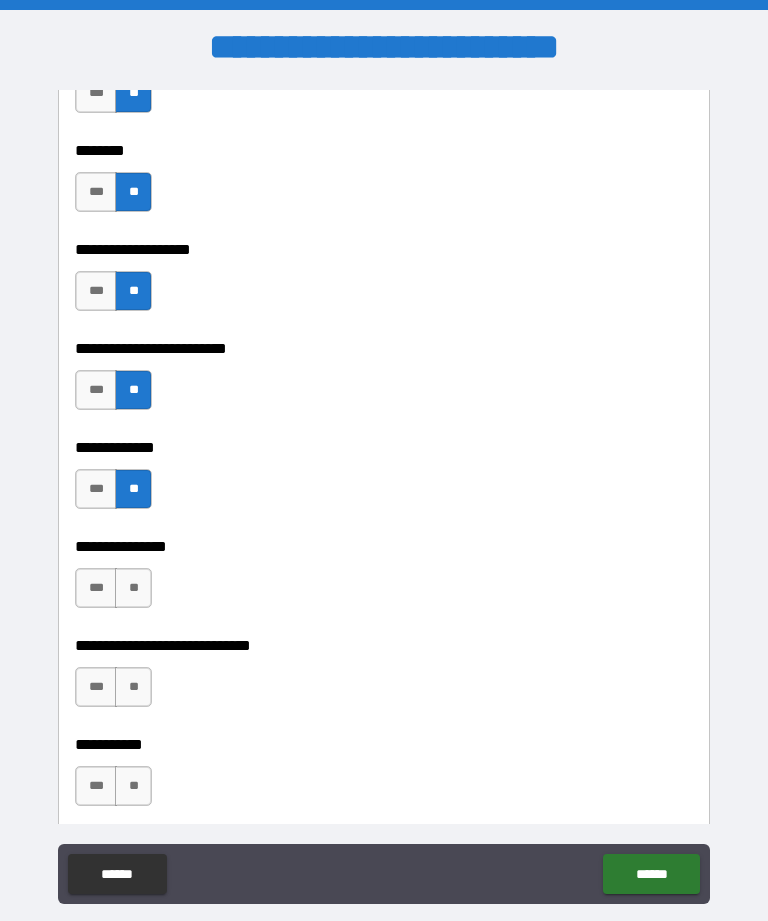 click on "**" at bounding box center [133, 588] 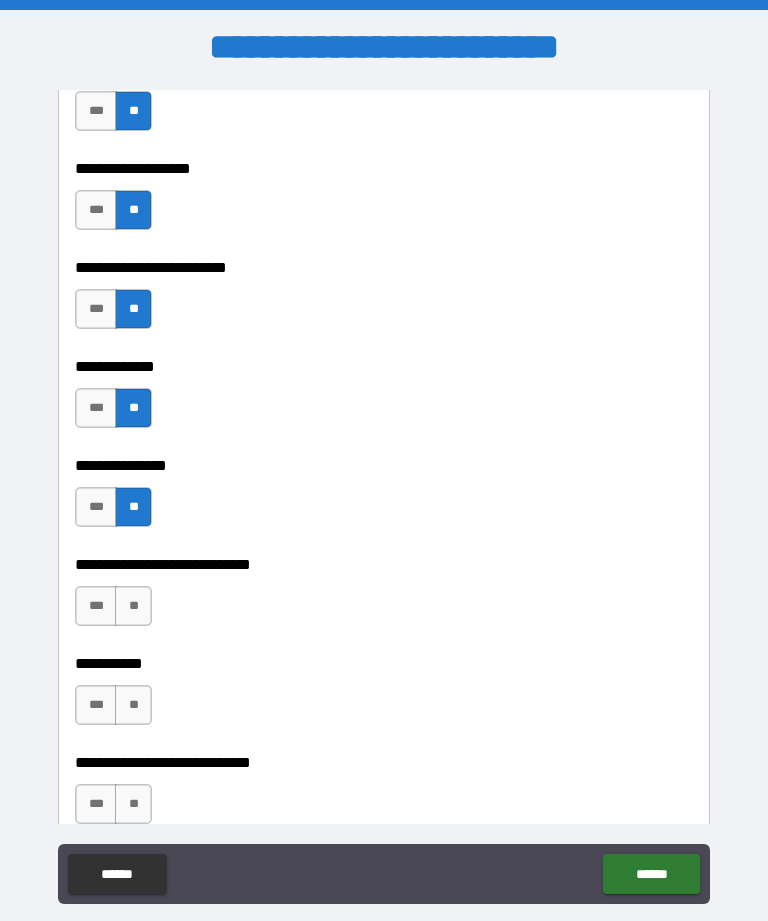 scroll, scrollTop: 8322, scrollLeft: 0, axis: vertical 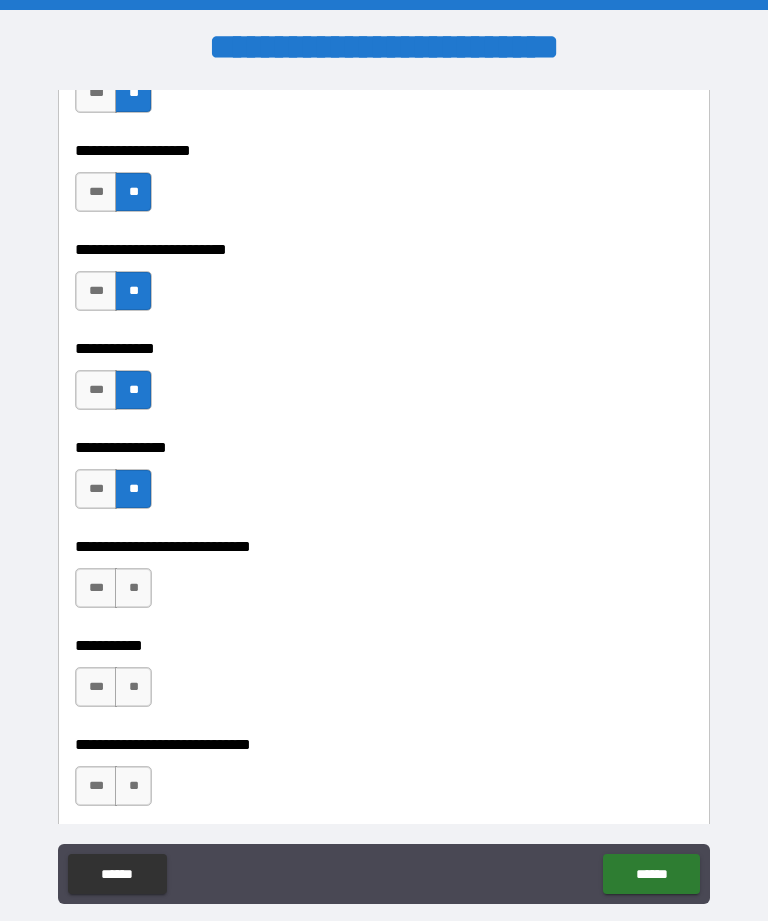 click on "**" at bounding box center (133, 588) 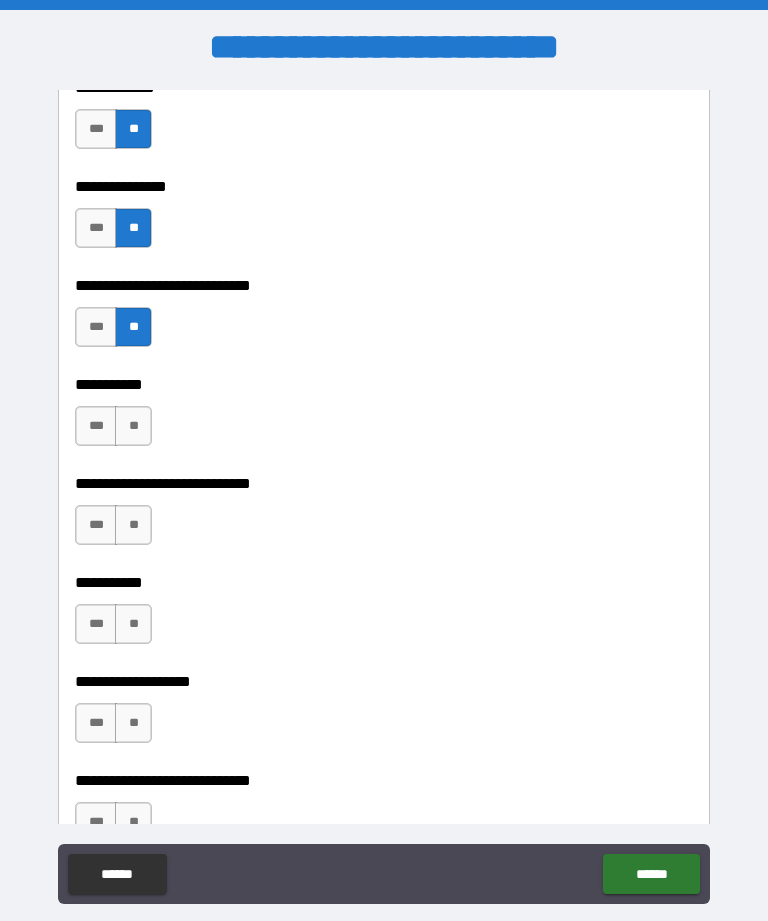 scroll, scrollTop: 8589, scrollLeft: 0, axis: vertical 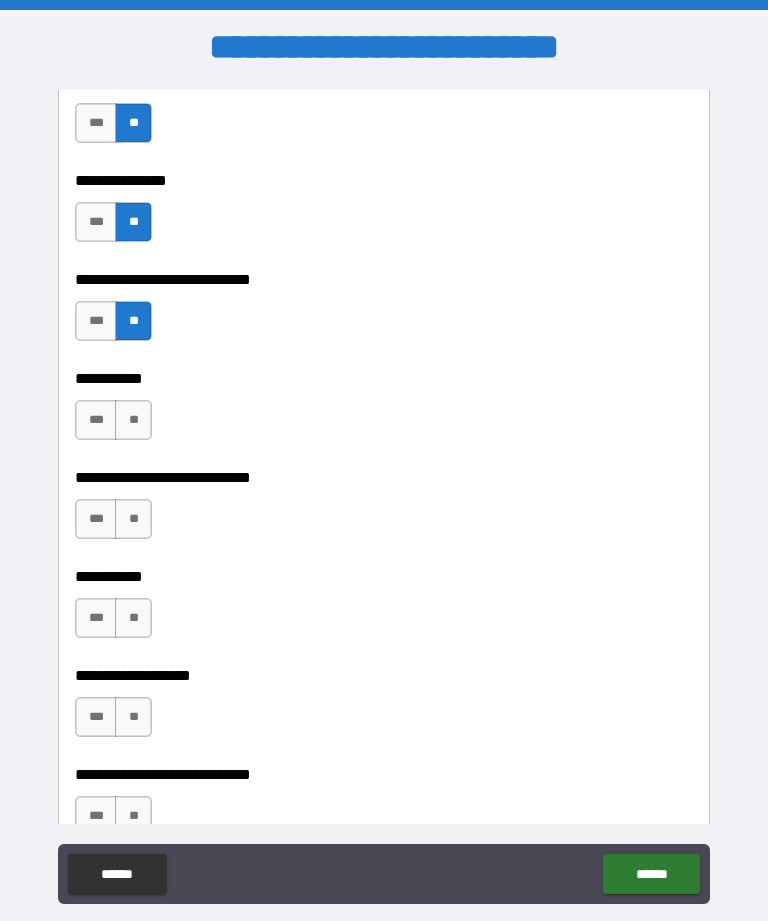 click on "**" at bounding box center (133, 420) 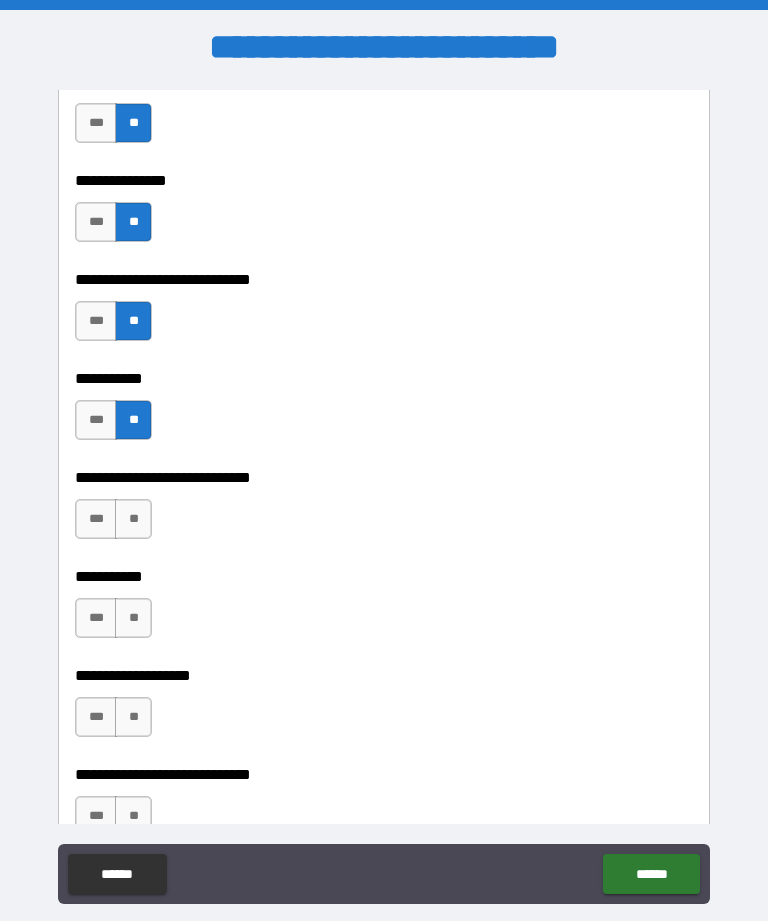 click on "**" at bounding box center (133, 519) 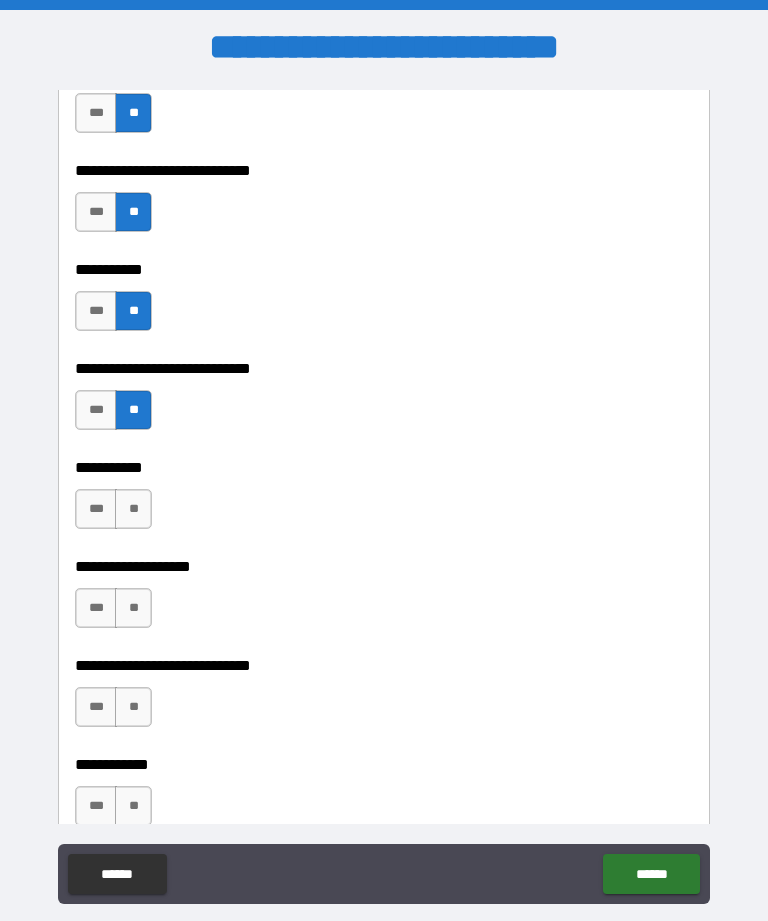 click on "**" at bounding box center [133, 509] 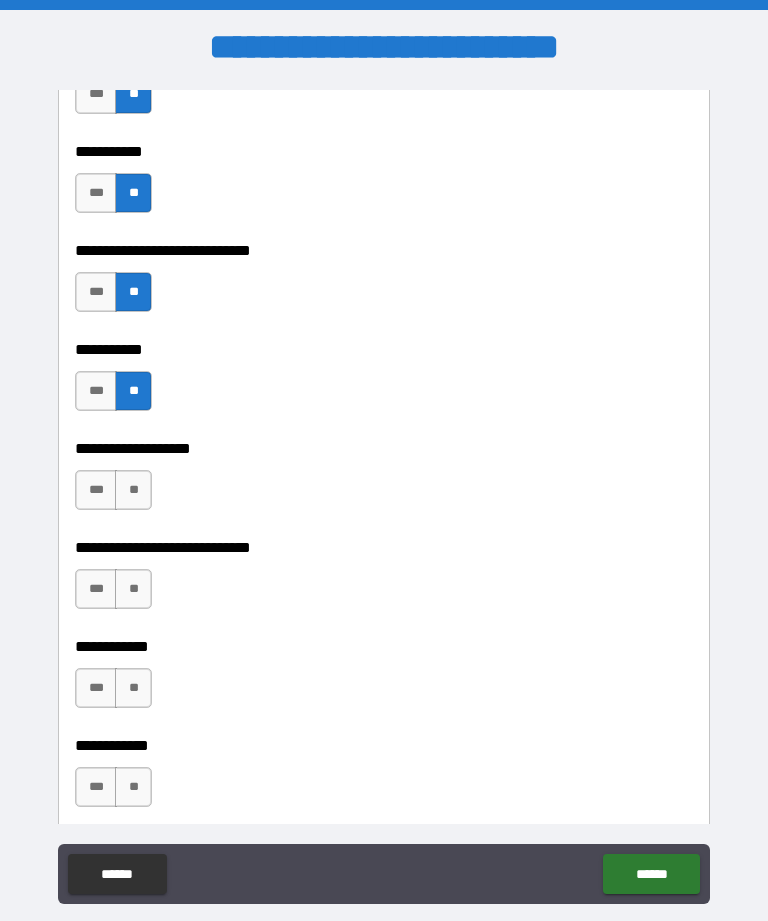click on "**" at bounding box center (133, 490) 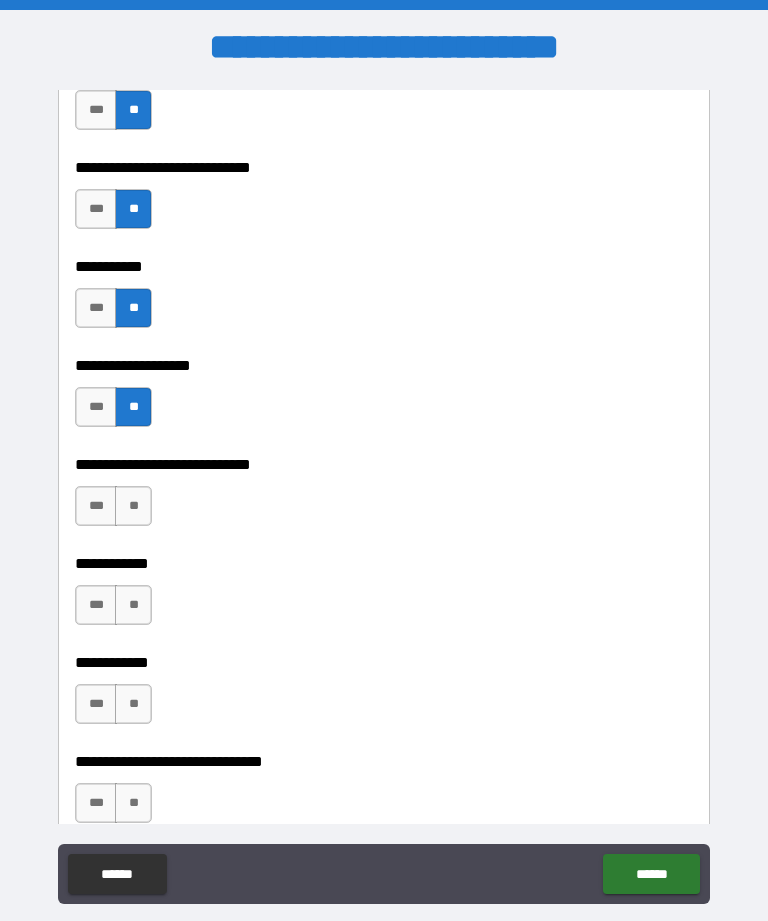 click on "**" at bounding box center (133, 506) 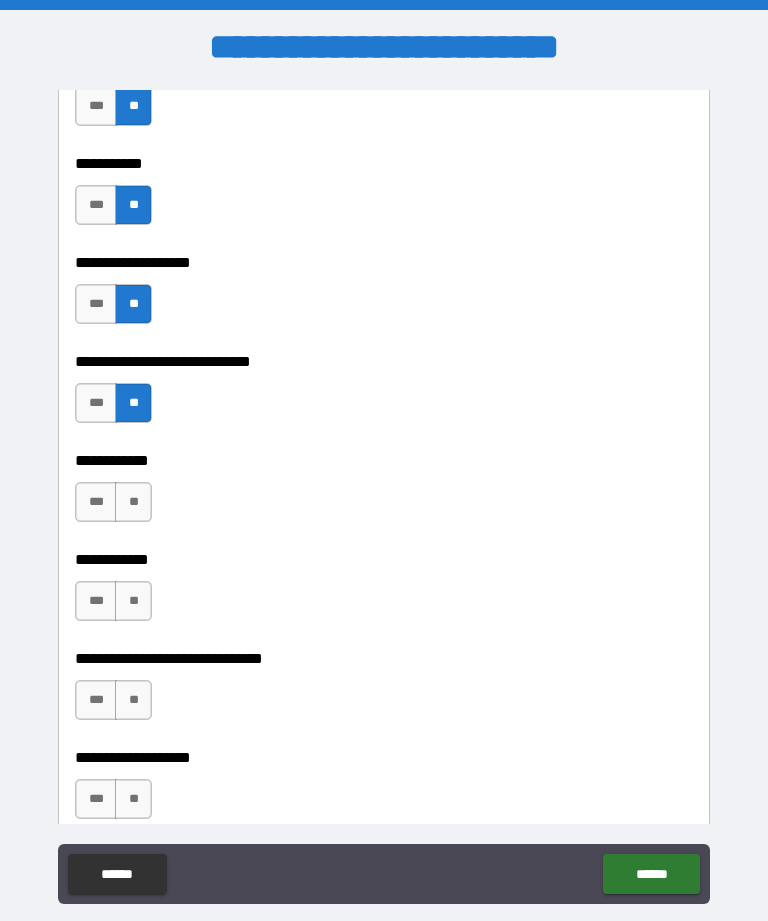 click on "**" at bounding box center (133, 502) 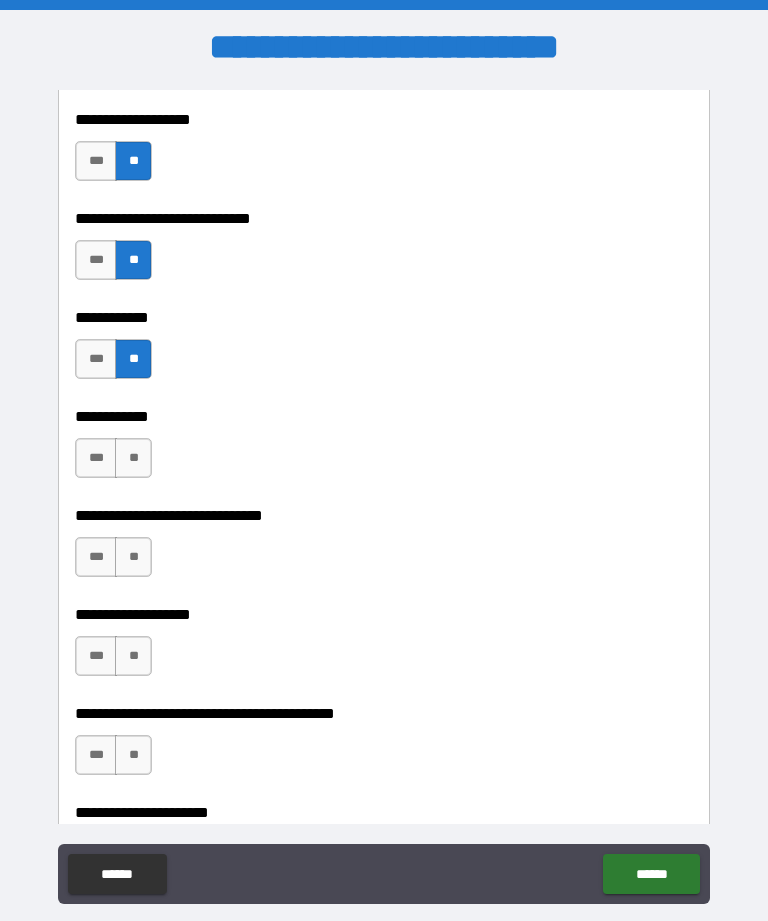 click on "**" at bounding box center (133, 458) 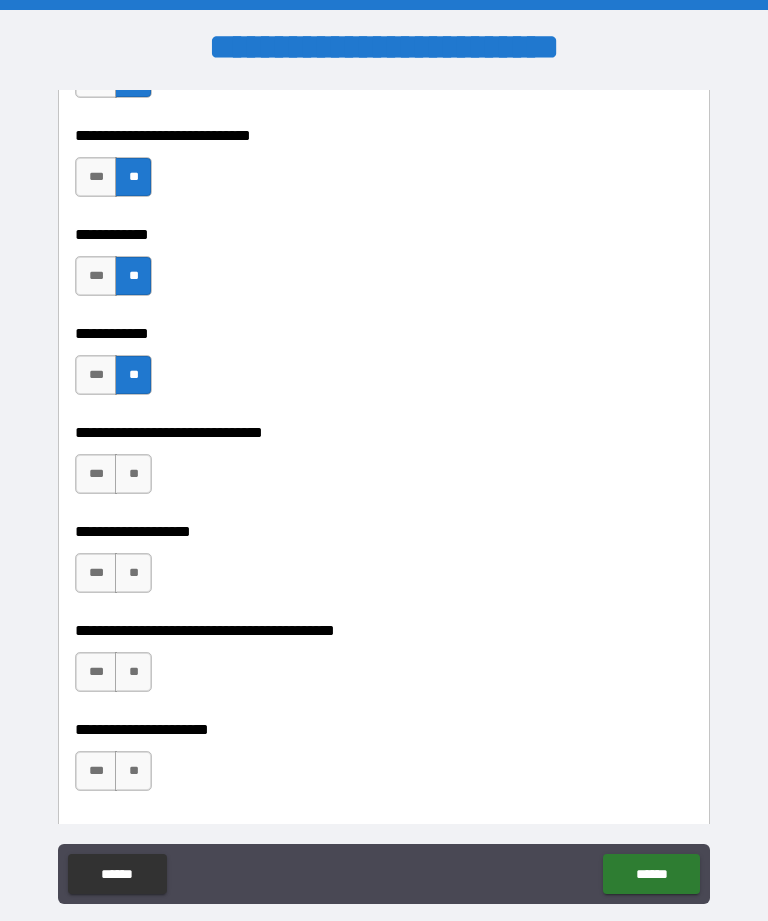 click on "**" at bounding box center (133, 474) 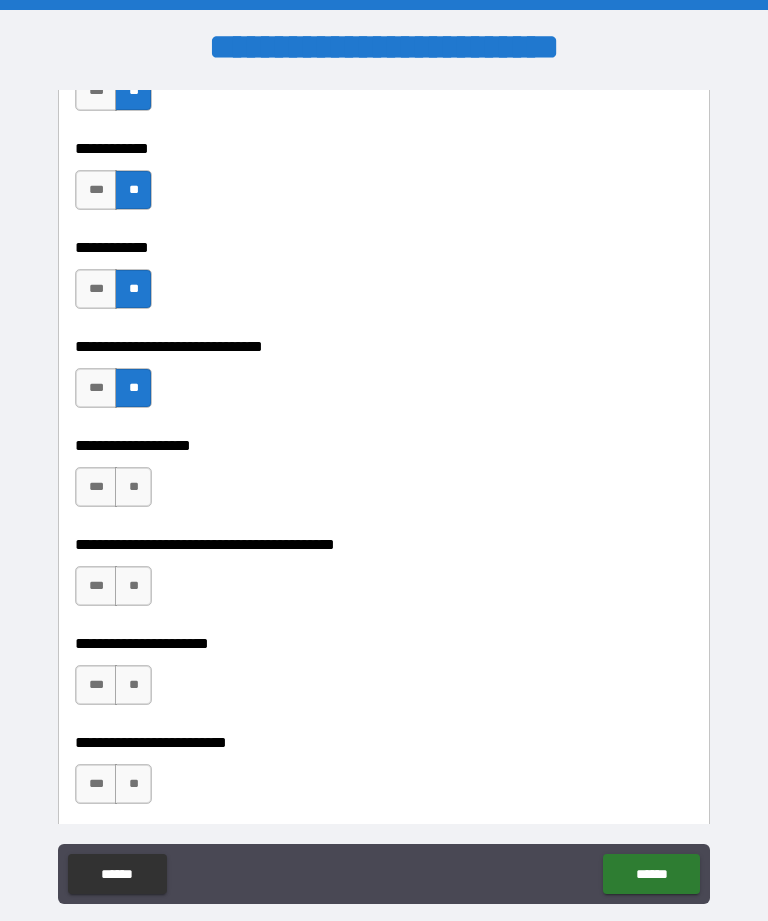click on "**" at bounding box center [133, 487] 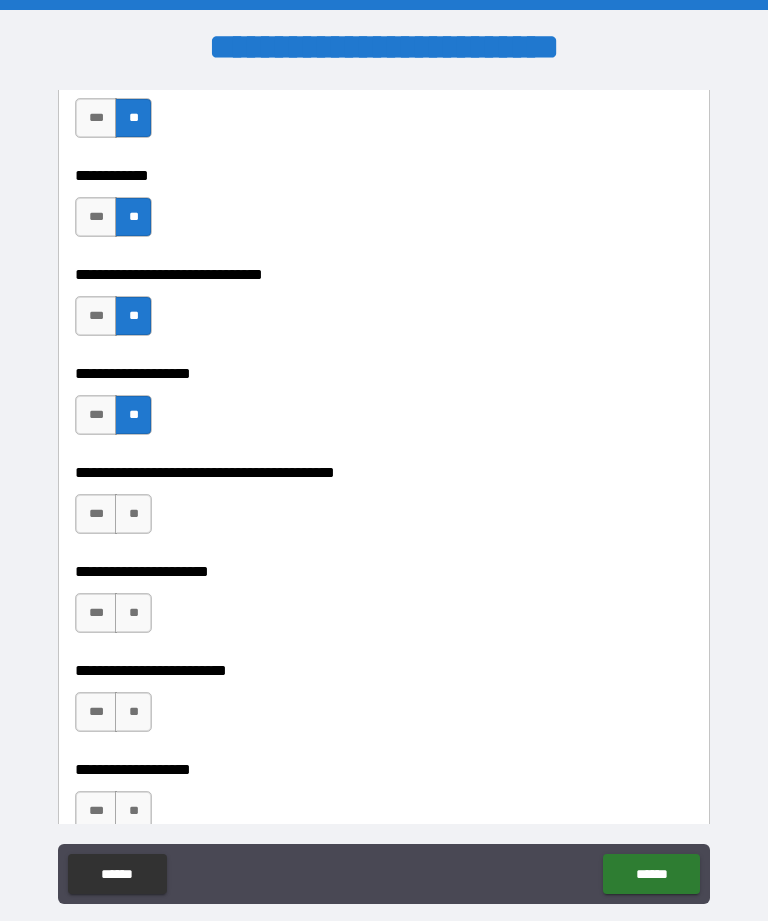 scroll, scrollTop: 9387, scrollLeft: 0, axis: vertical 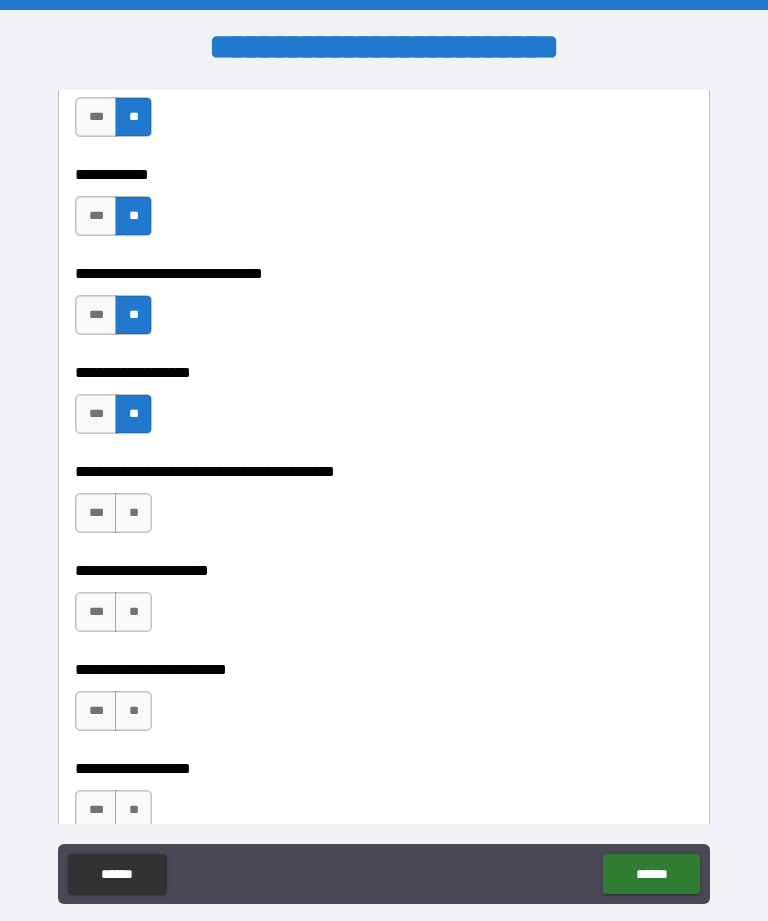 click on "**" at bounding box center [133, 513] 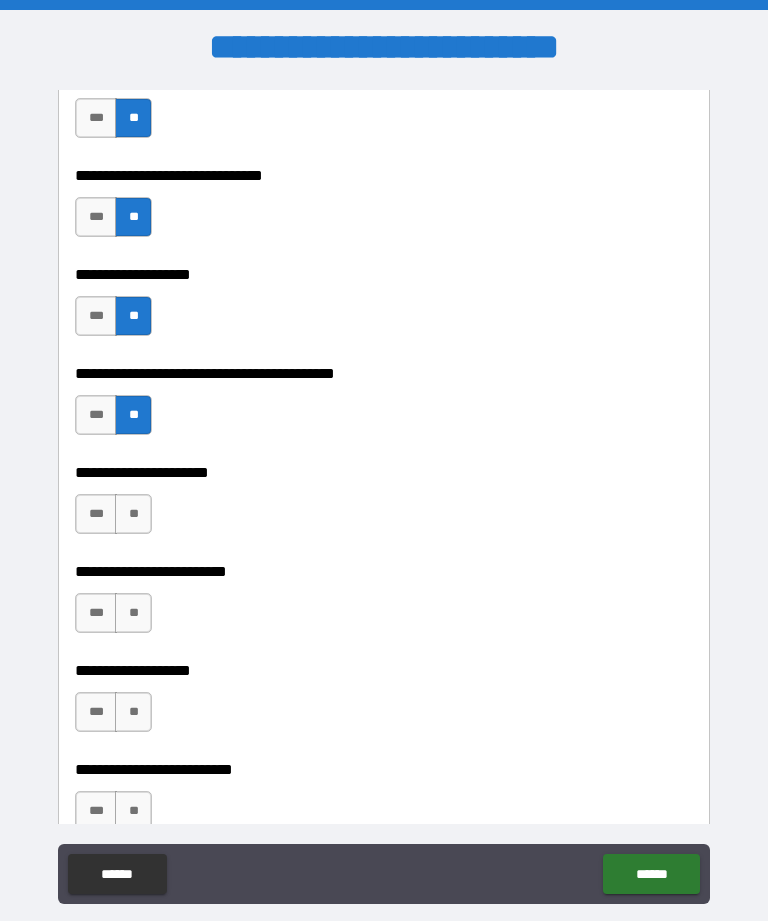click on "**" at bounding box center (133, 514) 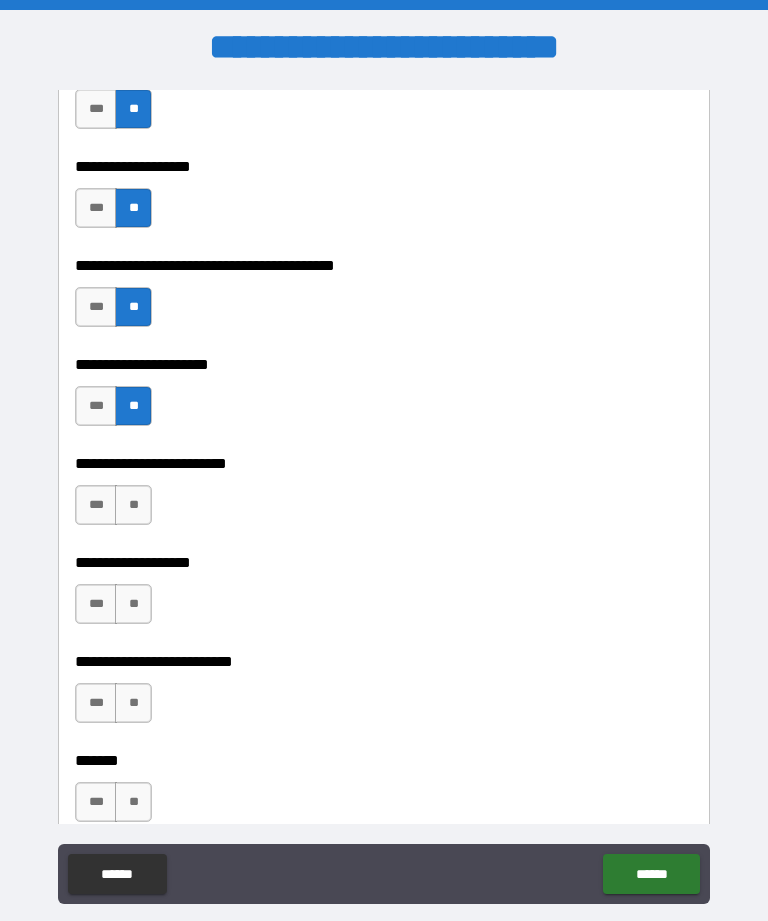 click on "**" at bounding box center [133, 505] 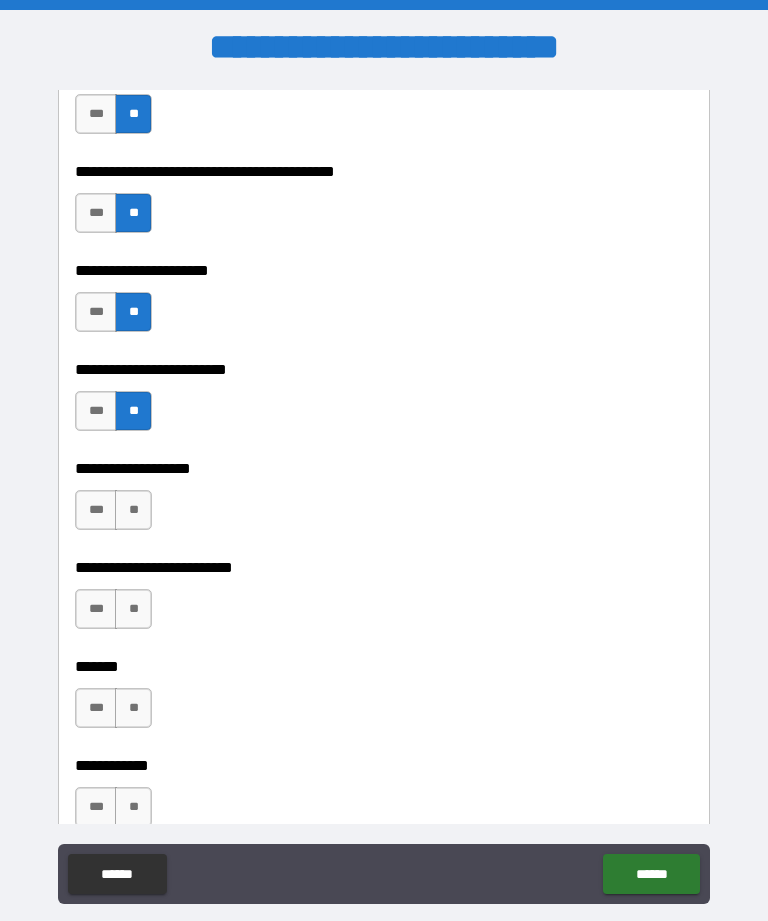scroll, scrollTop: 9687, scrollLeft: 0, axis: vertical 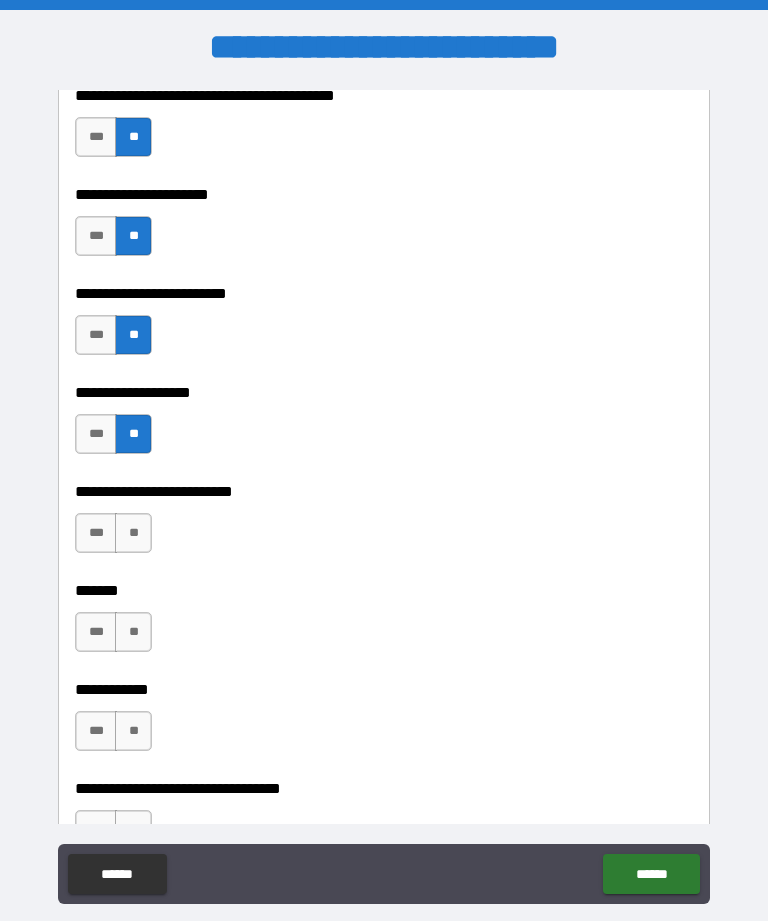 click on "**" at bounding box center (133, 533) 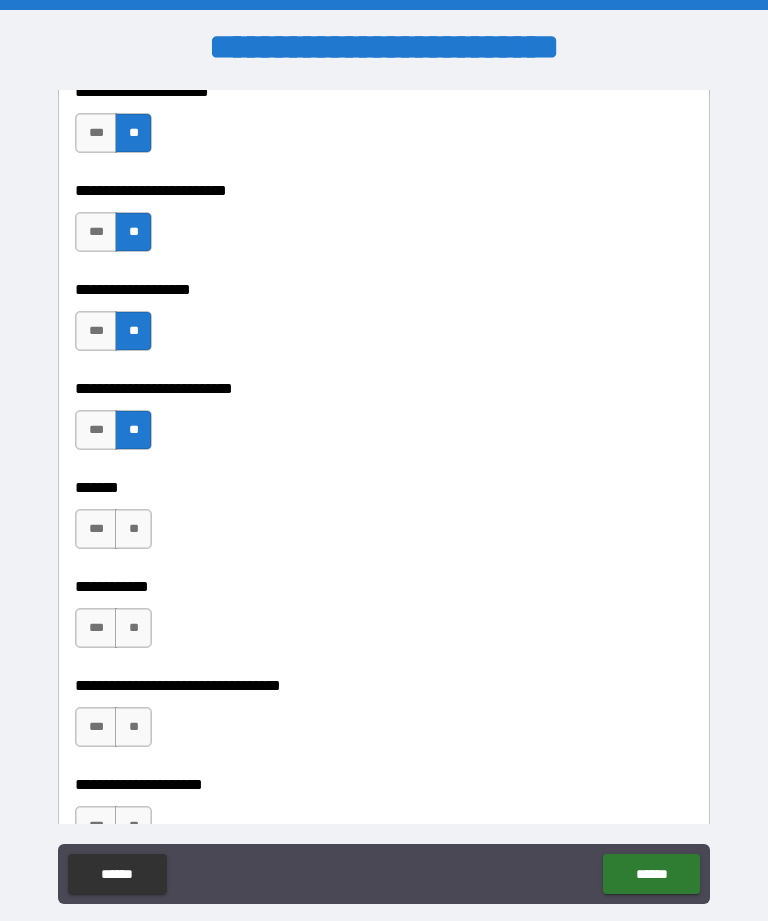 click on "**" at bounding box center [133, 529] 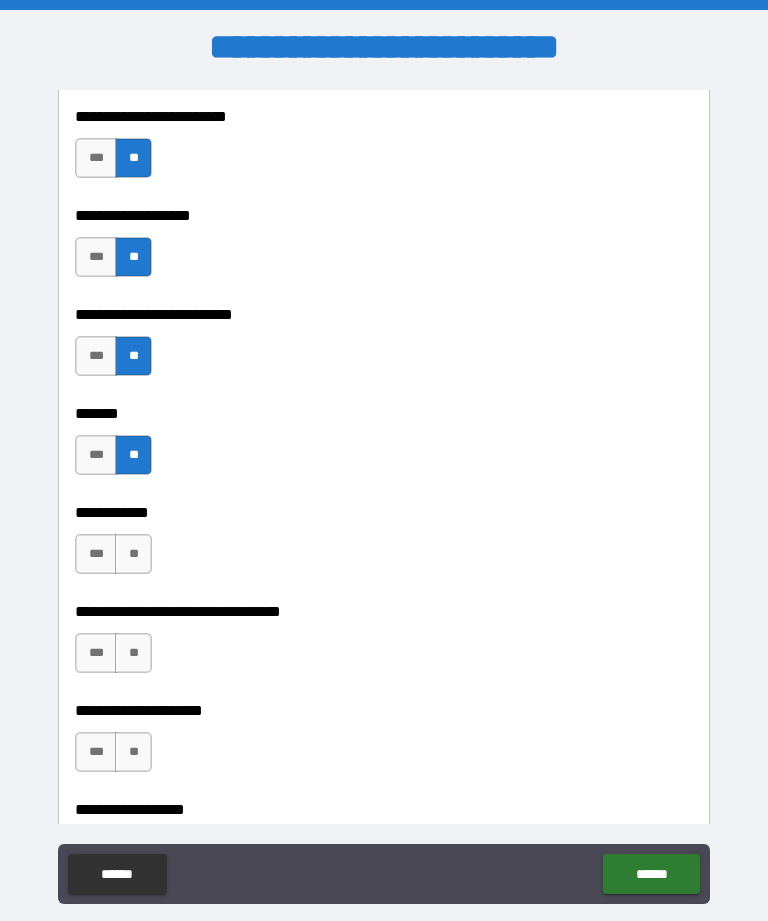 scroll, scrollTop: 9943, scrollLeft: 0, axis: vertical 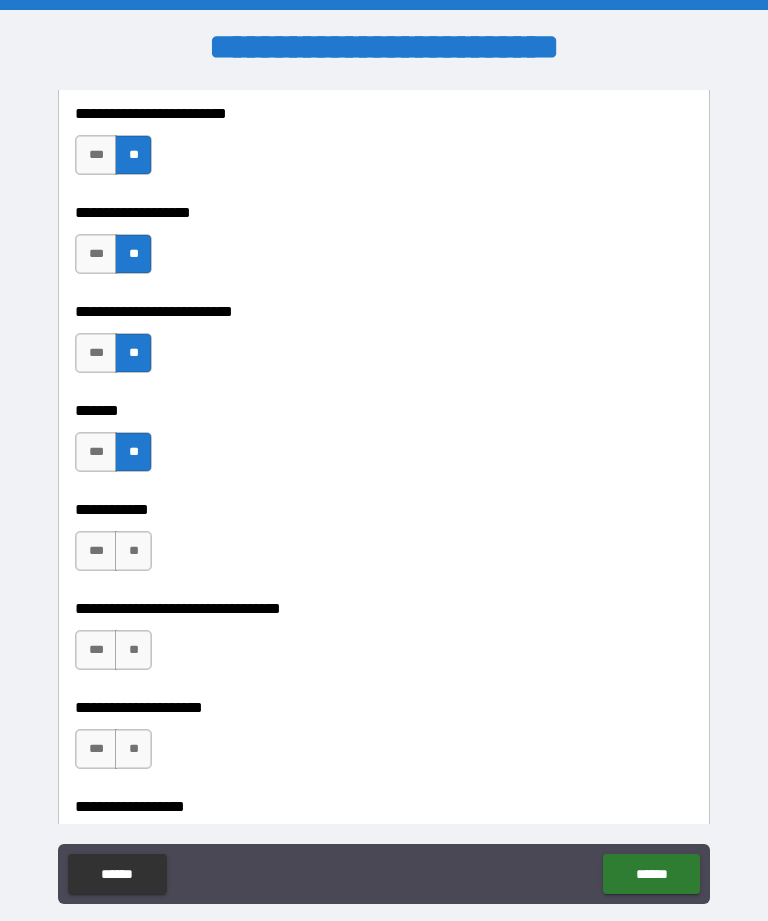 click on "**" at bounding box center [133, 551] 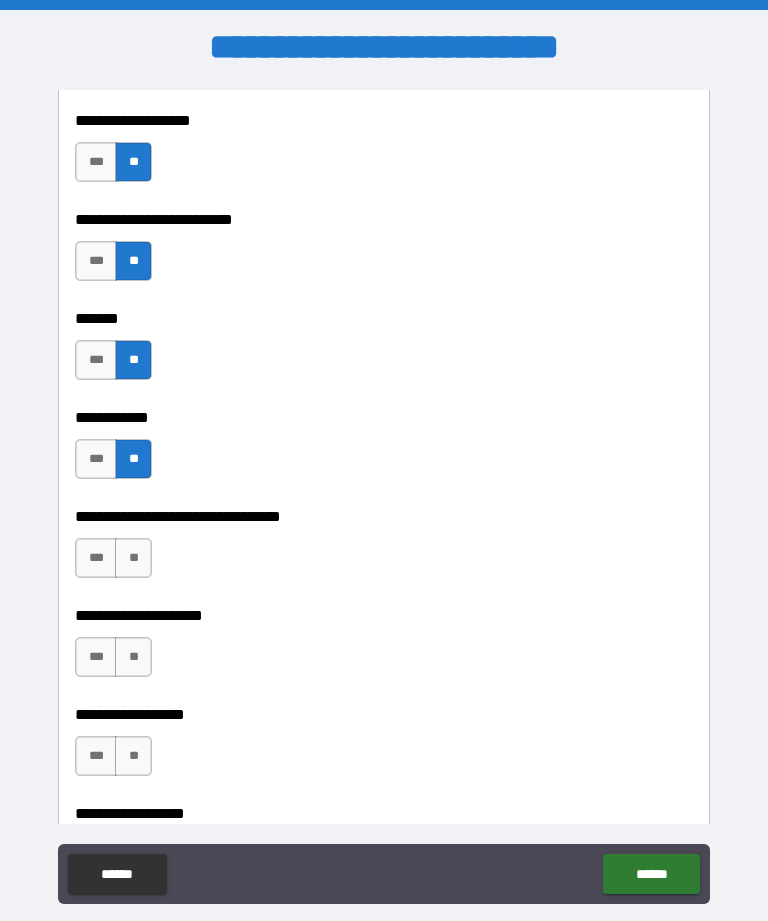 click on "**" at bounding box center (133, 558) 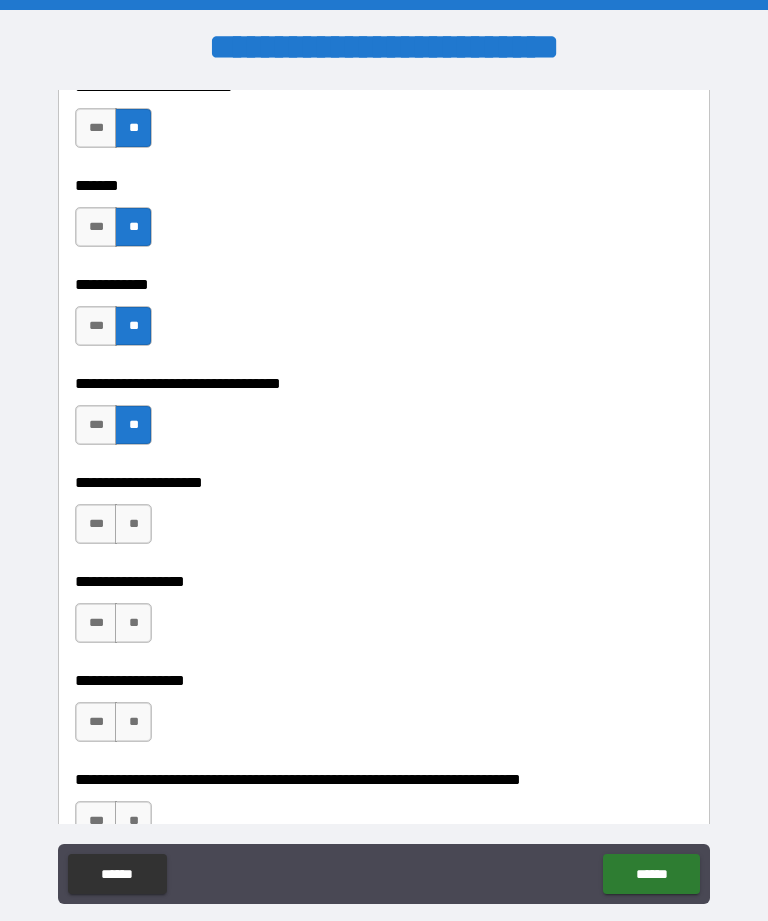 scroll, scrollTop: 10171, scrollLeft: 0, axis: vertical 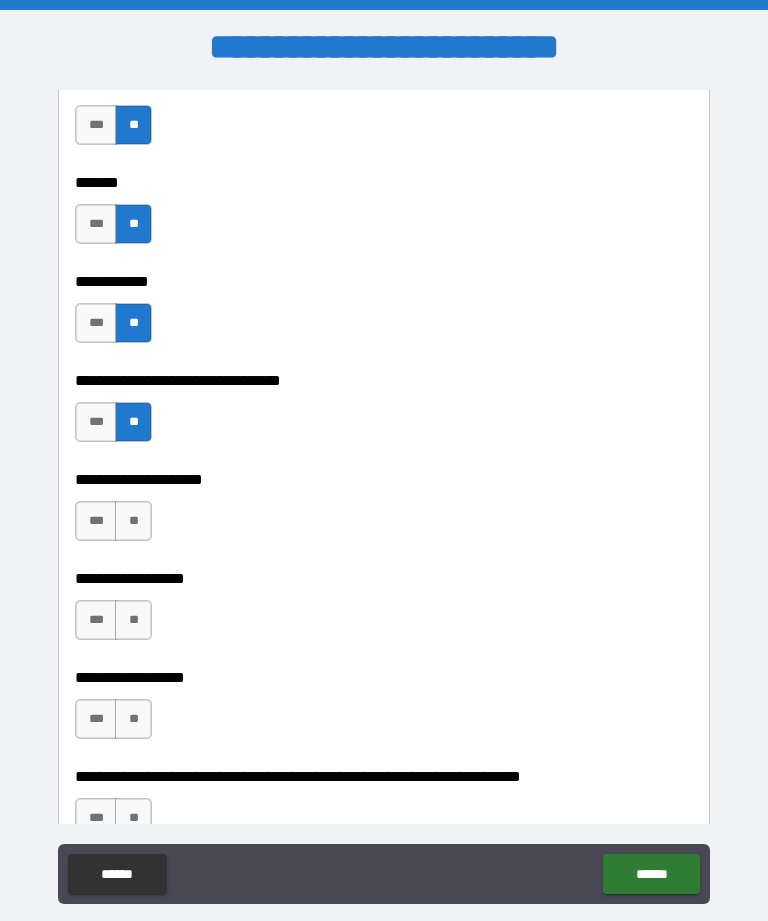 click on "**" at bounding box center (133, 521) 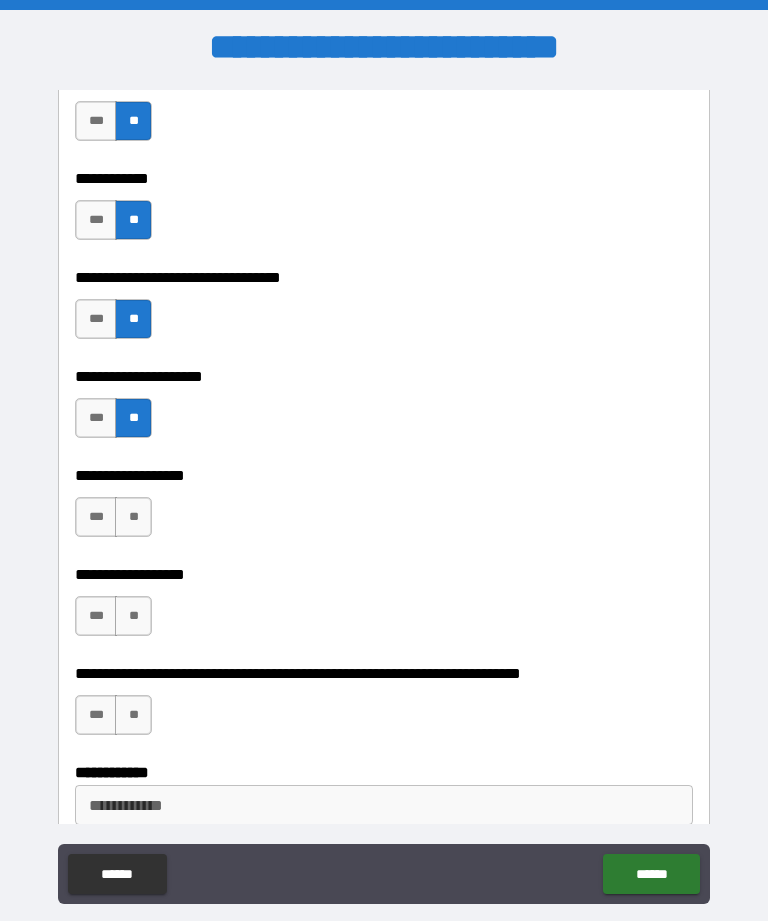 scroll, scrollTop: 10276, scrollLeft: 0, axis: vertical 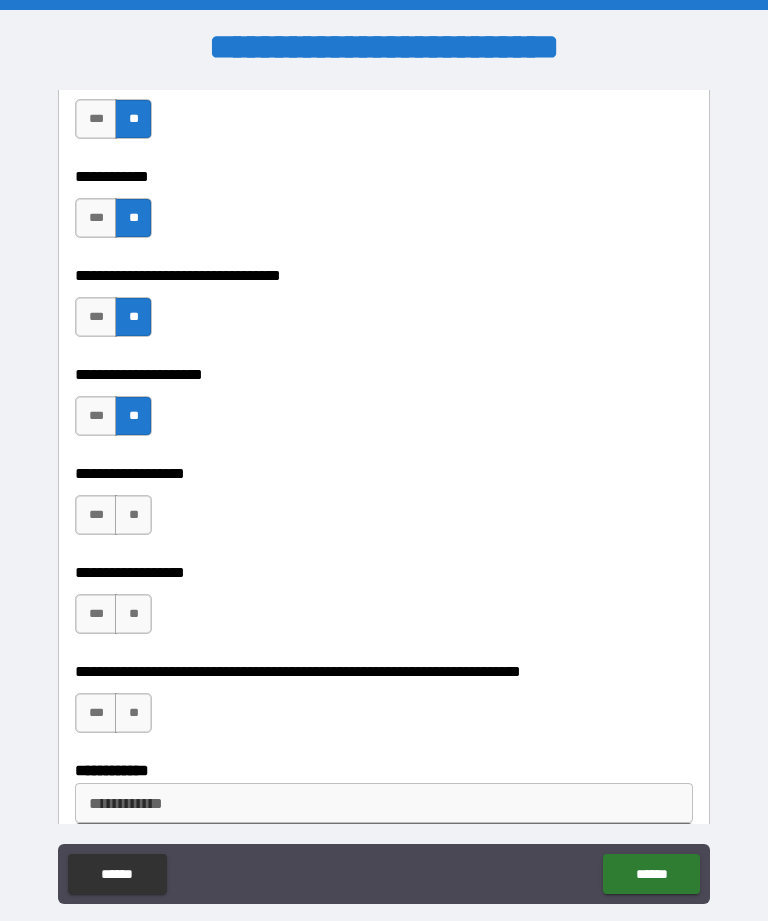 click on "**" at bounding box center (133, 515) 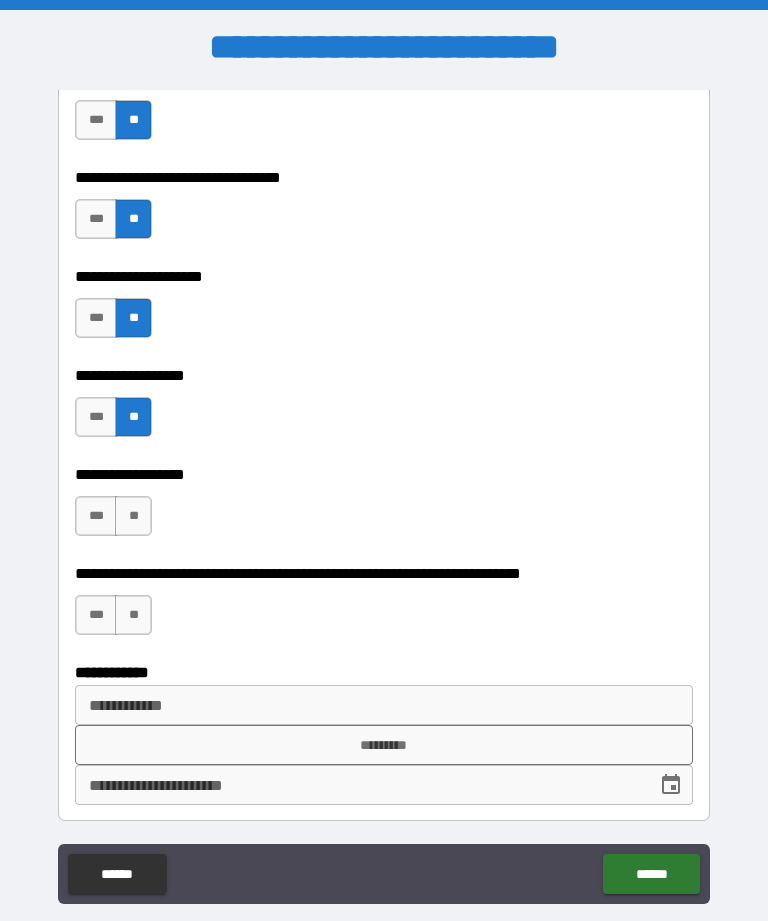 scroll, scrollTop: 10375, scrollLeft: 0, axis: vertical 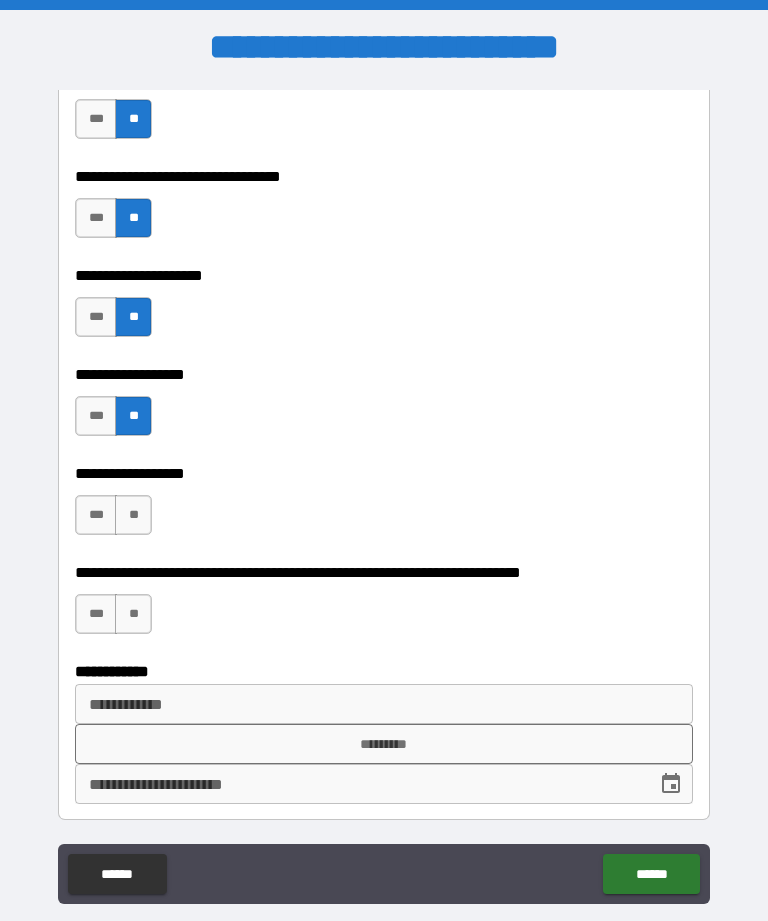click on "**" at bounding box center [133, 515] 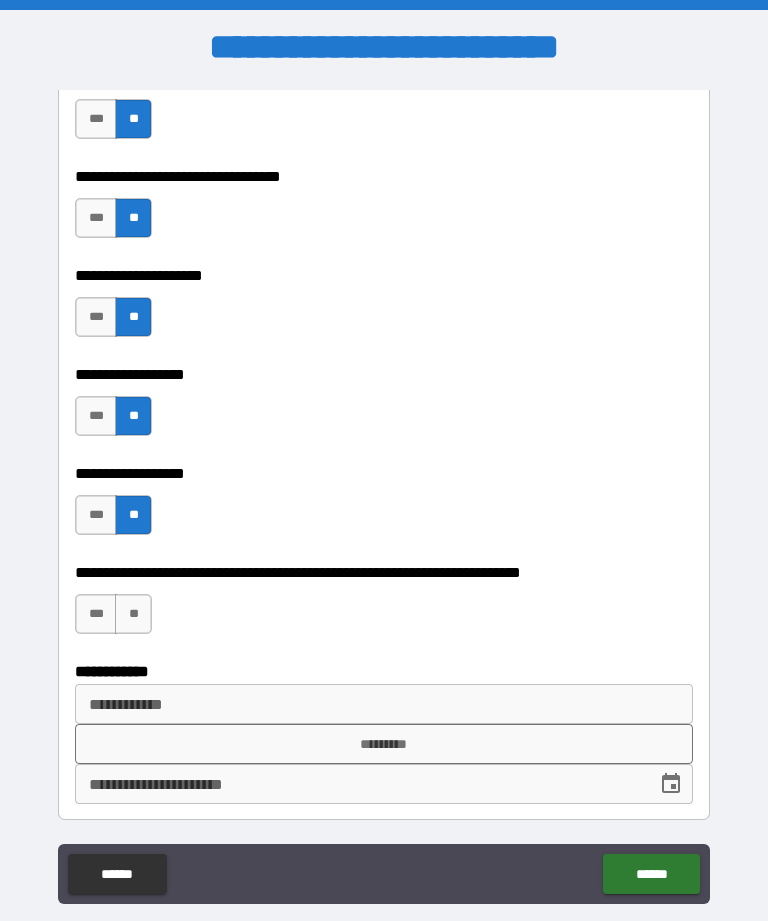 click on "**" at bounding box center [133, 614] 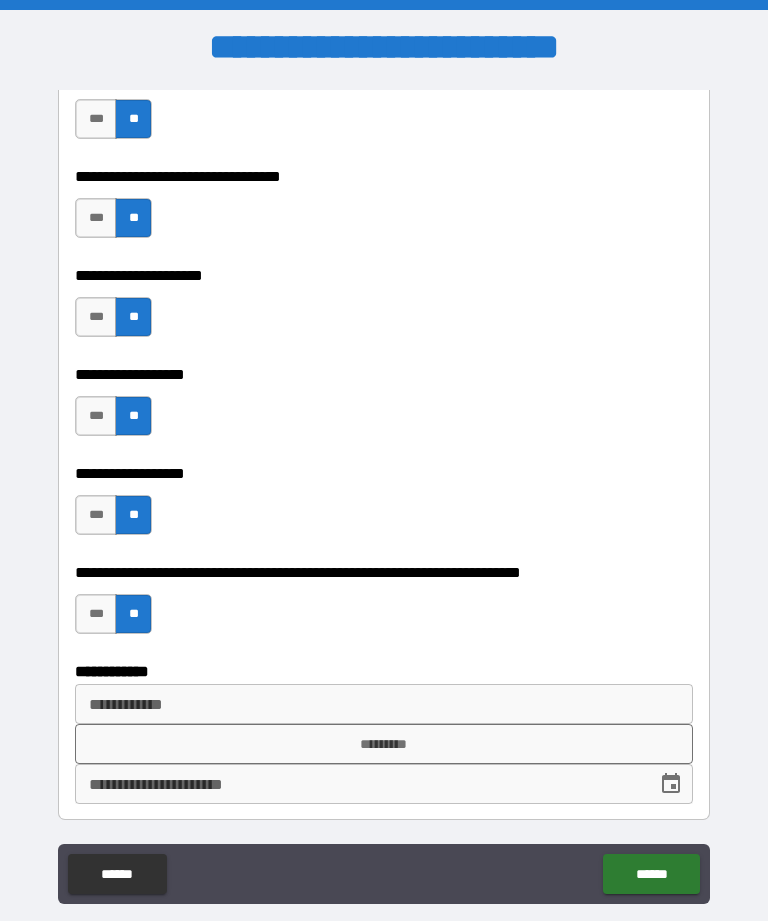 click on "*********" at bounding box center [384, 744] 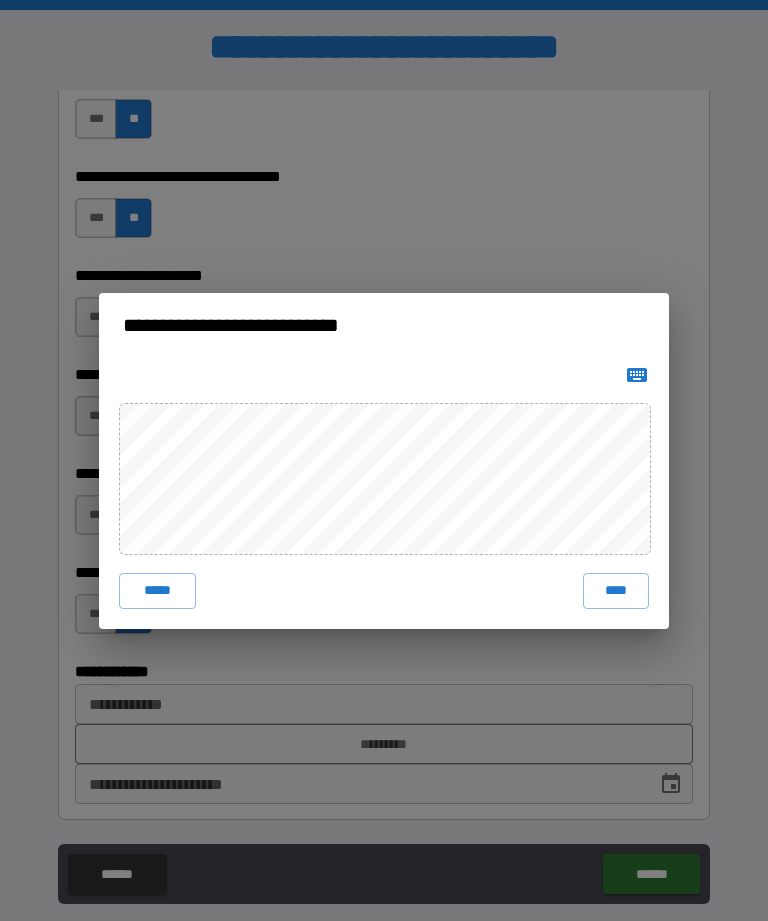 click on "****" at bounding box center (616, 591) 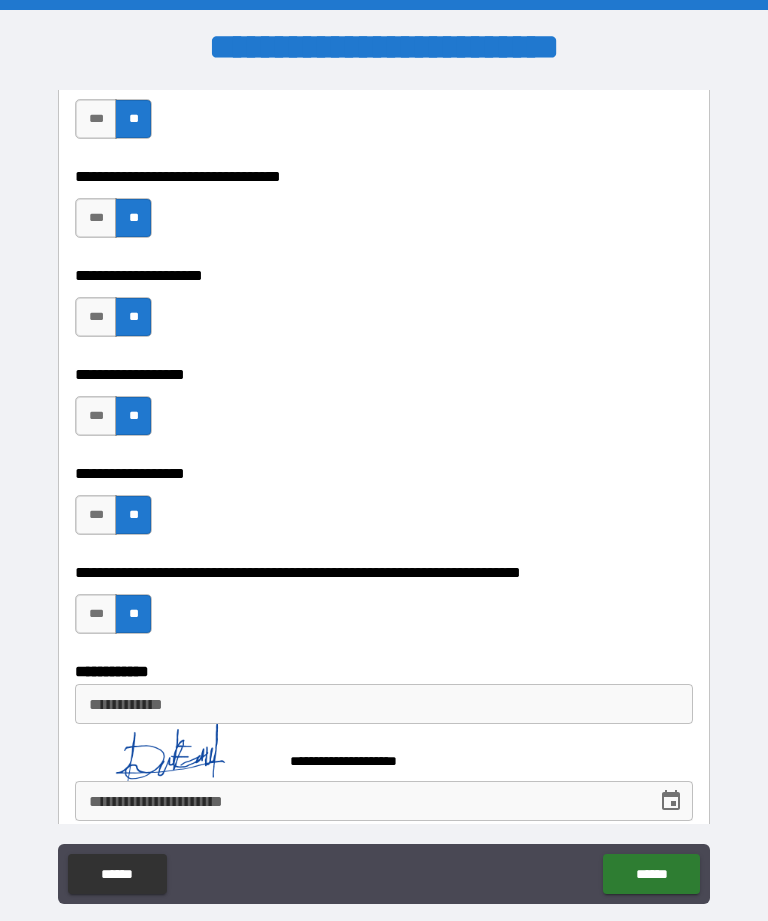 click on "******" at bounding box center [651, 874] 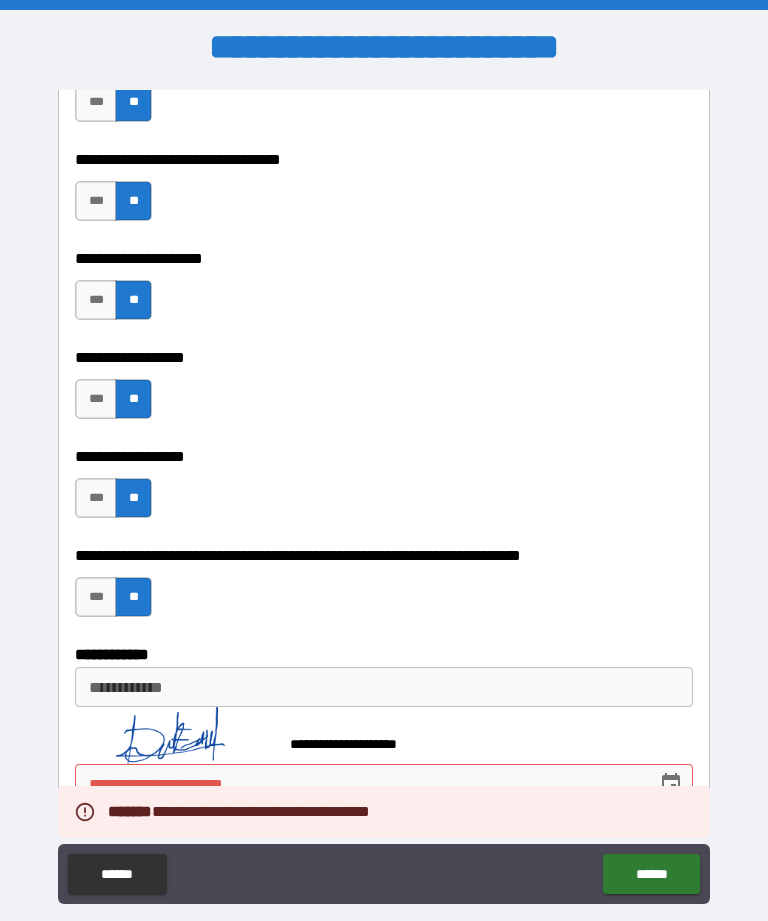 scroll, scrollTop: 10391, scrollLeft: 0, axis: vertical 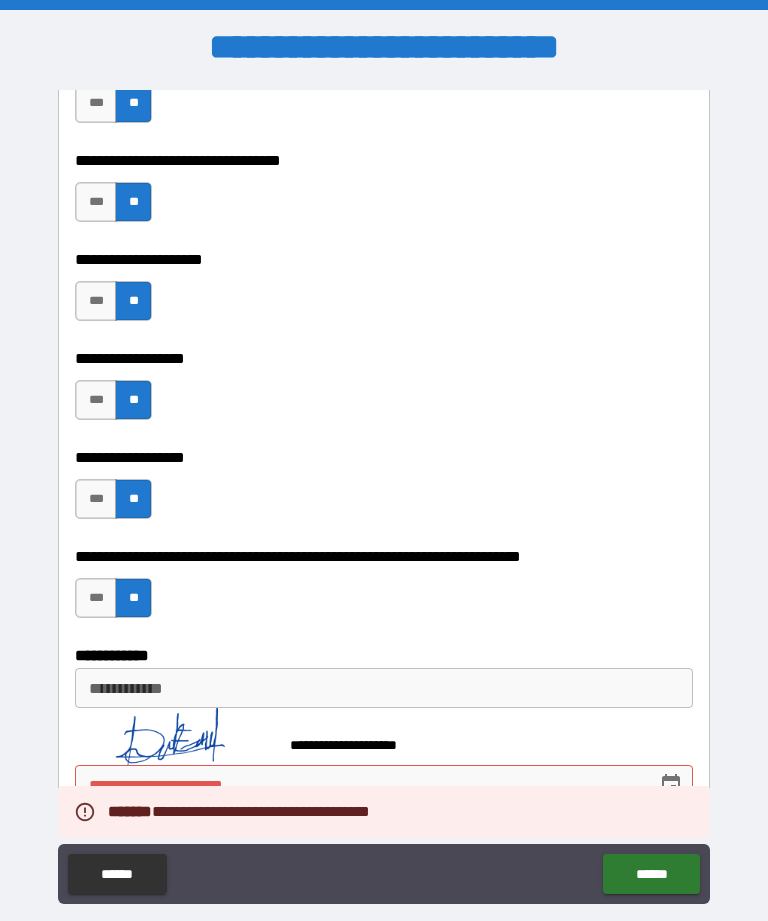 click on "**********" at bounding box center [359, 785] 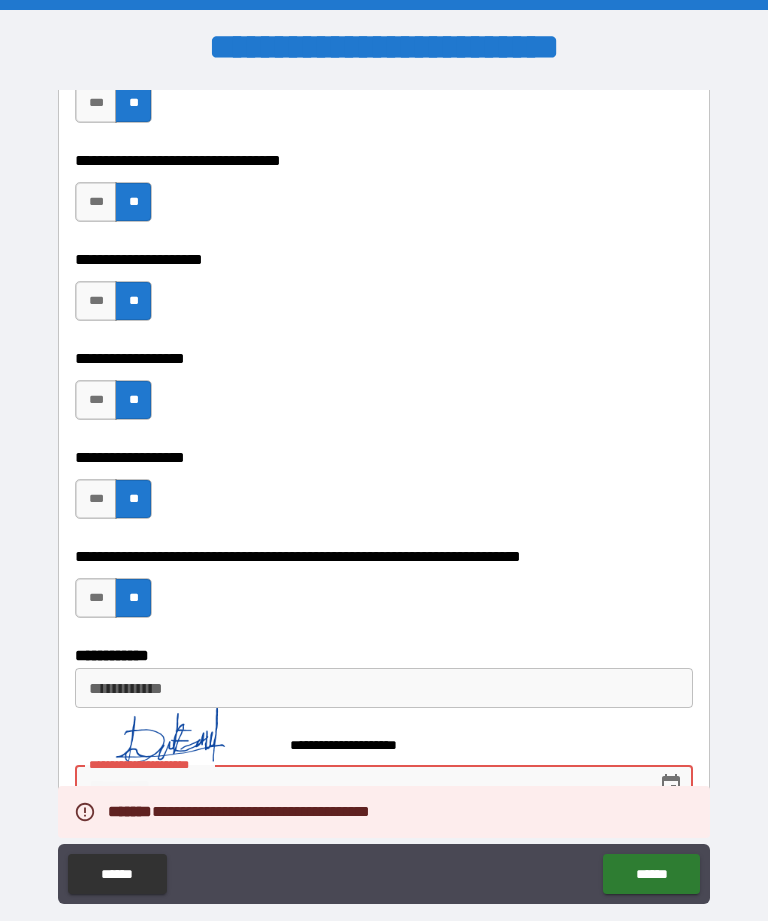 scroll, scrollTop: 64, scrollLeft: 0, axis: vertical 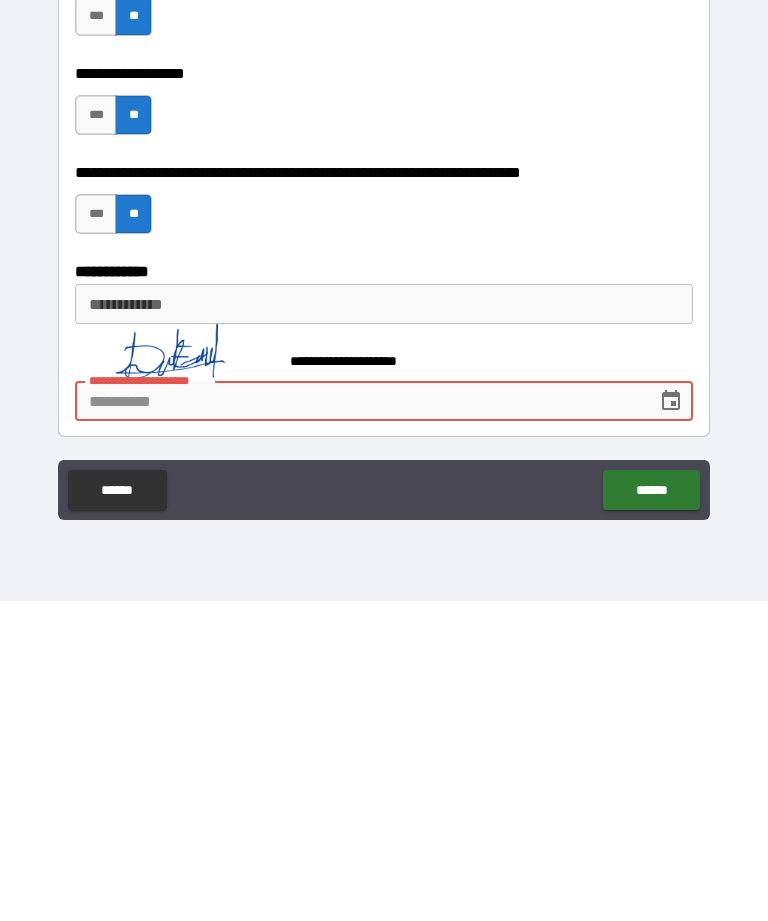 click on "**********" at bounding box center (359, 721) 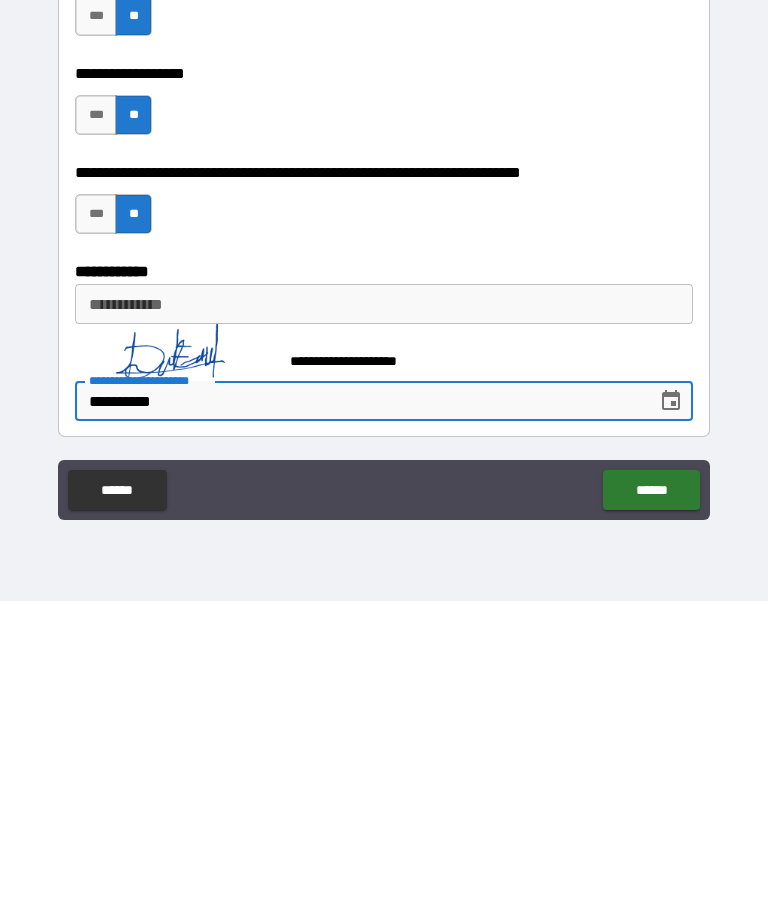 type on "**********" 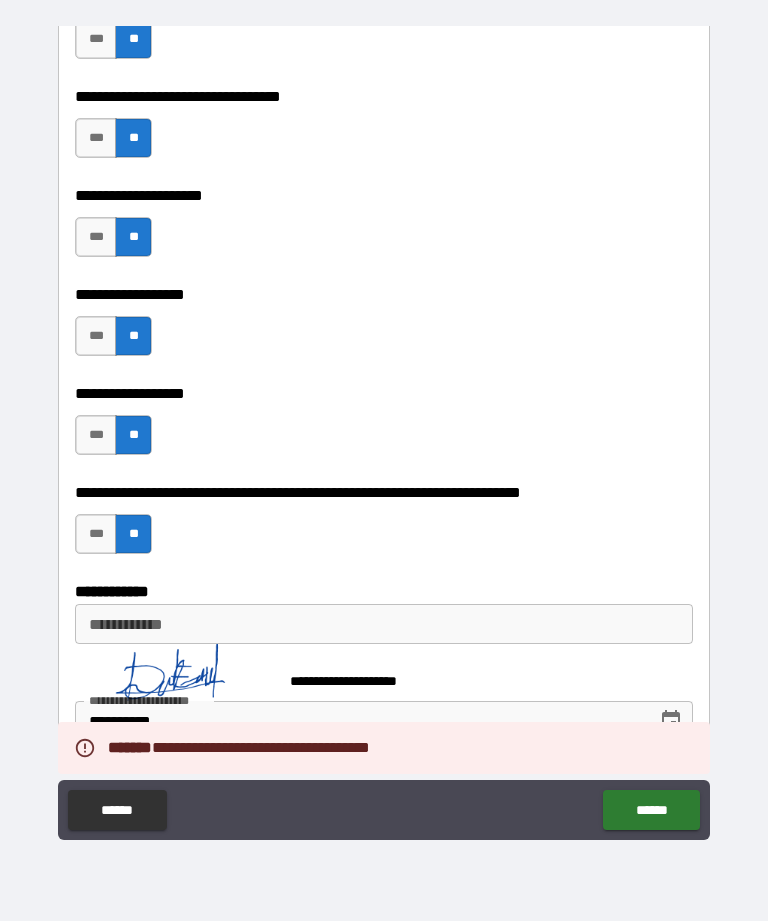 click on "******" at bounding box center (651, 810) 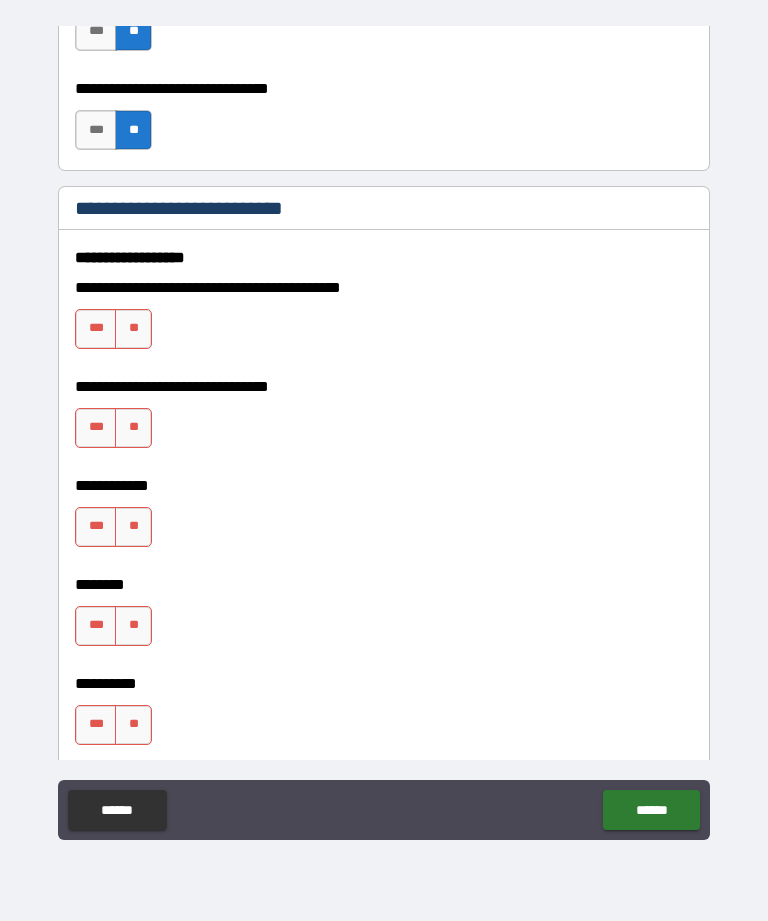 scroll, scrollTop: 1254, scrollLeft: 0, axis: vertical 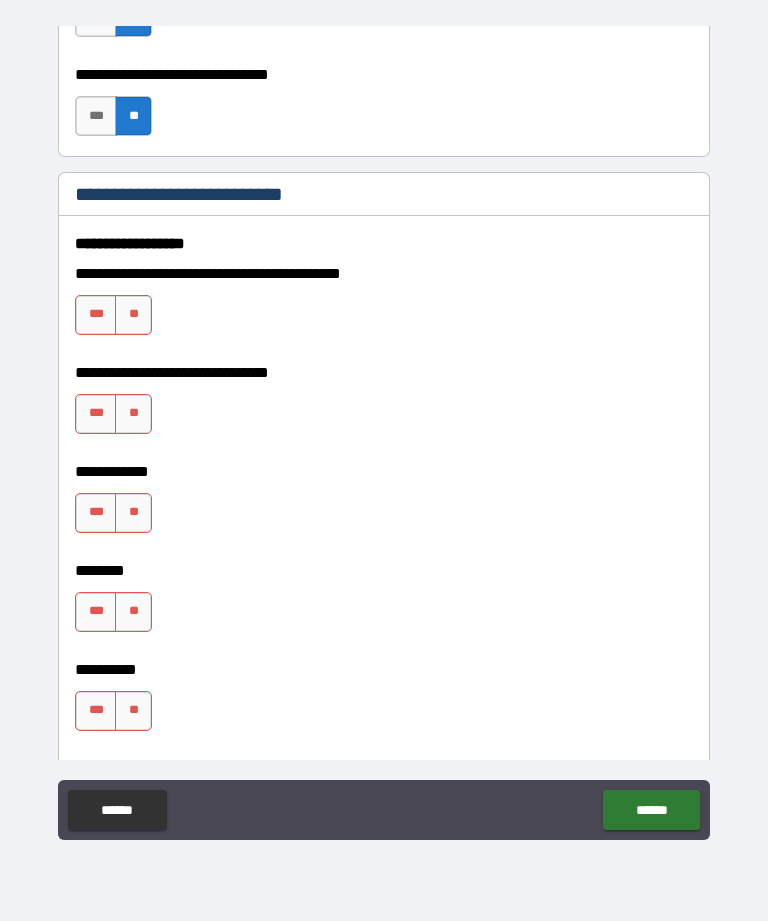 click on "**" at bounding box center [133, 315] 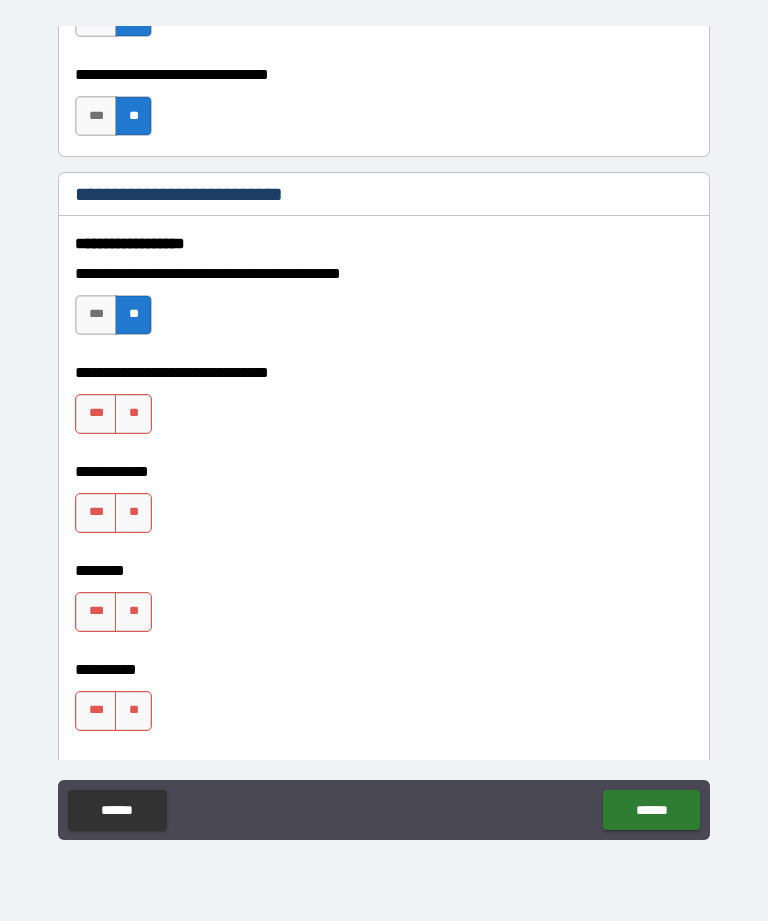 click on "**" at bounding box center (133, 414) 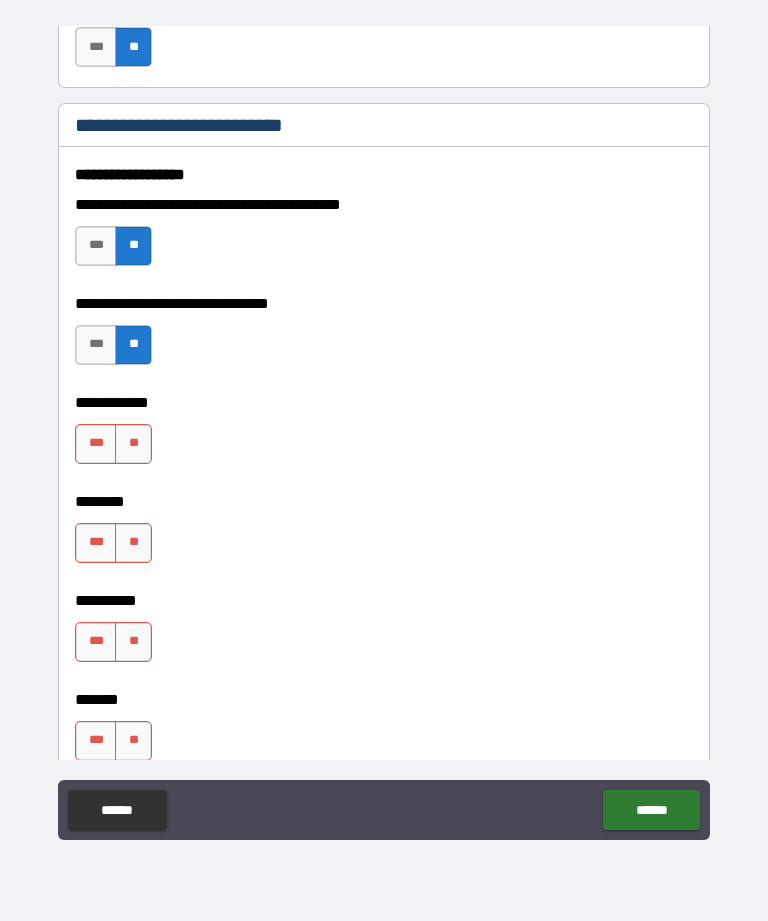 scroll, scrollTop: 1322, scrollLeft: 0, axis: vertical 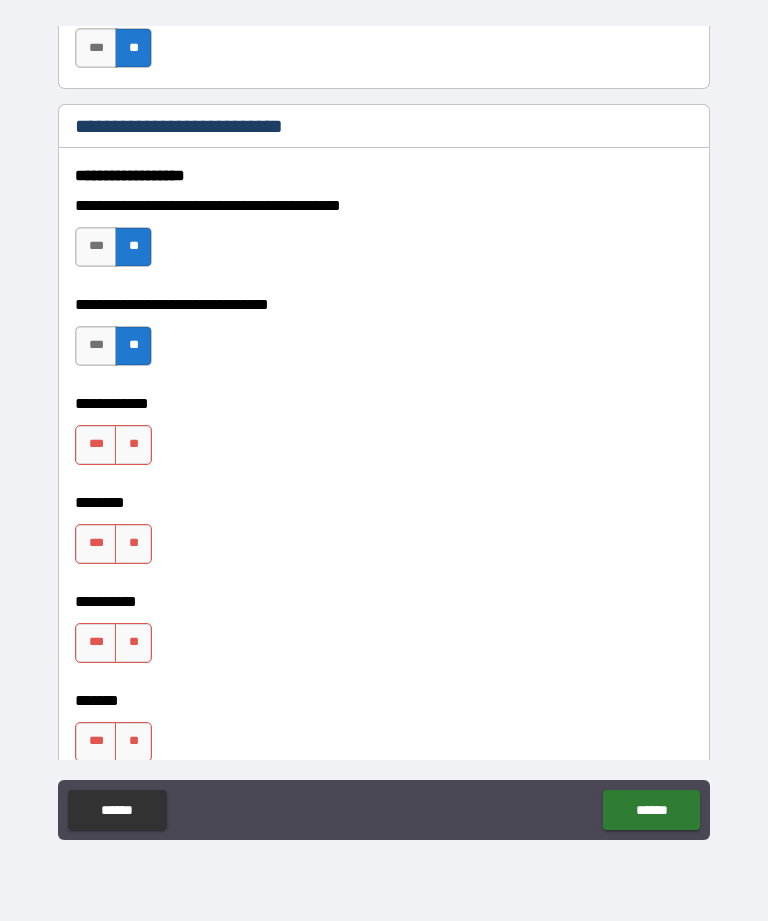 click on "**" at bounding box center (133, 445) 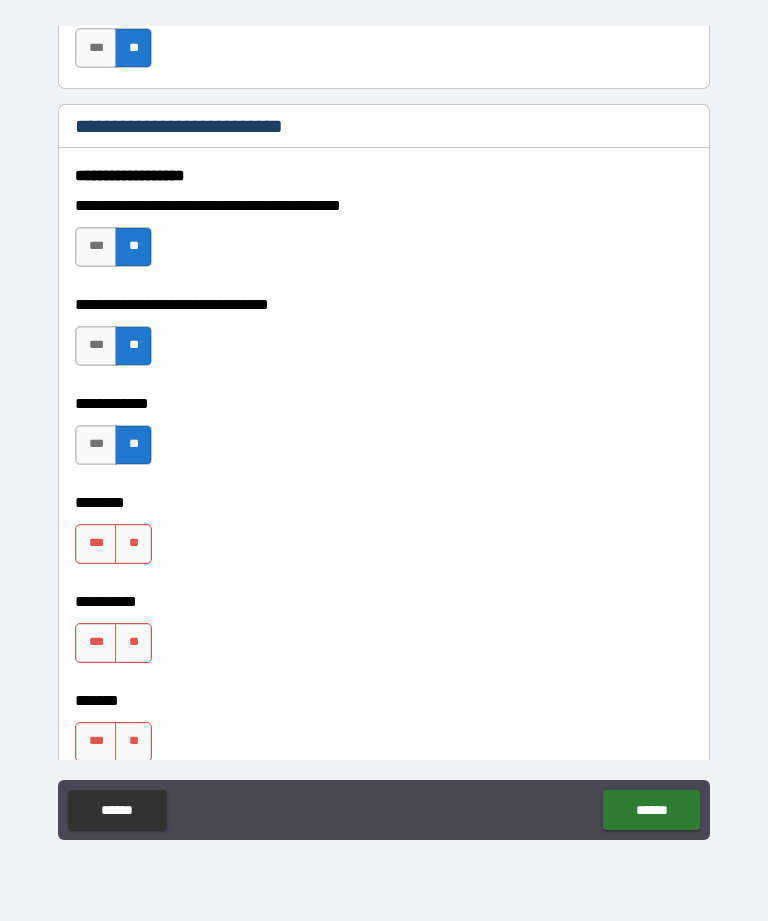 scroll, scrollTop: 1397, scrollLeft: 0, axis: vertical 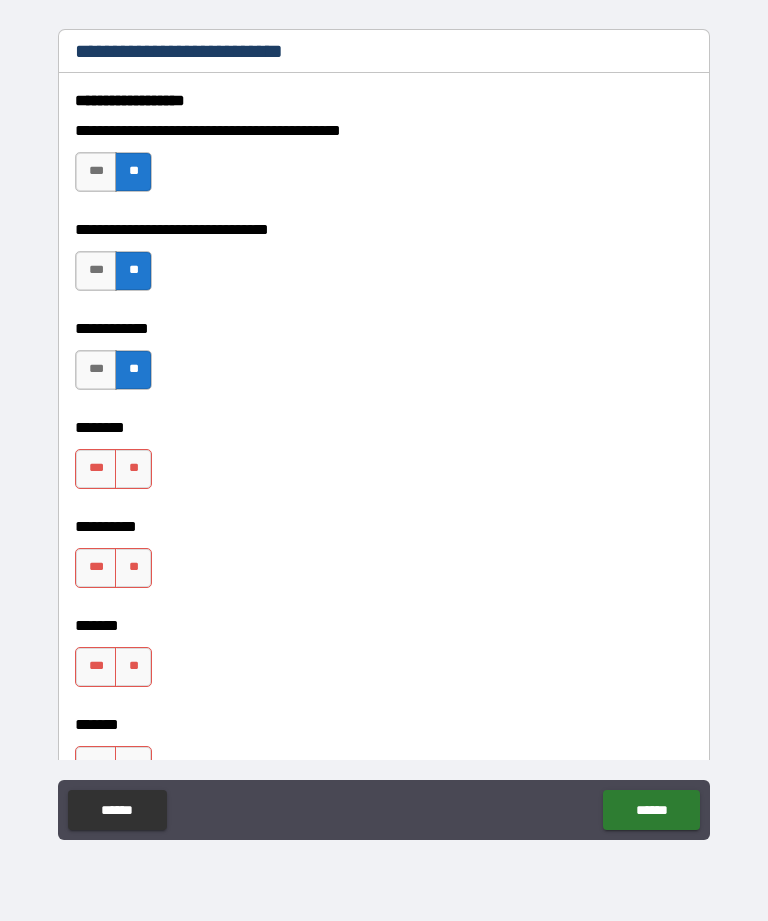 click on "**" at bounding box center (133, 469) 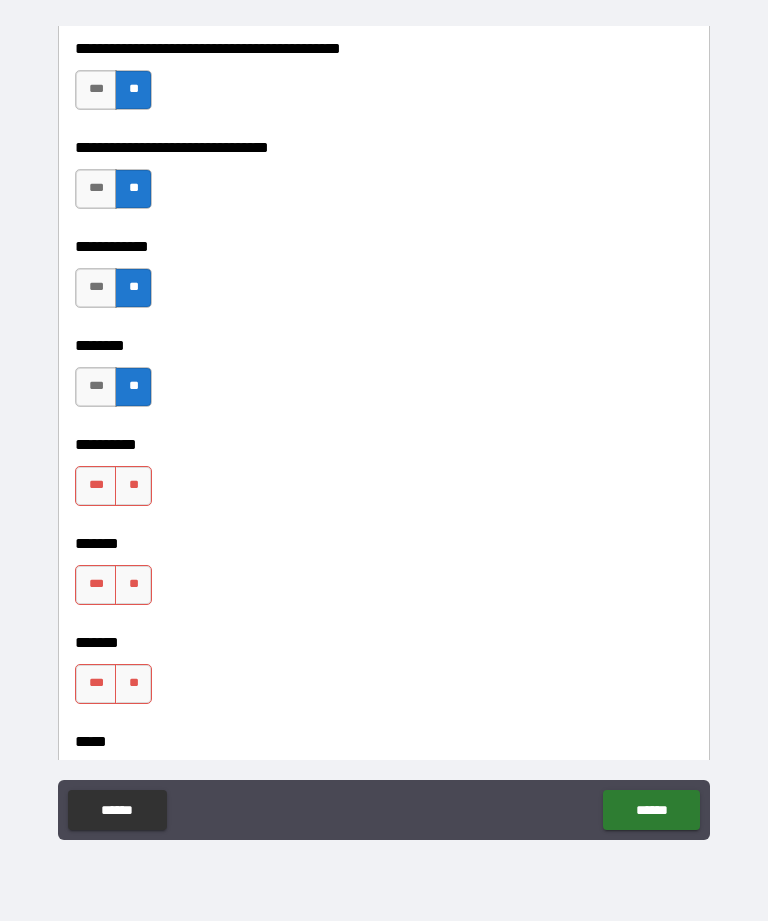 scroll, scrollTop: 1480, scrollLeft: 0, axis: vertical 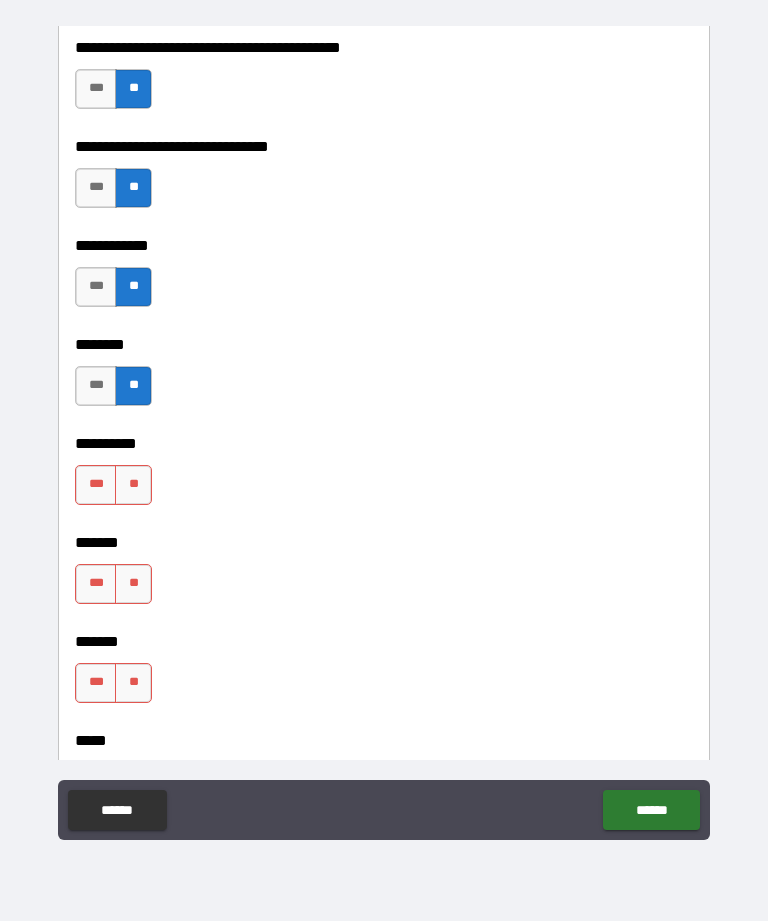 click on "*******" at bounding box center [384, 543] 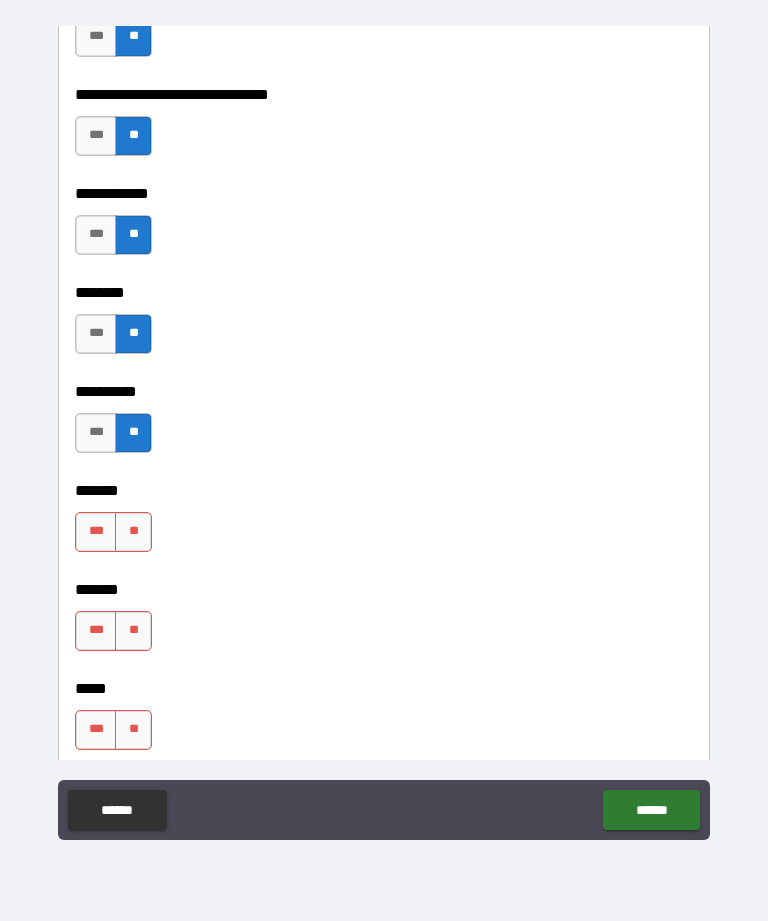 scroll, scrollTop: 1555, scrollLeft: 0, axis: vertical 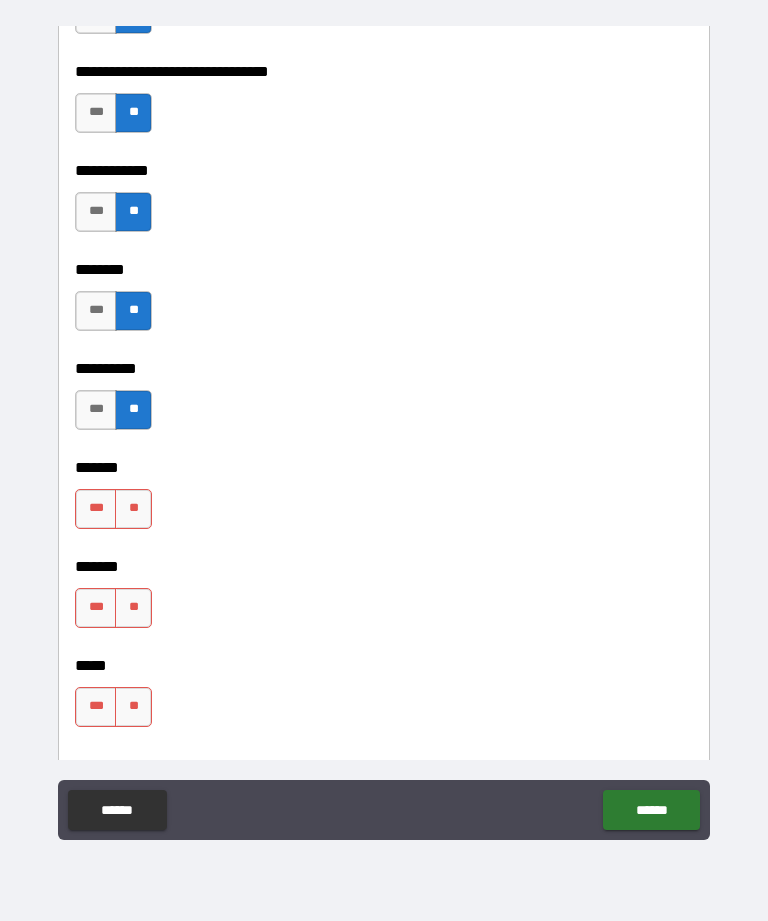 click on "**" at bounding box center [133, 509] 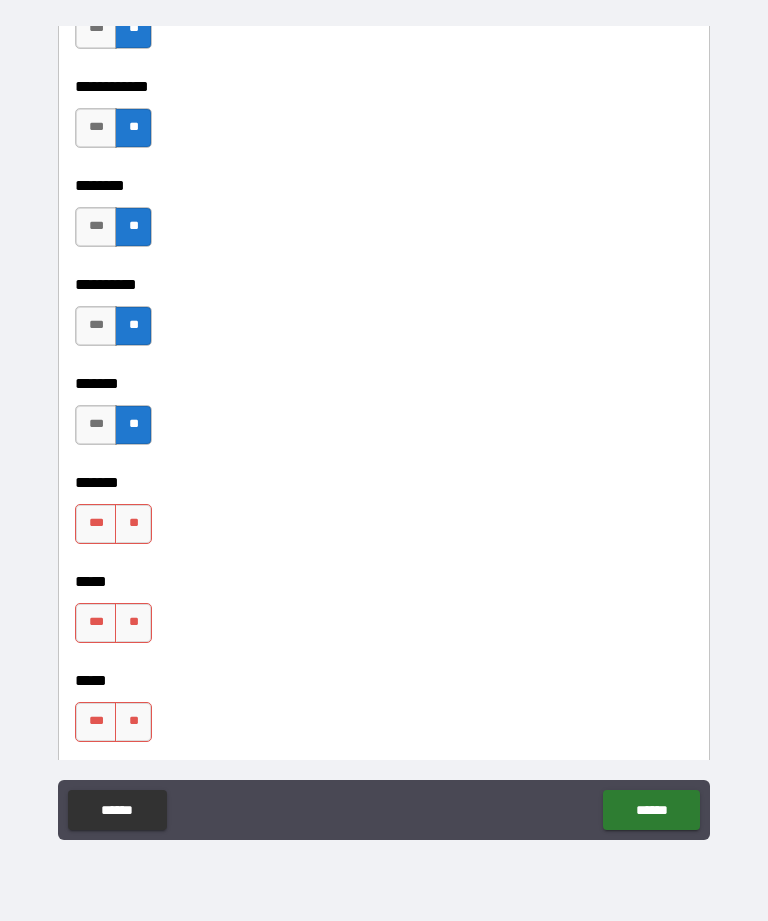 scroll, scrollTop: 1727, scrollLeft: 0, axis: vertical 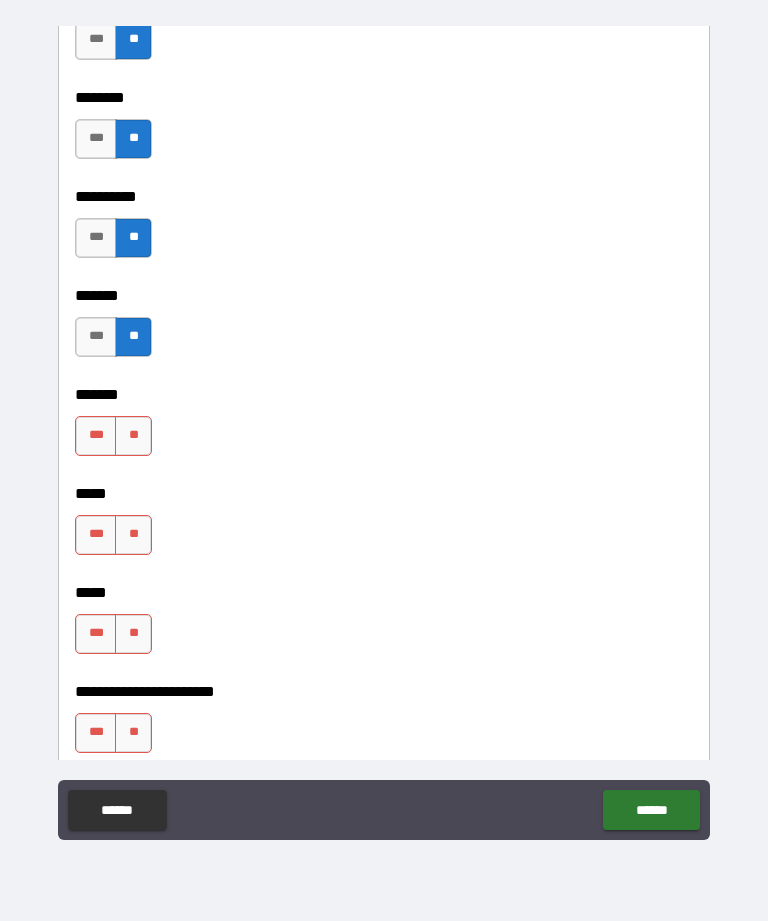 click on "**" at bounding box center [133, 436] 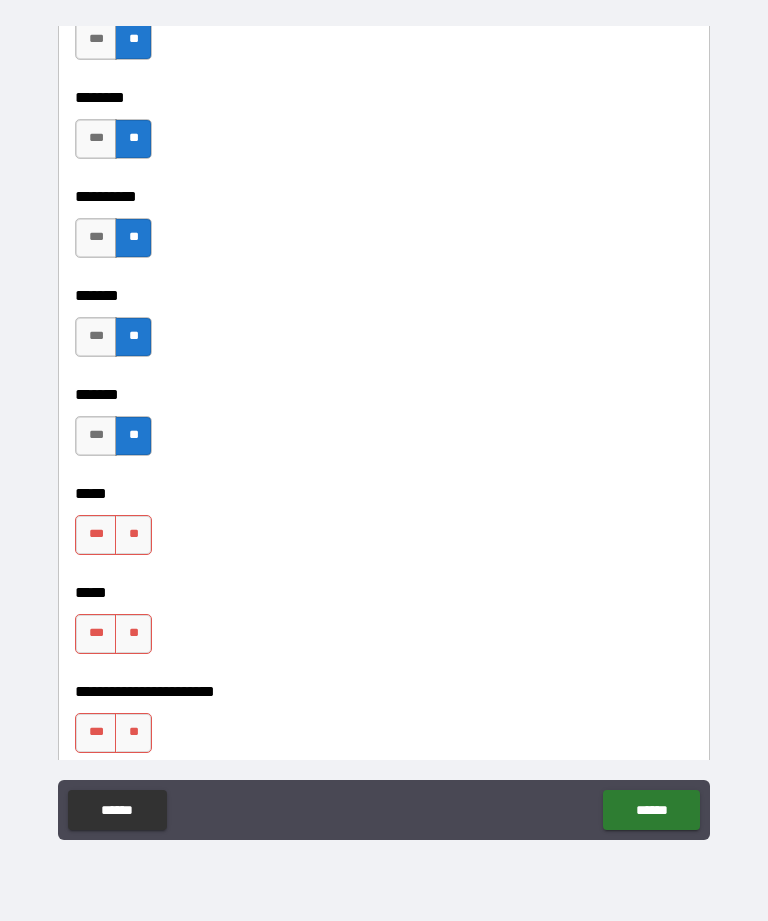 click on "**" at bounding box center (133, 535) 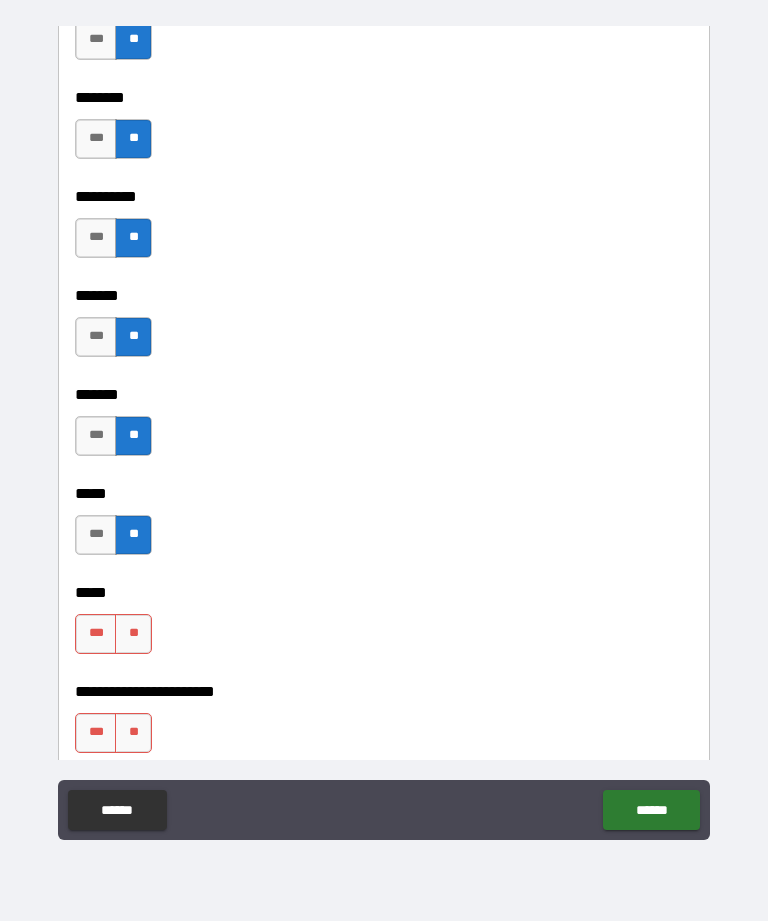 scroll, scrollTop: 1858, scrollLeft: 0, axis: vertical 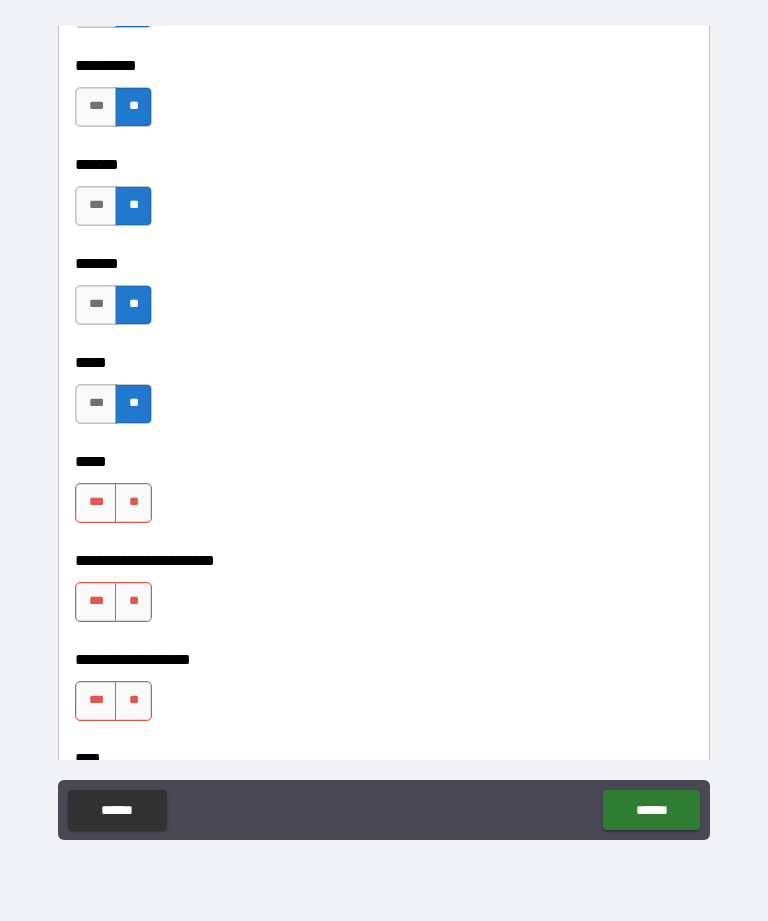 click on "**" at bounding box center (133, 503) 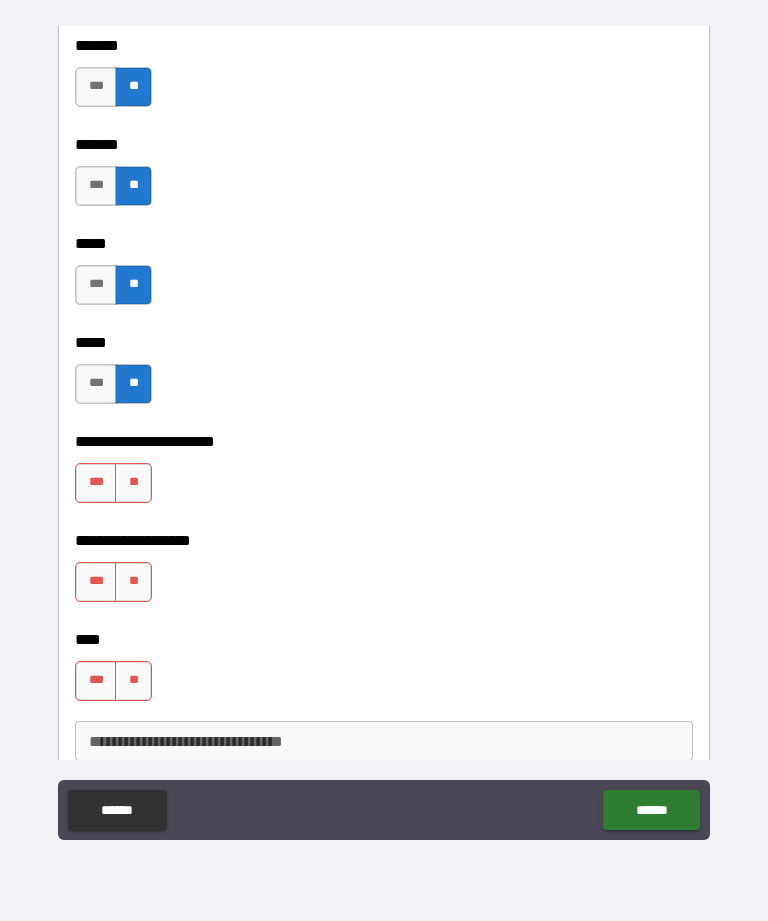 scroll, scrollTop: 1986, scrollLeft: 0, axis: vertical 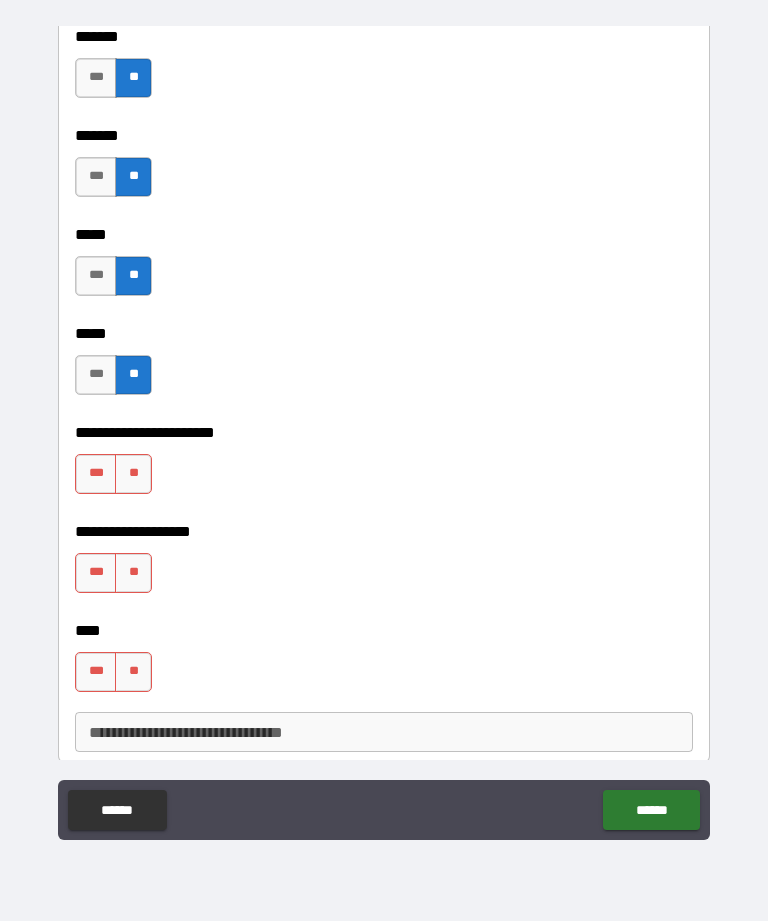 click on "**" at bounding box center (133, 474) 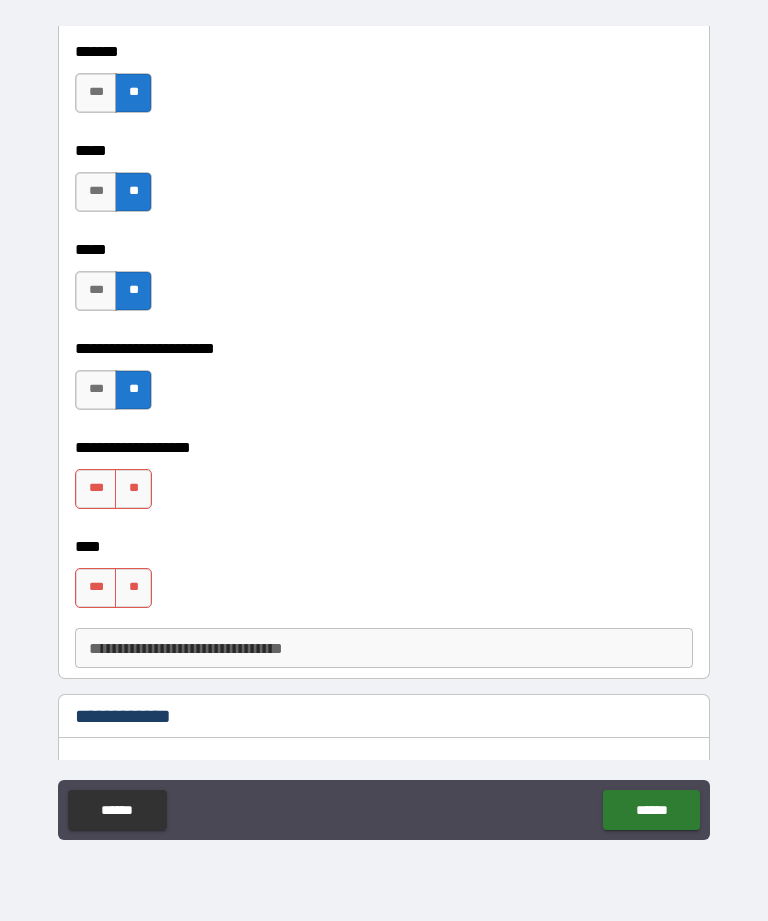 scroll, scrollTop: 2071, scrollLeft: 0, axis: vertical 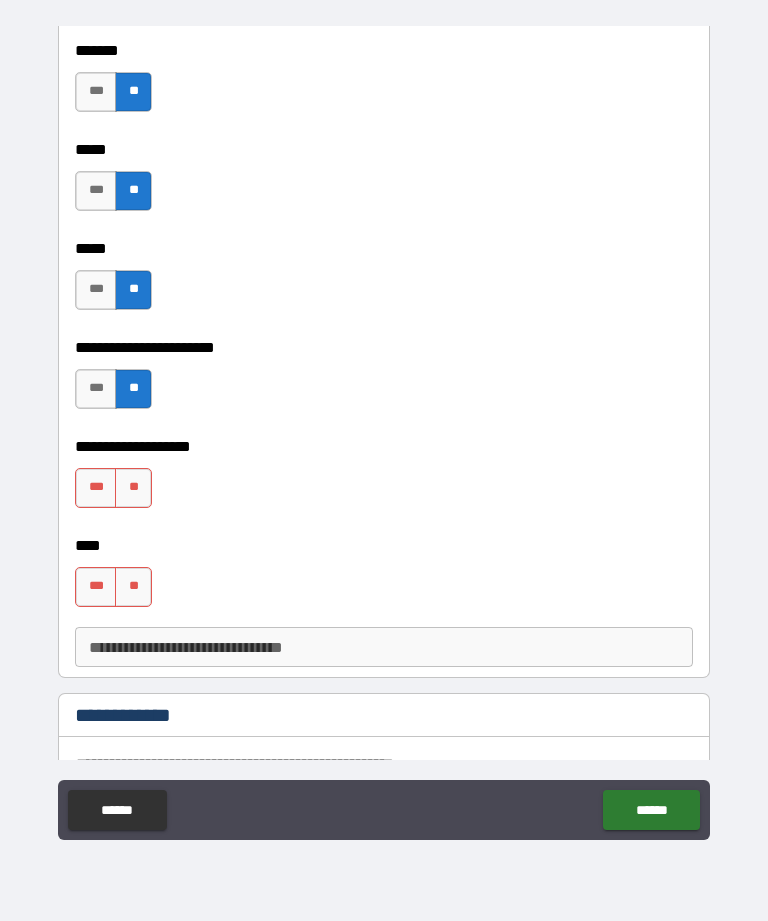 click on "**" at bounding box center (133, 488) 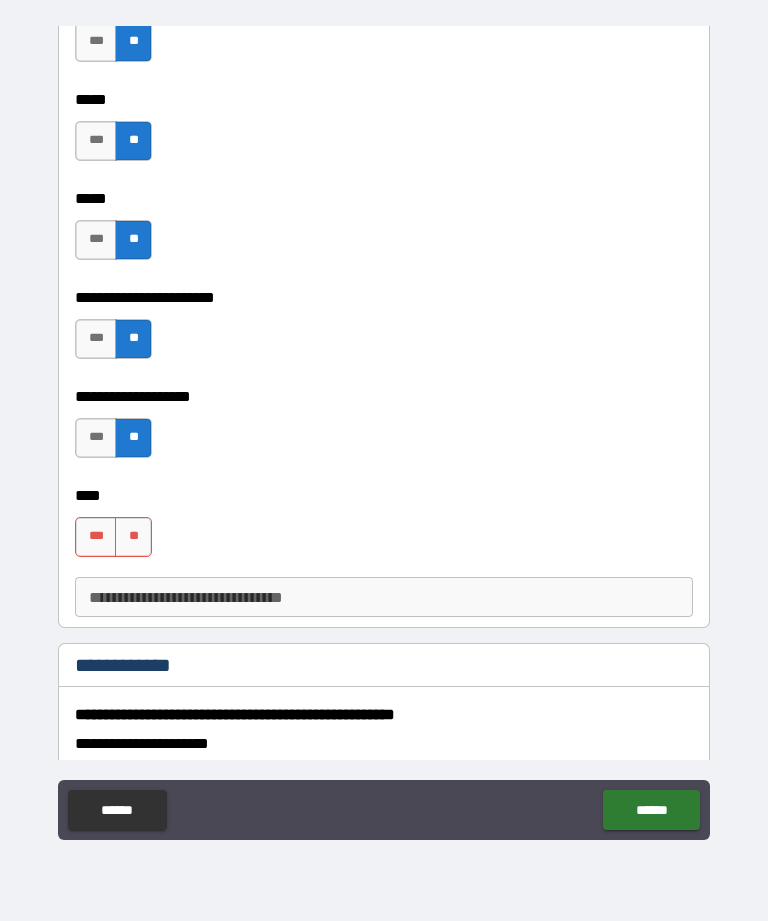 scroll, scrollTop: 2125, scrollLeft: 0, axis: vertical 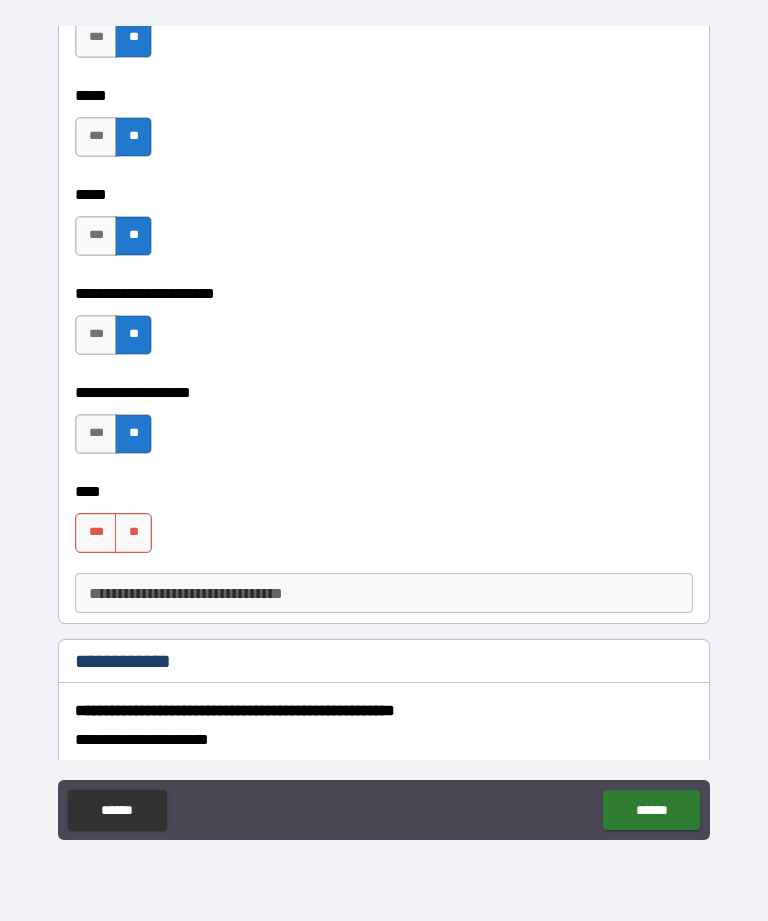 click on "**" at bounding box center [133, 533] 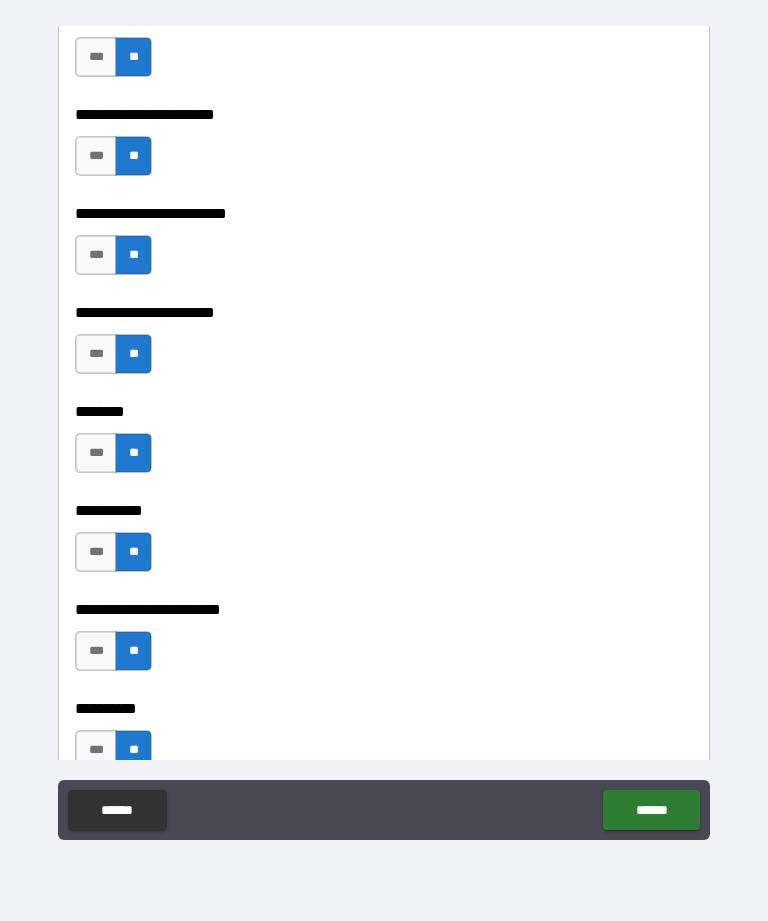 scroll, scrollTop: 3211, scrollLeft: 0, axis: vertical 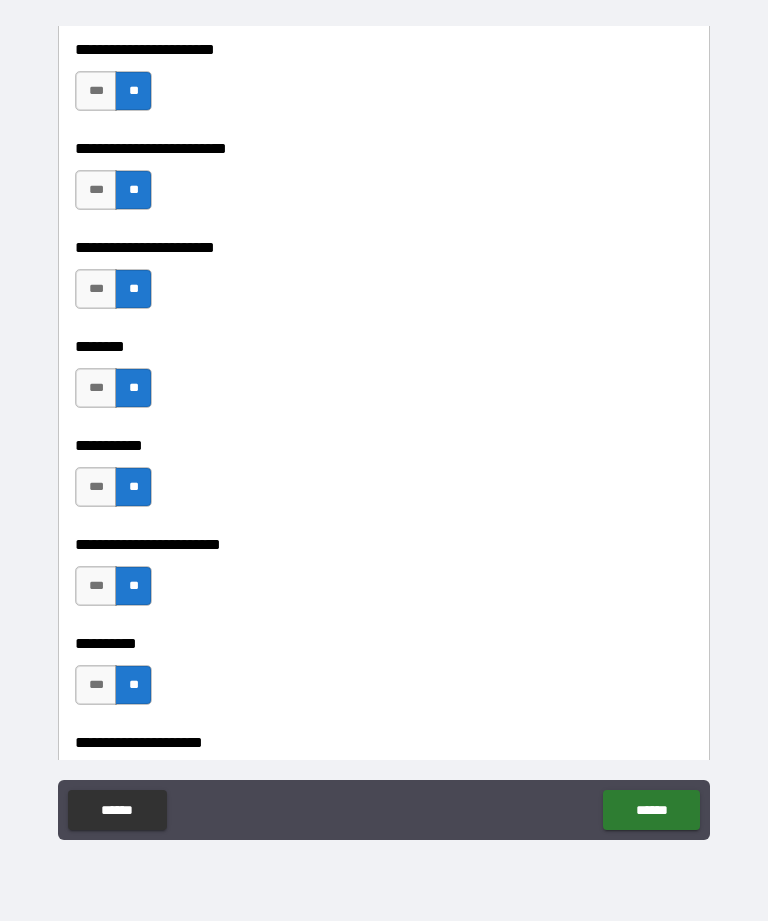 click on "******" at bounding box center (651, 810) 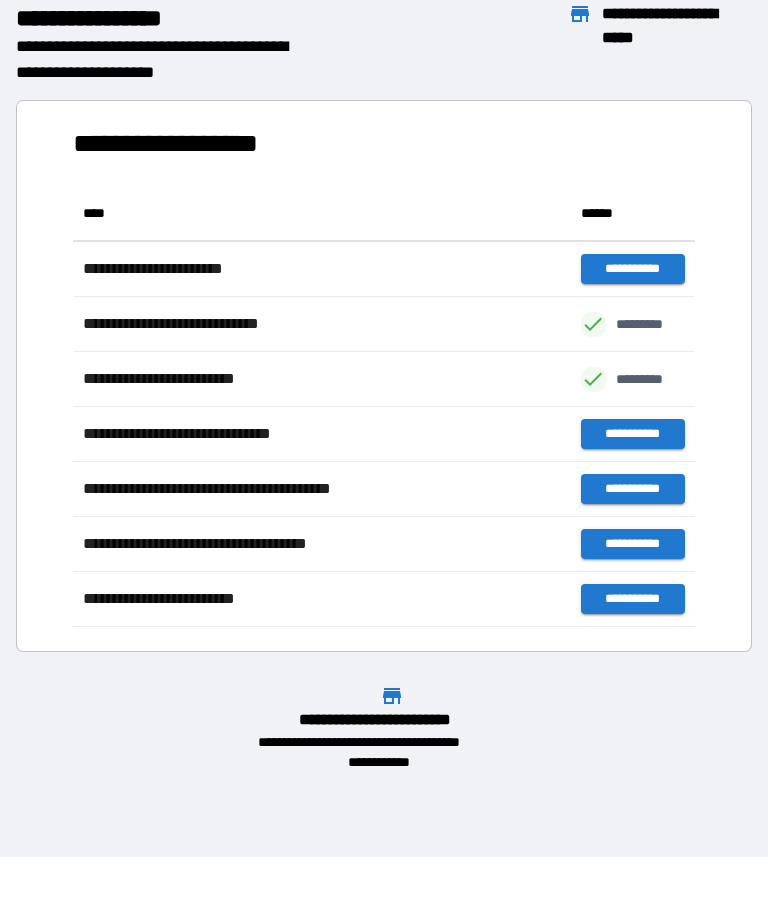 scroll, scrollTop: 441, scrollLeft: 622, axis: both 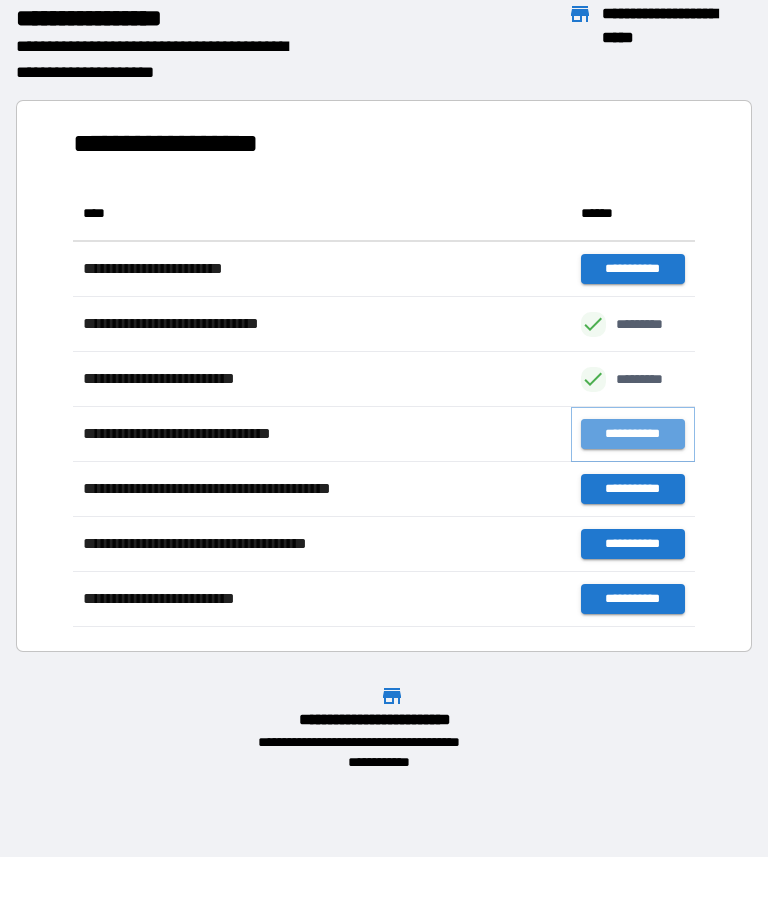 click on "**********" at bounding box center (633, 434) 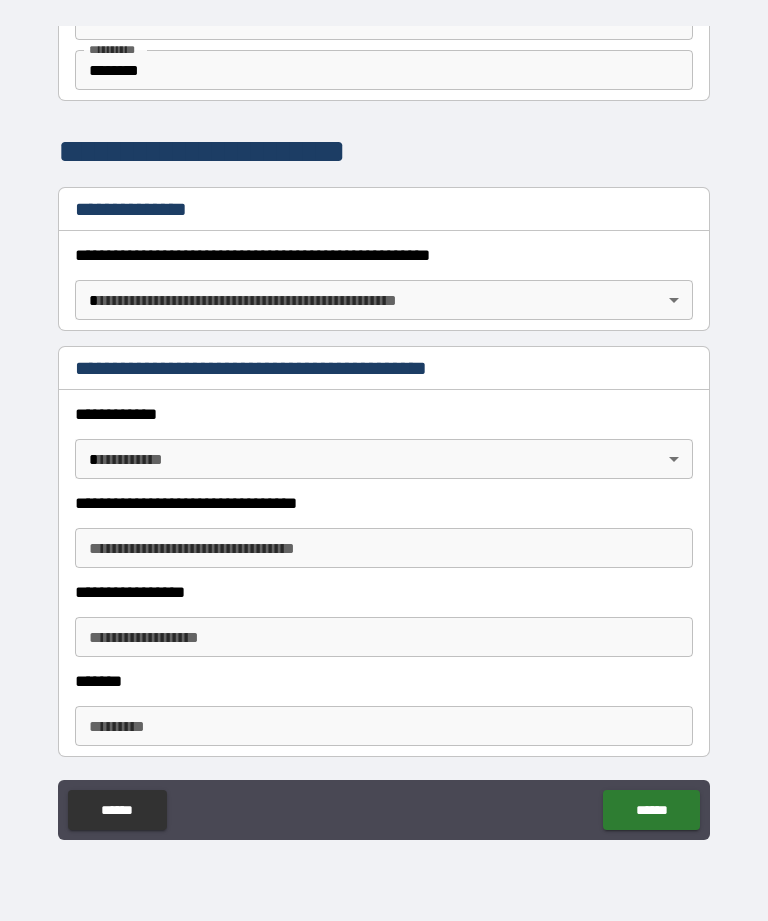 scroll, scrollTop: 168, scrollLeft: 0, axis: vertical 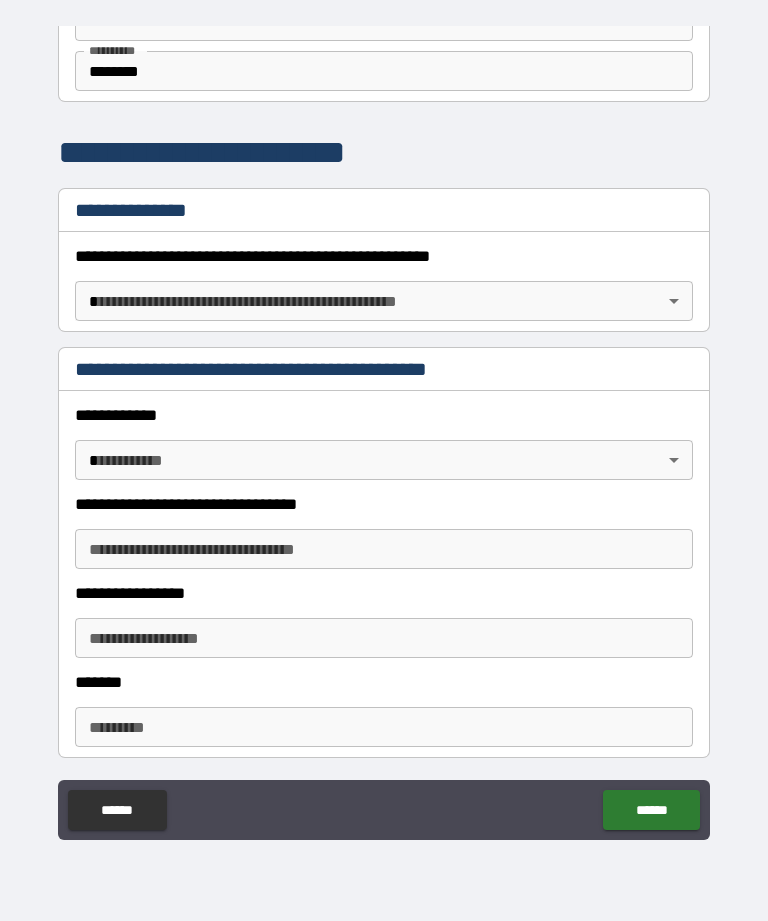 click on "**********" at bounding box center (384, 428) 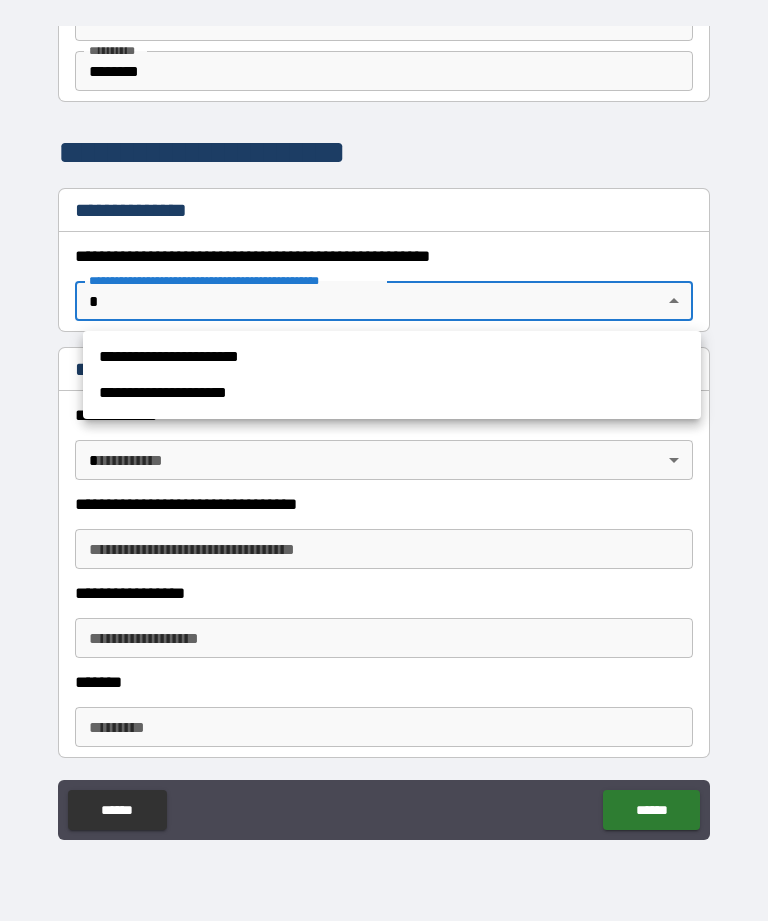 click on "**********" at bounding box center (392, 393) 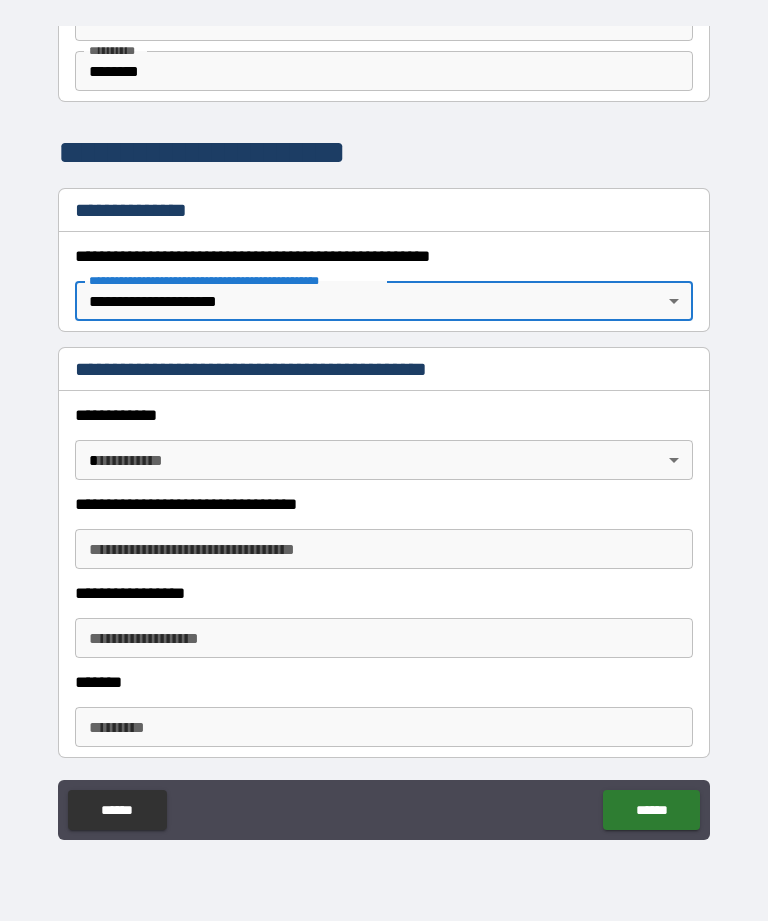 type on "*" 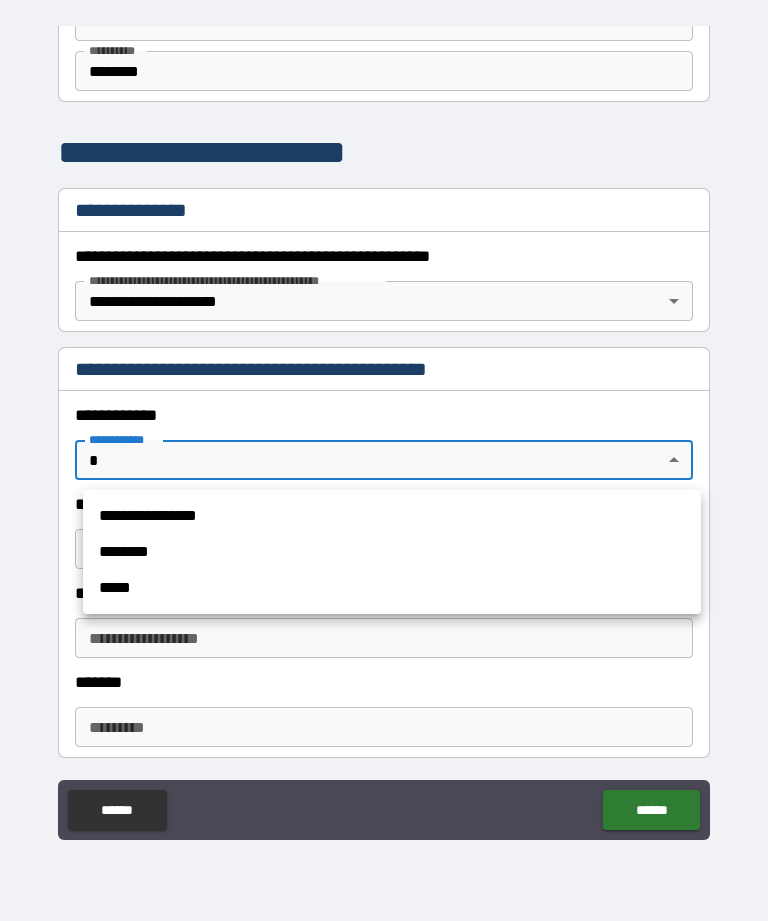 click at bounding box center (384, 460) 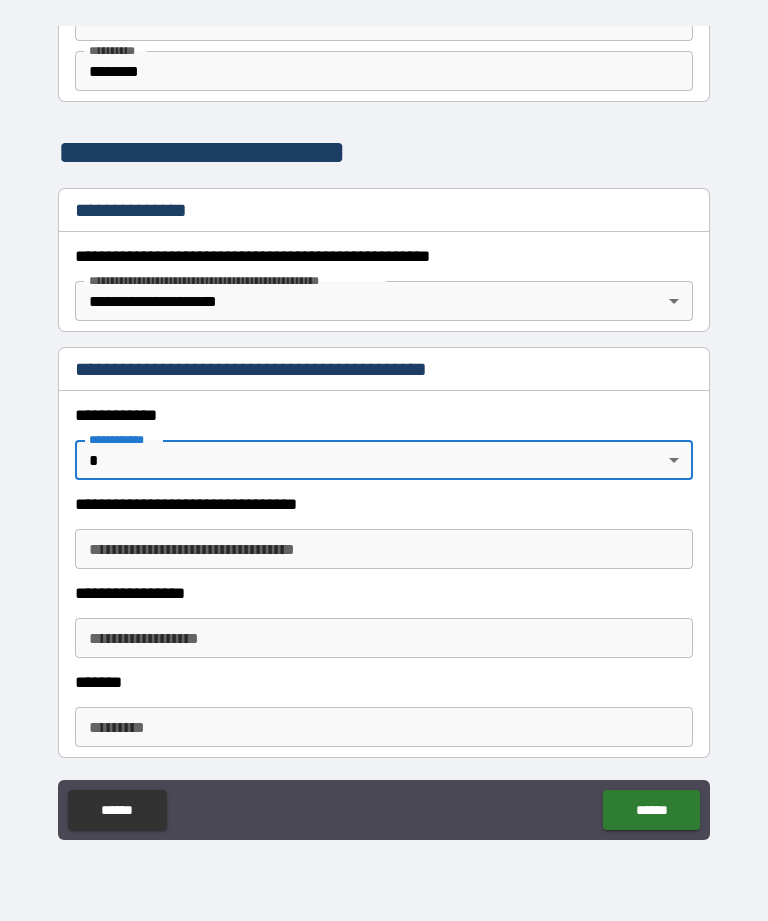 click at bounding box center (384, 460) 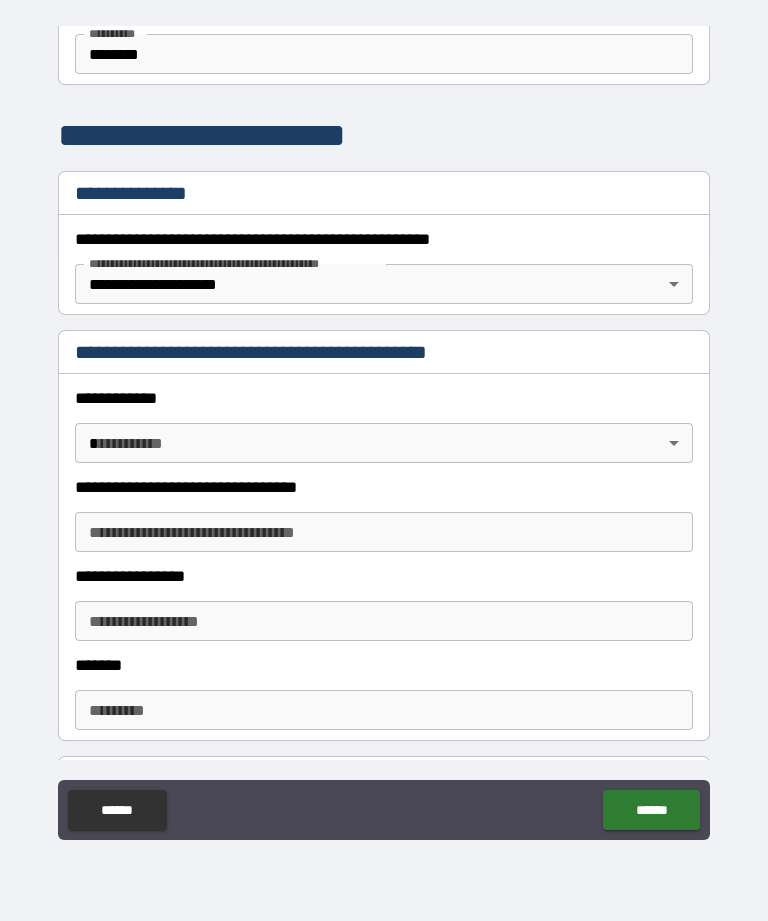 scroll, scrollTop: 190, scrollLeft: 0, axis: vertical 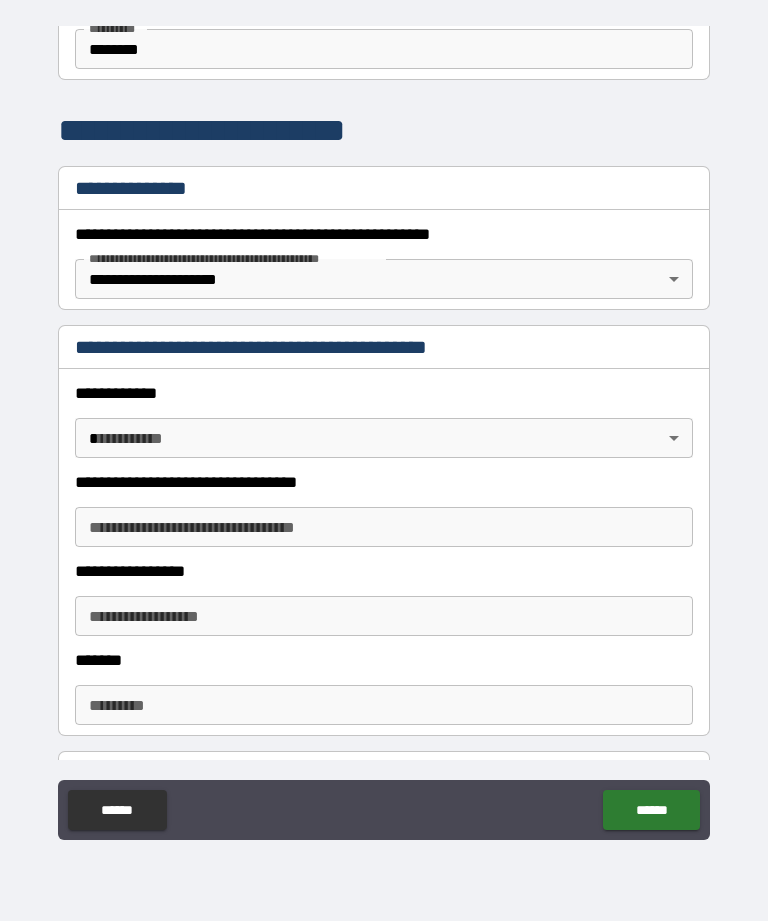 click on "**********" at bounding box center (384, 428) 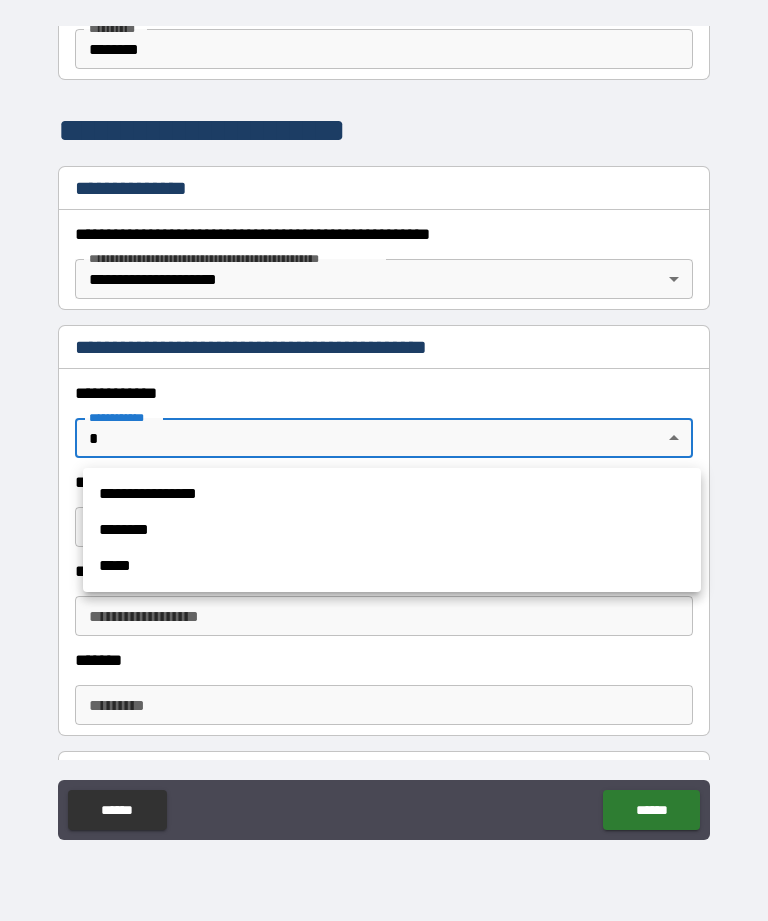 click at bounding box center (384, 460) 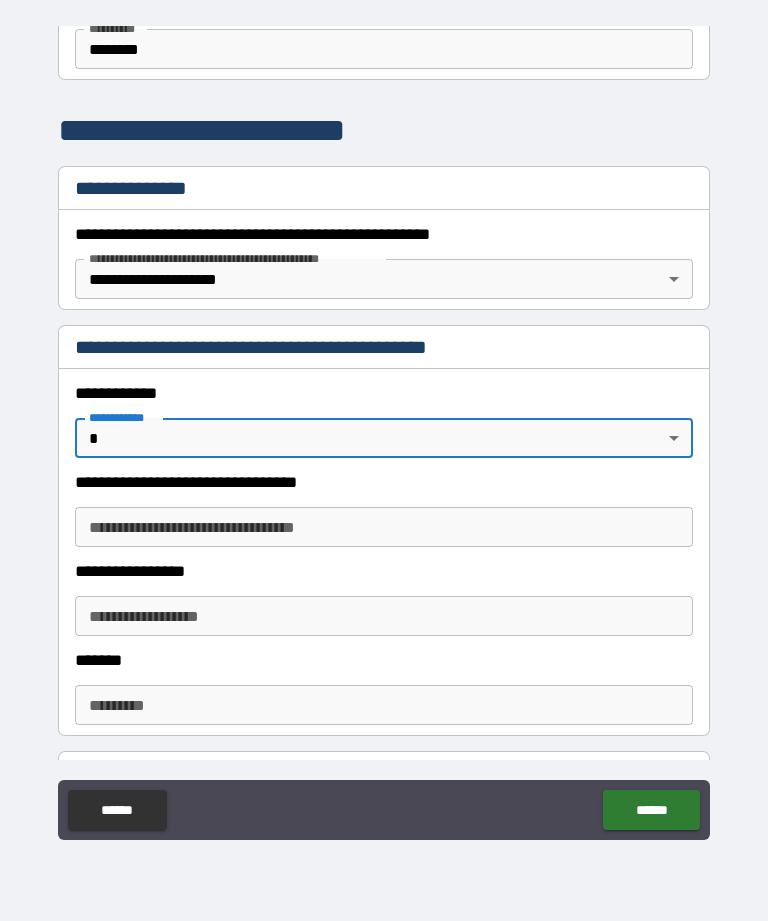 click on "**********" at bounding box center (384, 431) 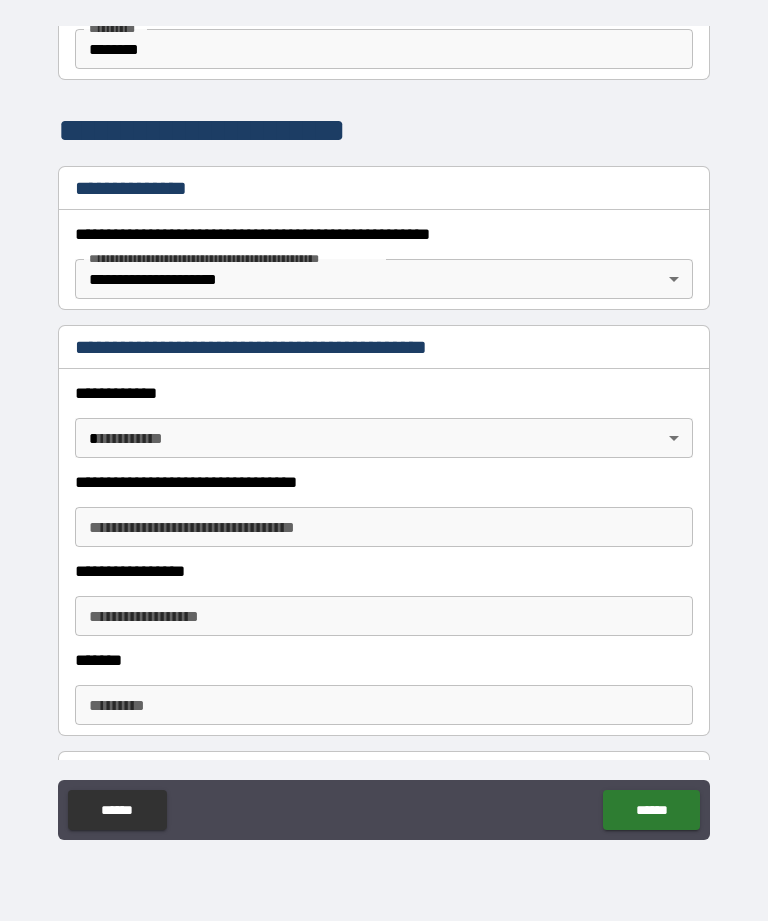 click on "**********" at bounding box center (384, 431) 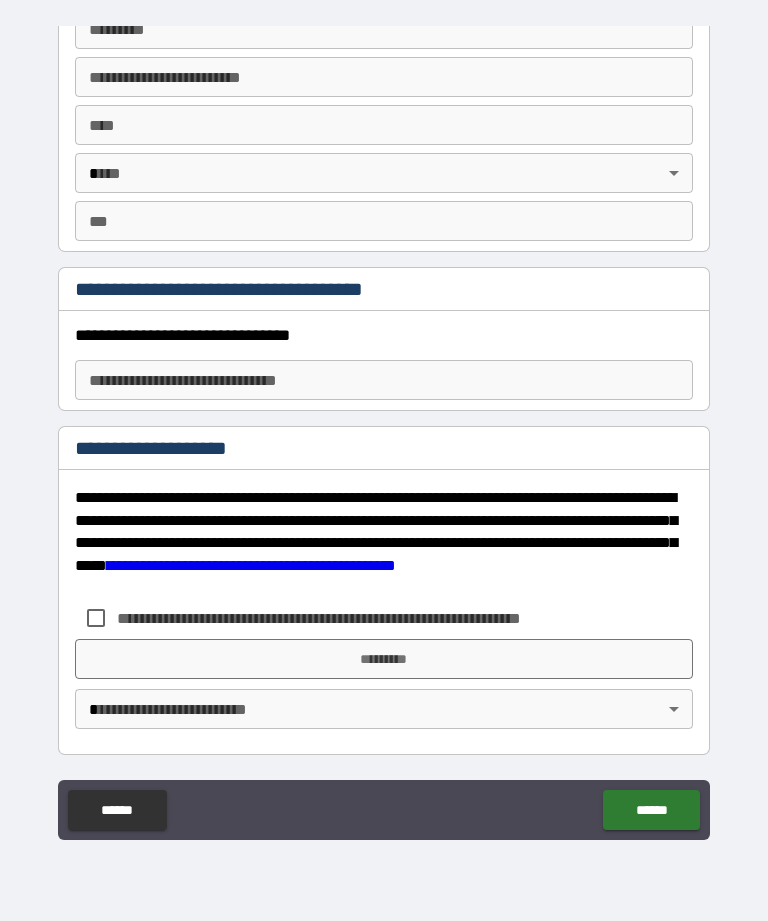 scroll, scrollTop: 2824, scrollLeft: 0, axis: vertical 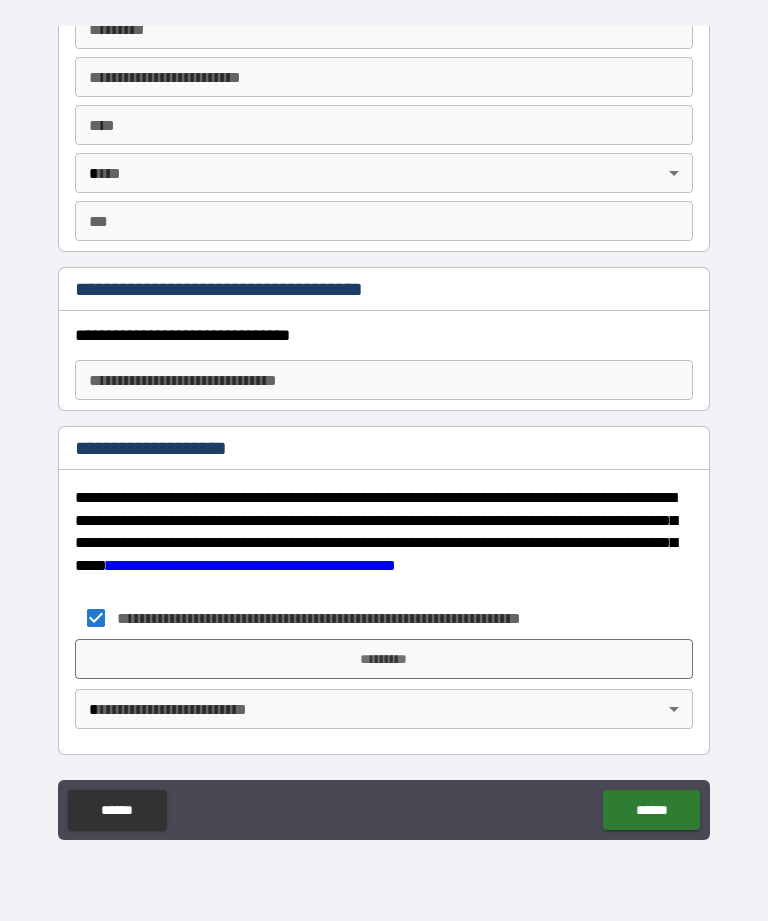 click on "*********" at bounding box center [384, 659] 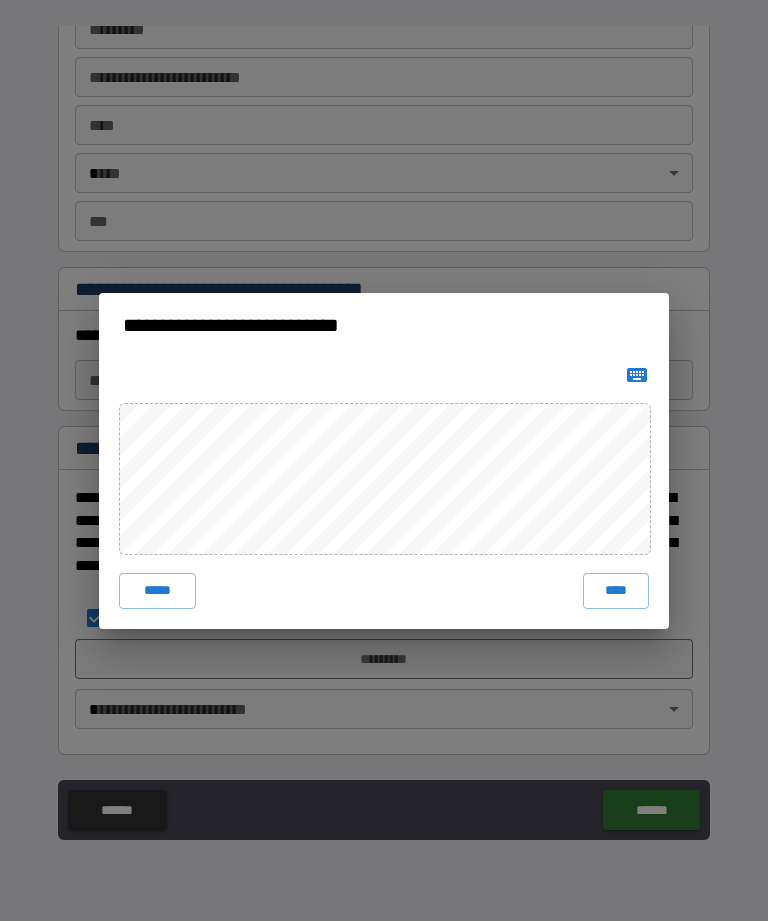 click on "****" at bounding box center (616, 591) 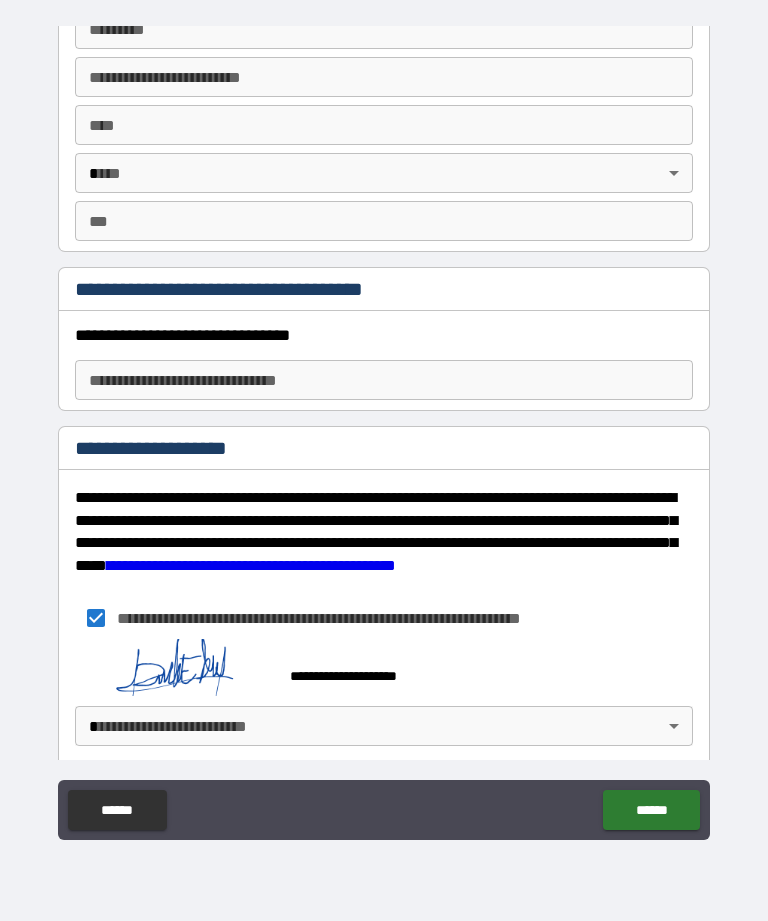 click on "**********" at bounding box center (384, 428) 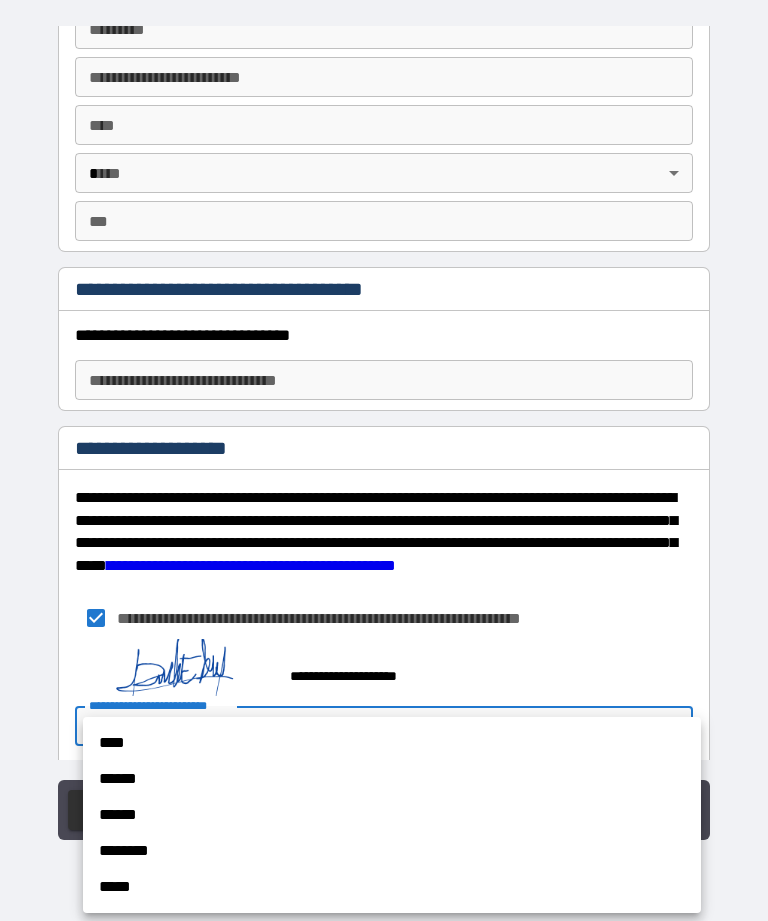 click on "****" at bounding box center (392, 743) 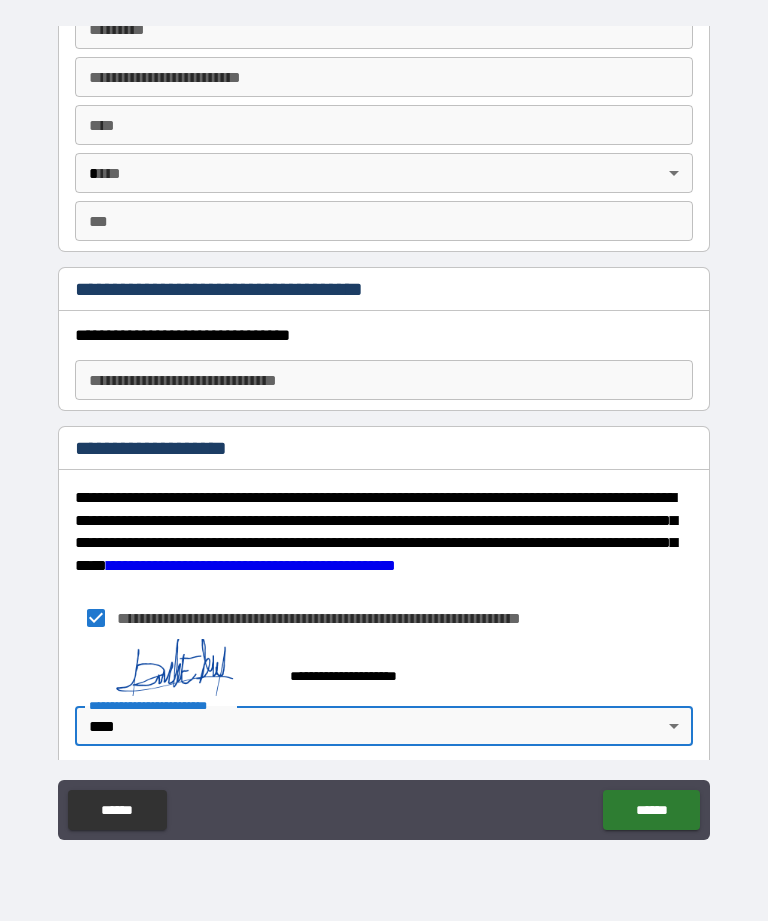 type on "*" 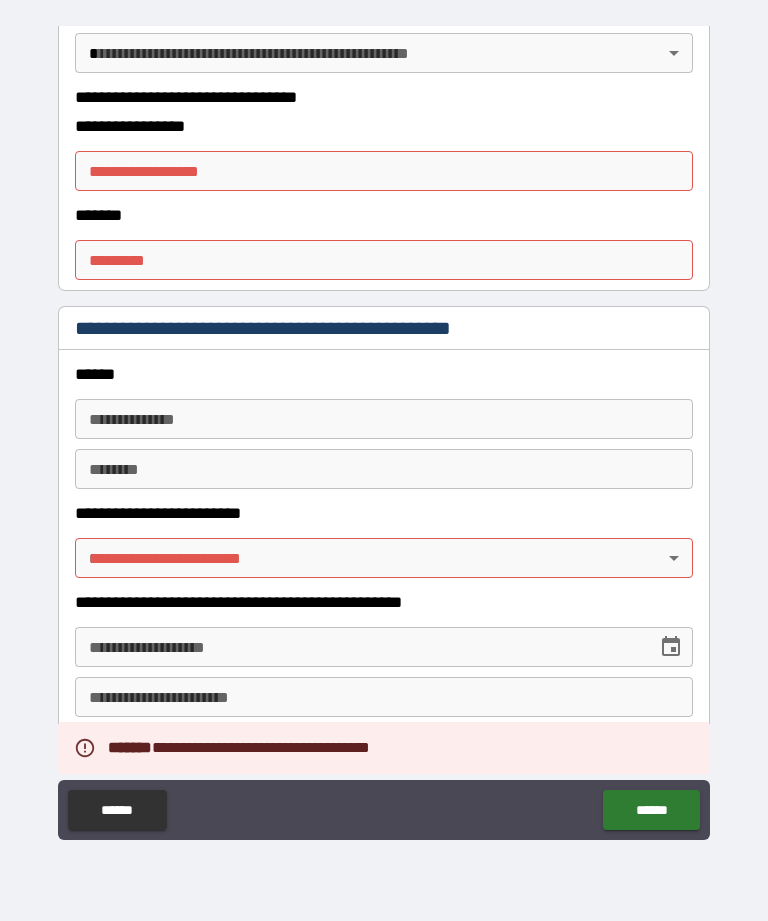 scroll, scrollTop: 2016, scrollLeft: 0, axis: vertical 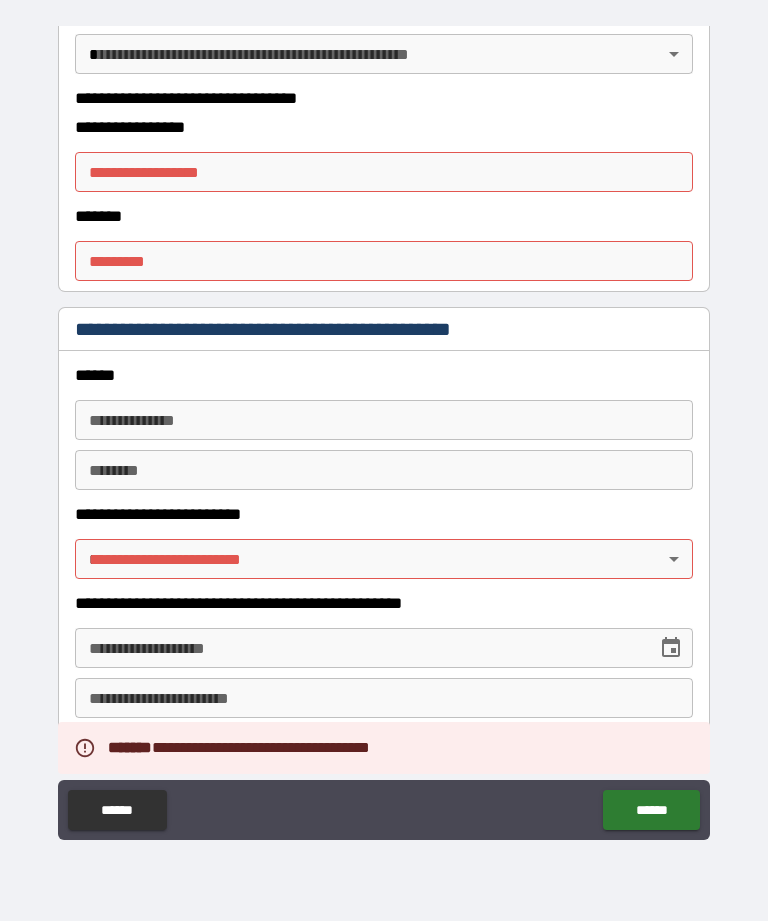 click on "**********" at bounding box center [384, 428] 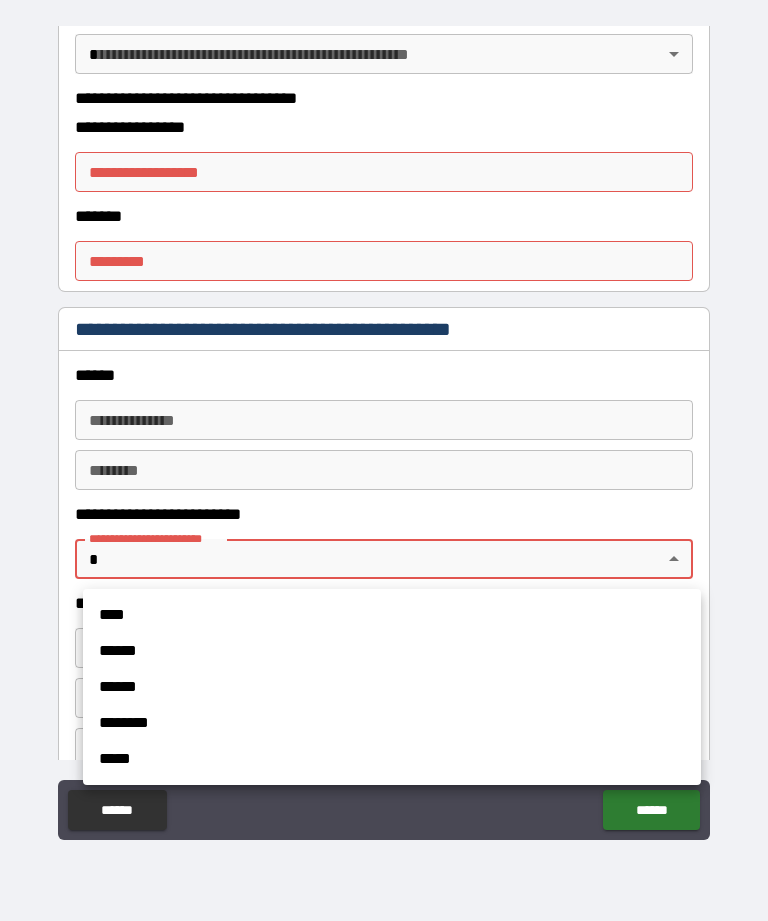 click on "****" at bounding box center [392, 615] 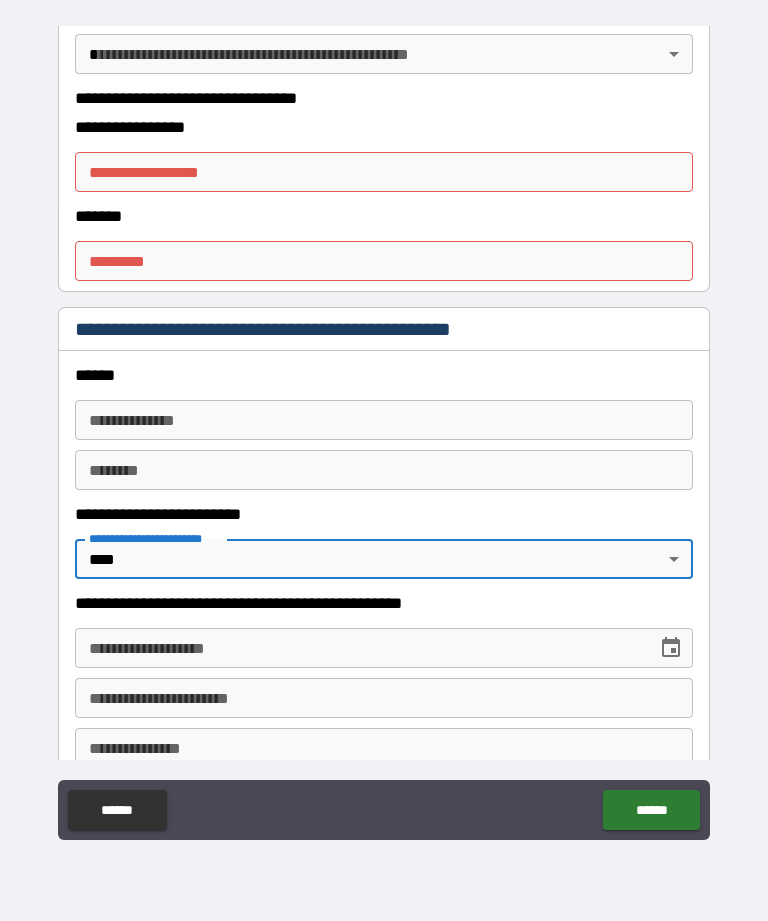 type on "*" 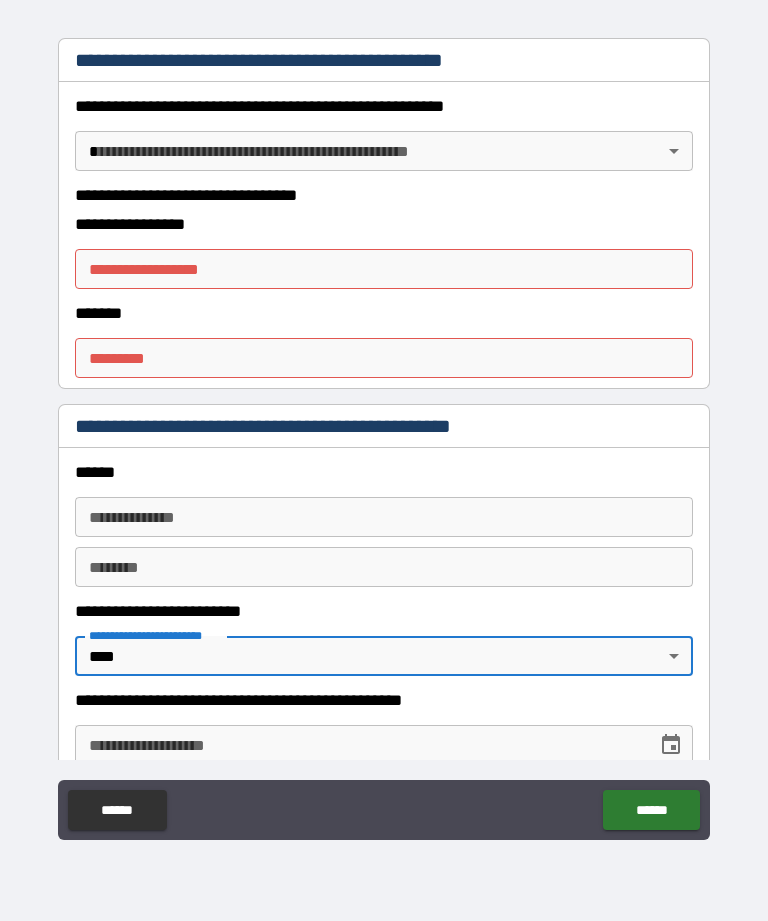 scroll, scrollTop: 1917, scrollLeft: 0, axis: vertical 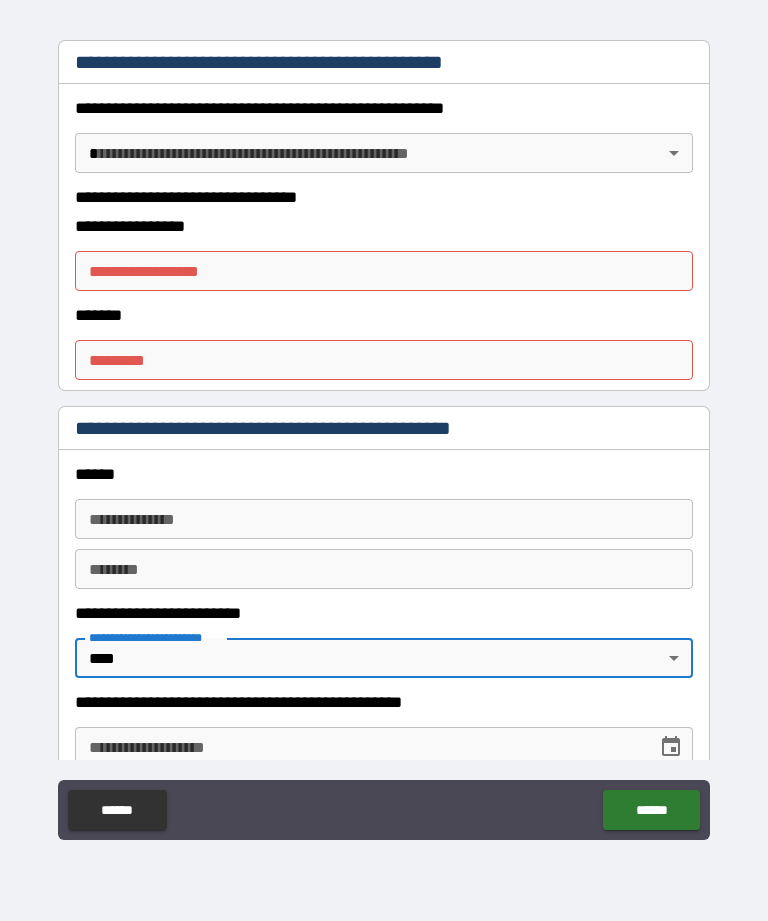 click on "*******   *" at bounding box center [384, 360] 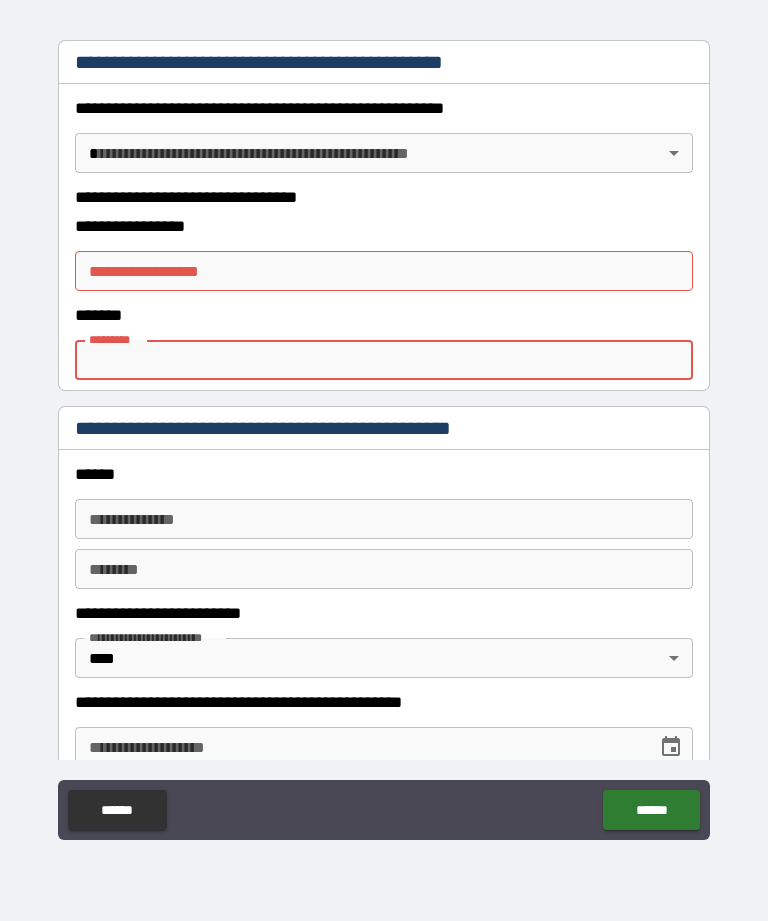 click on "**********" at bounding box center (384, 226) 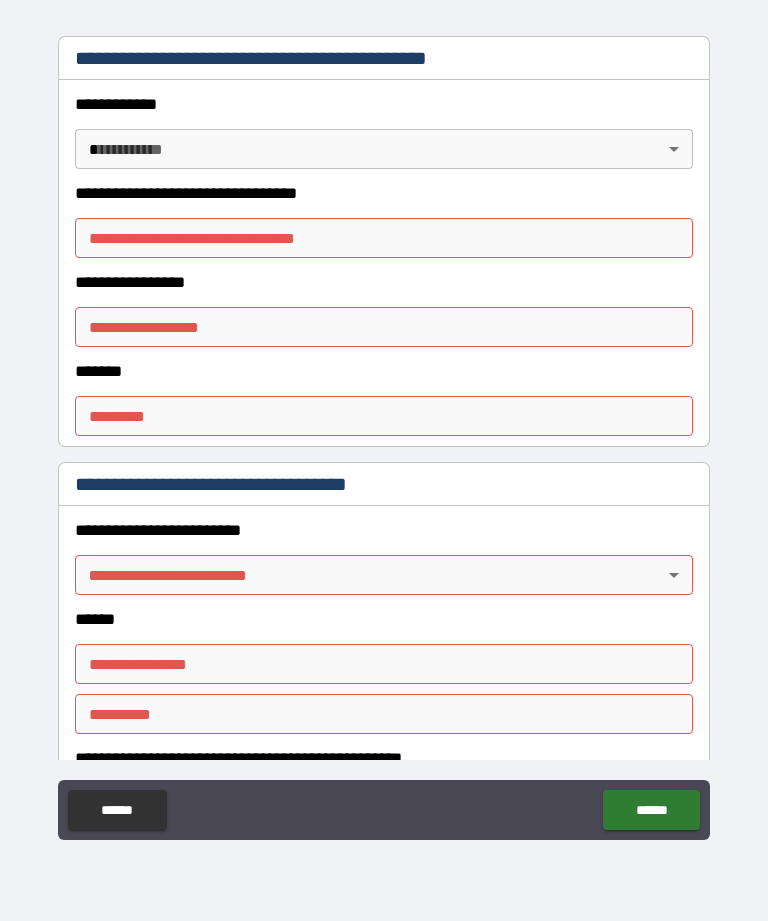scroll, scrollTop: 478, scrollLeft: 0, axis: vertical 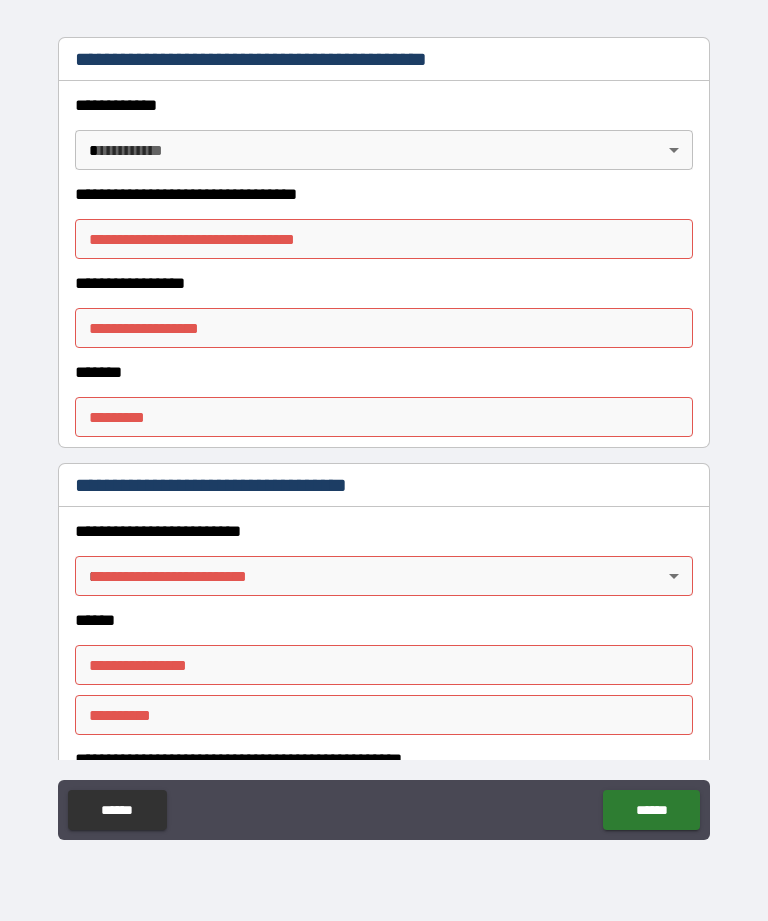 click on "**********" at bounding box center (384, 428) 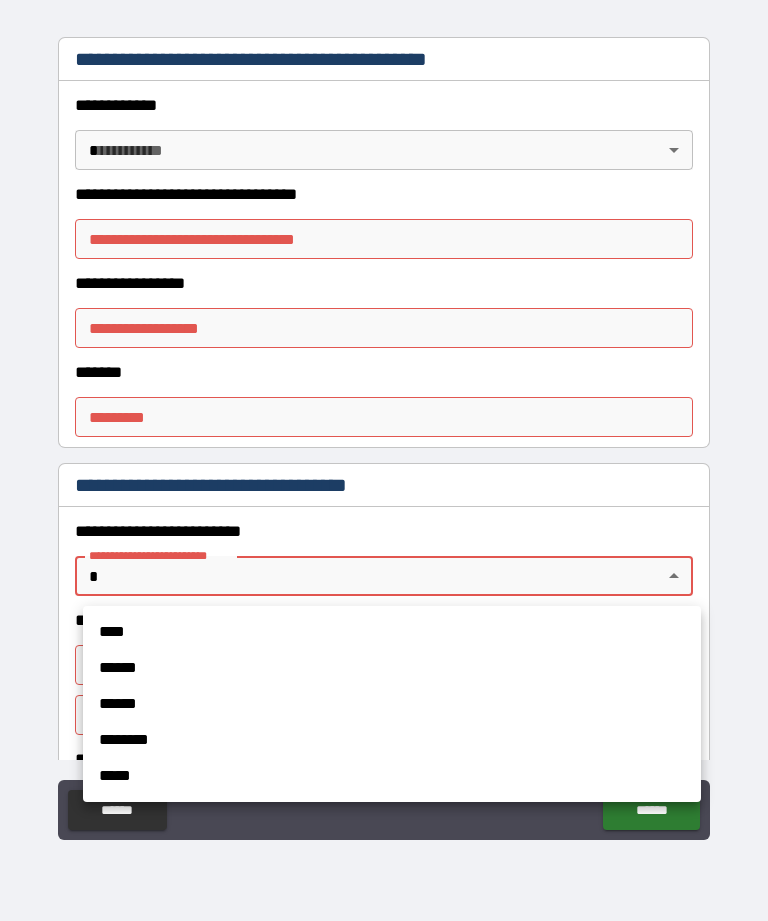 click on "****" at bounding box center (392, 632) 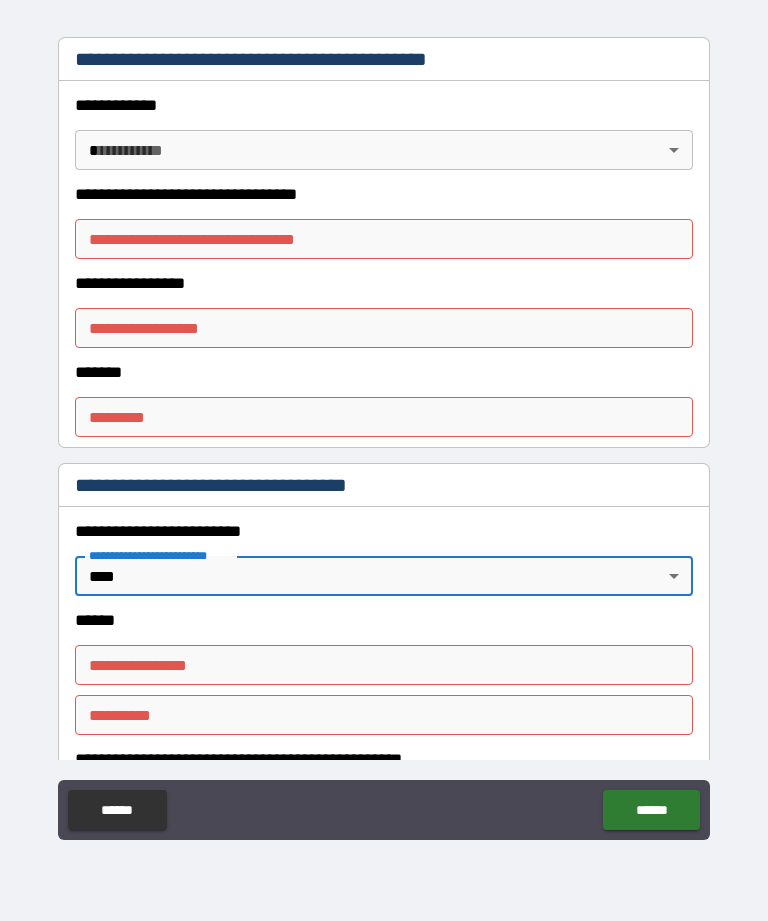 type on "*" 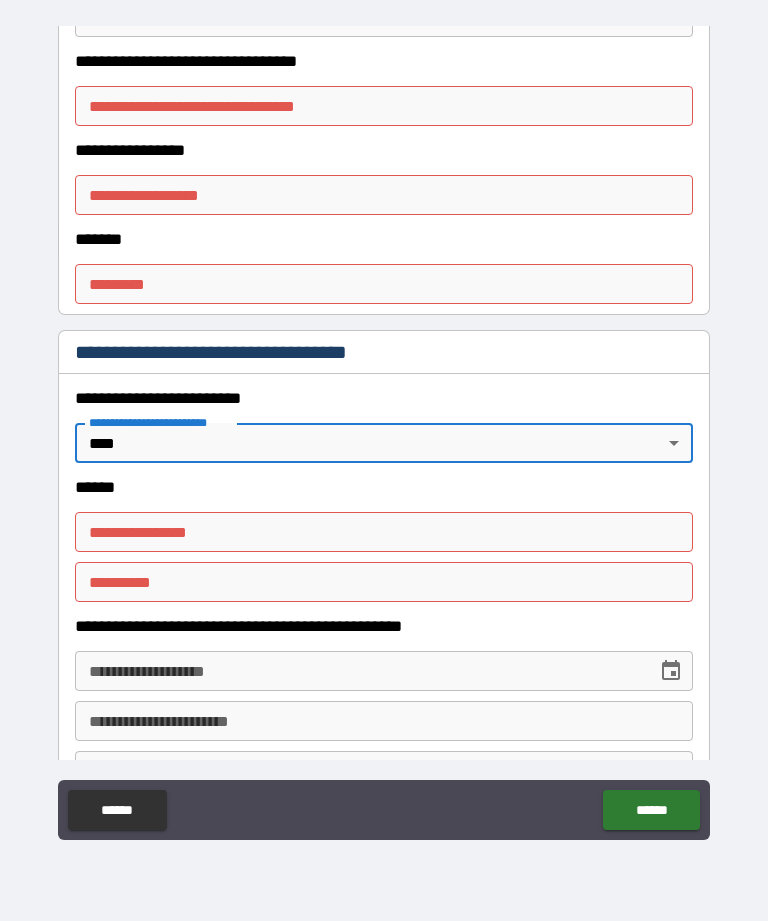 scroll, scrollTop: 622, scrollLeft: 0, axis: vertical 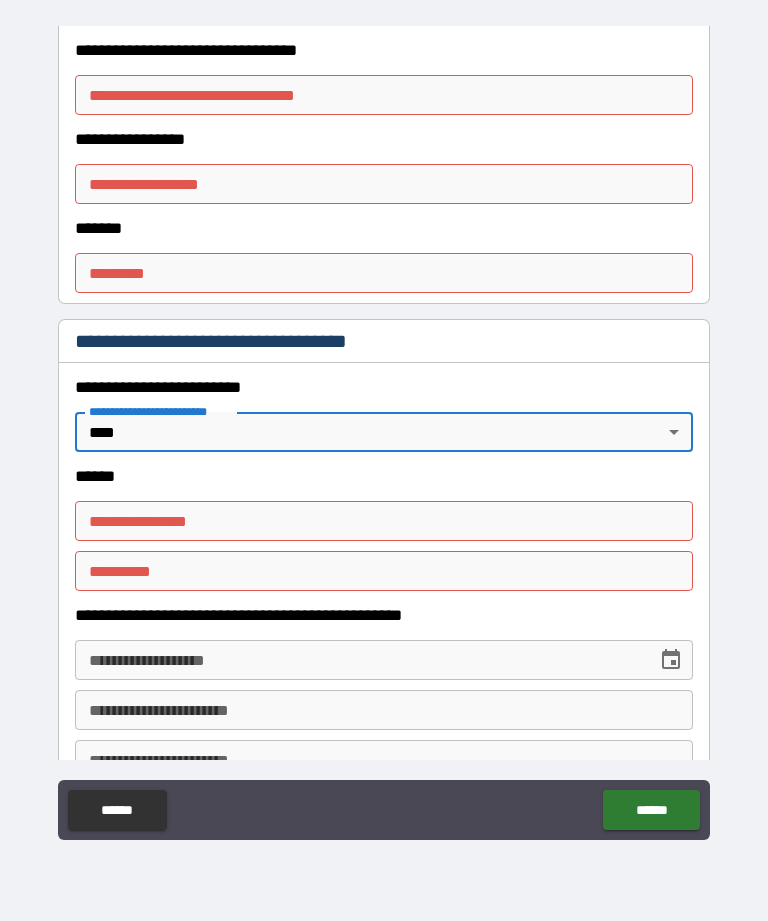 click on "**********" at bounding box center [384, 521] 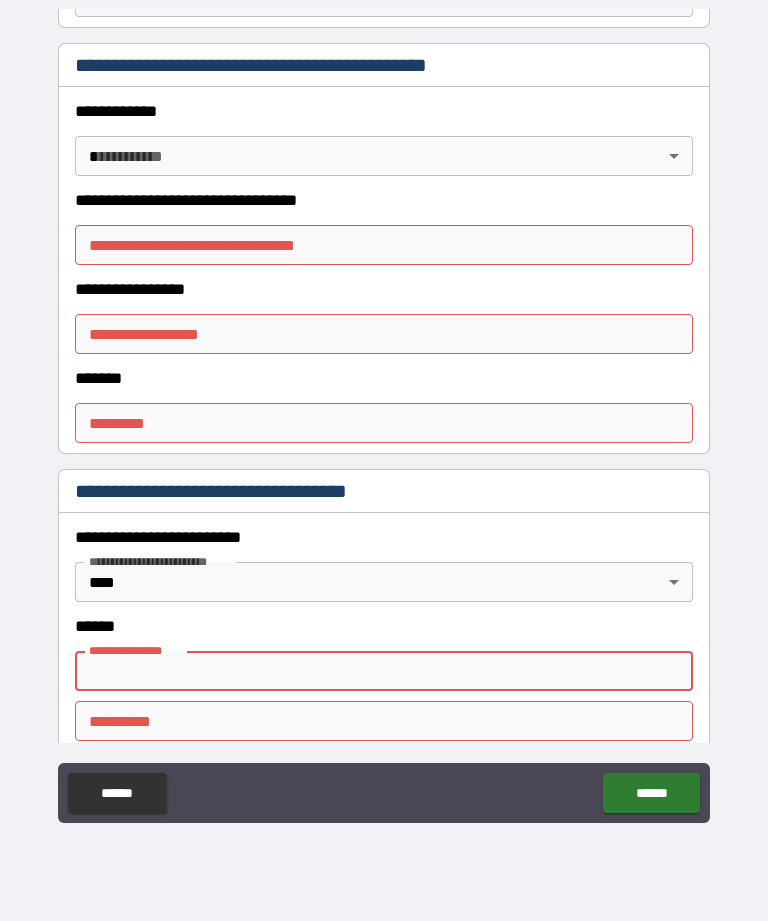 scroll, scrollTop: 855, scrollLeft: 0, axis: vertical 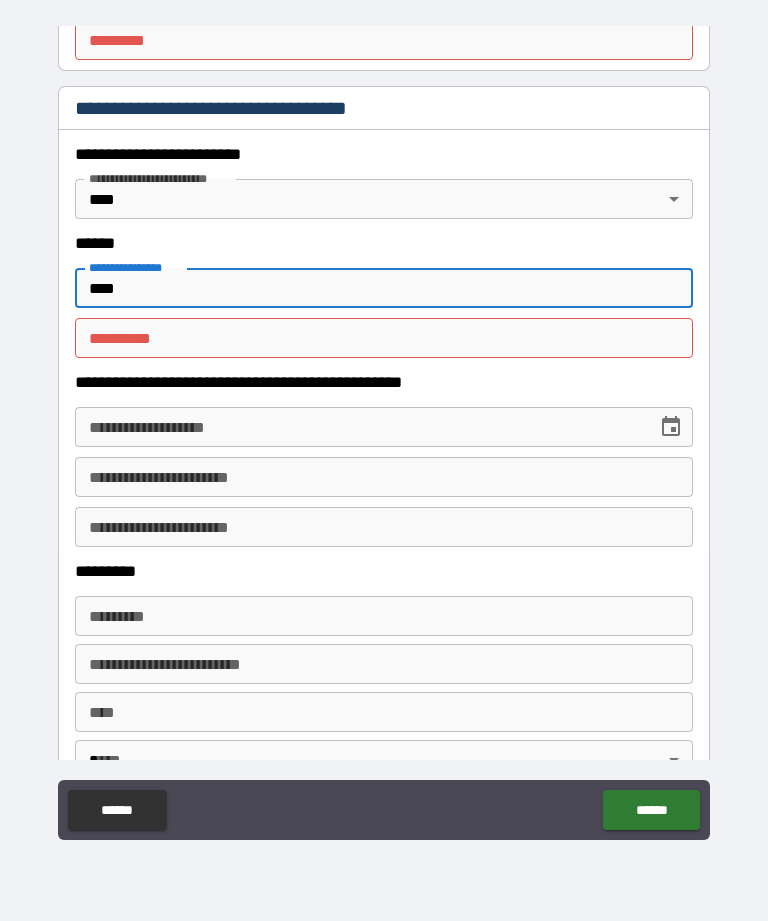 type on "****" 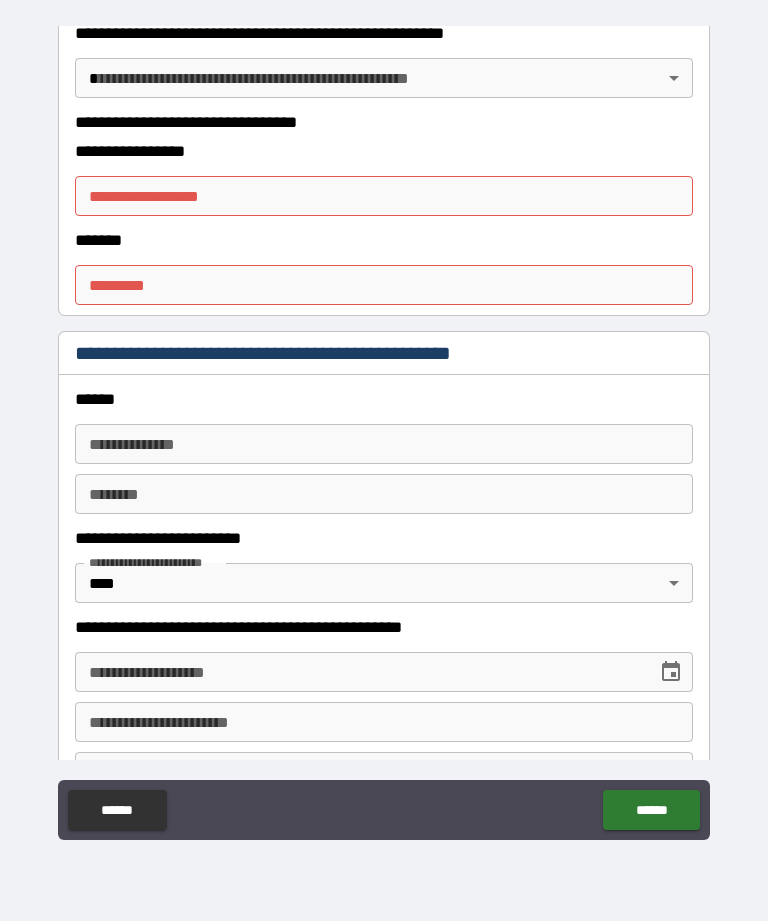 scroll, scrollTop: 1996, scrollLeft: 0, axis: vertical 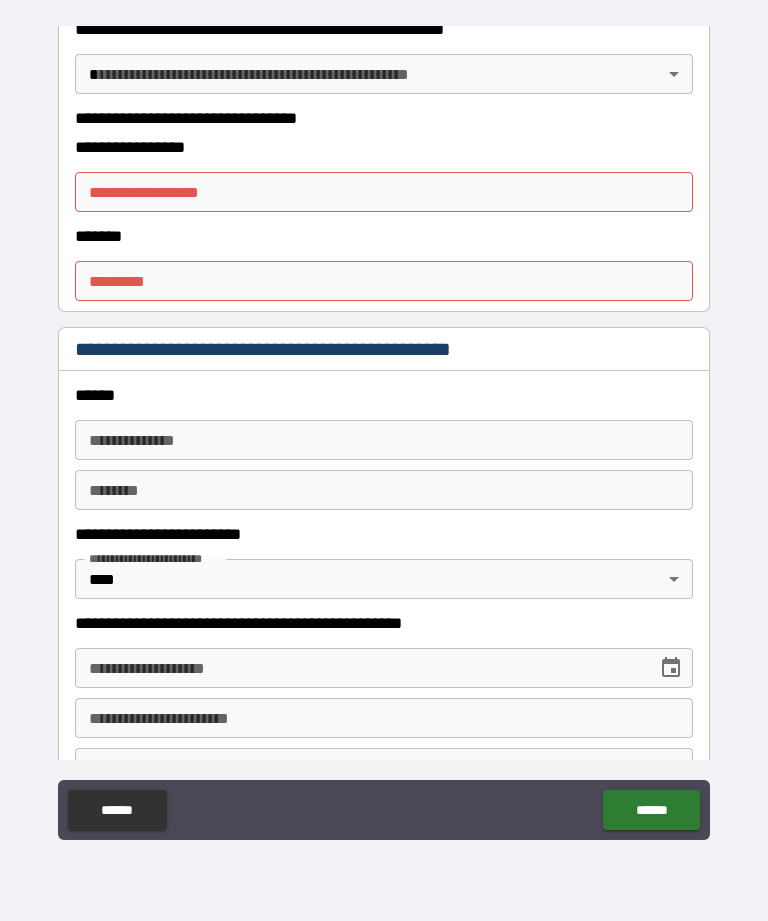 type on "****" 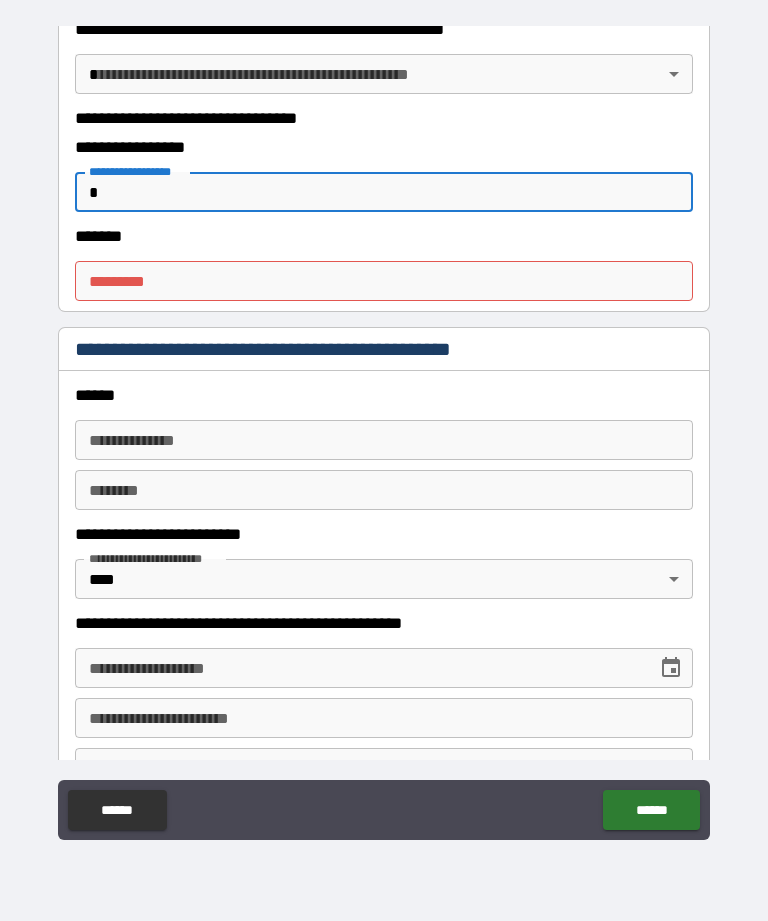 type on "*" 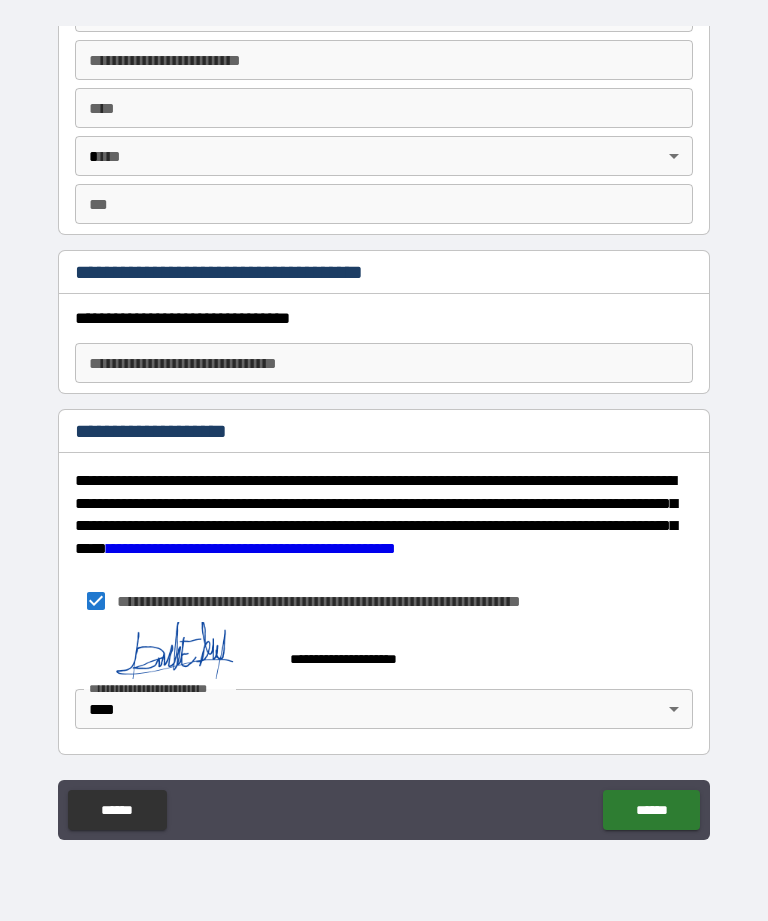 type on "*" 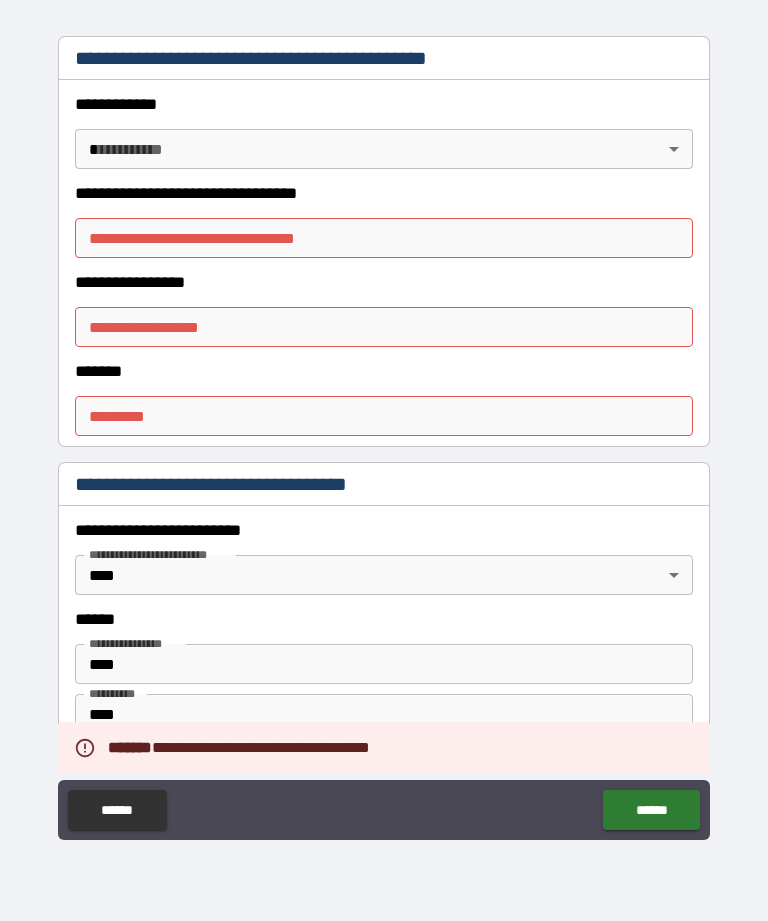 scroll, scrollTop: 481, scrollLeft: 0, axis: vertical 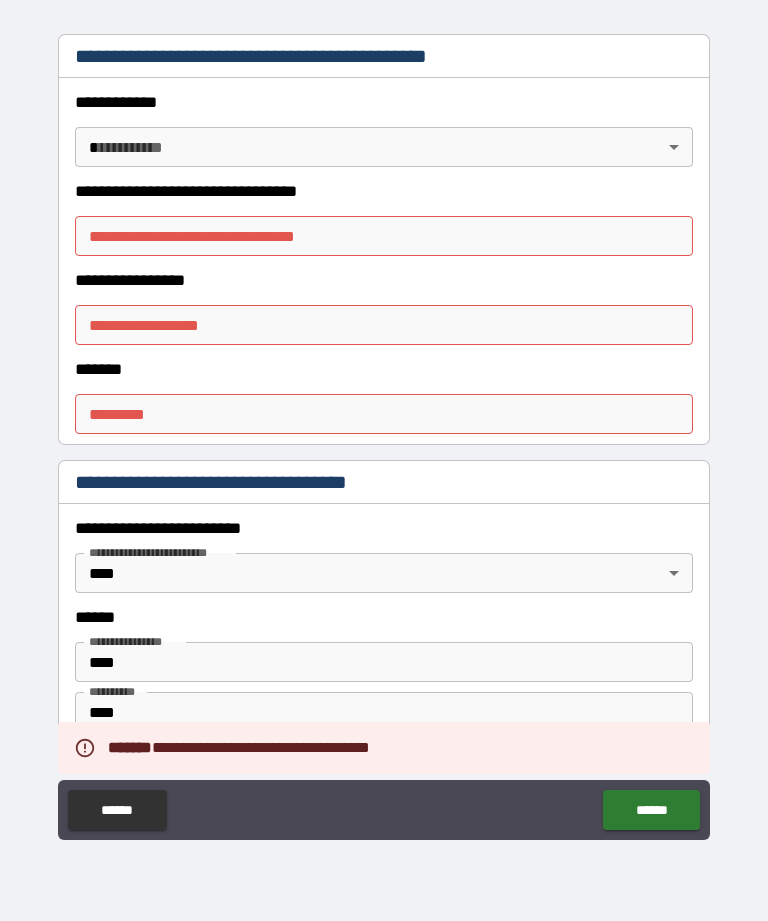 click on "**********" at bounding box center (384, 236) 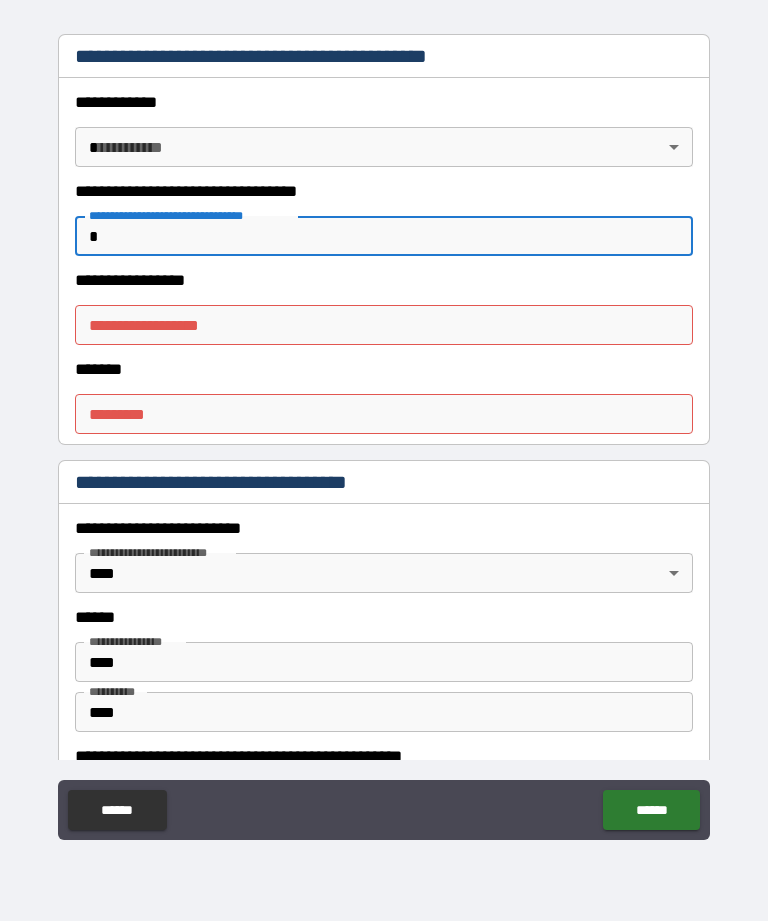 type on "*" 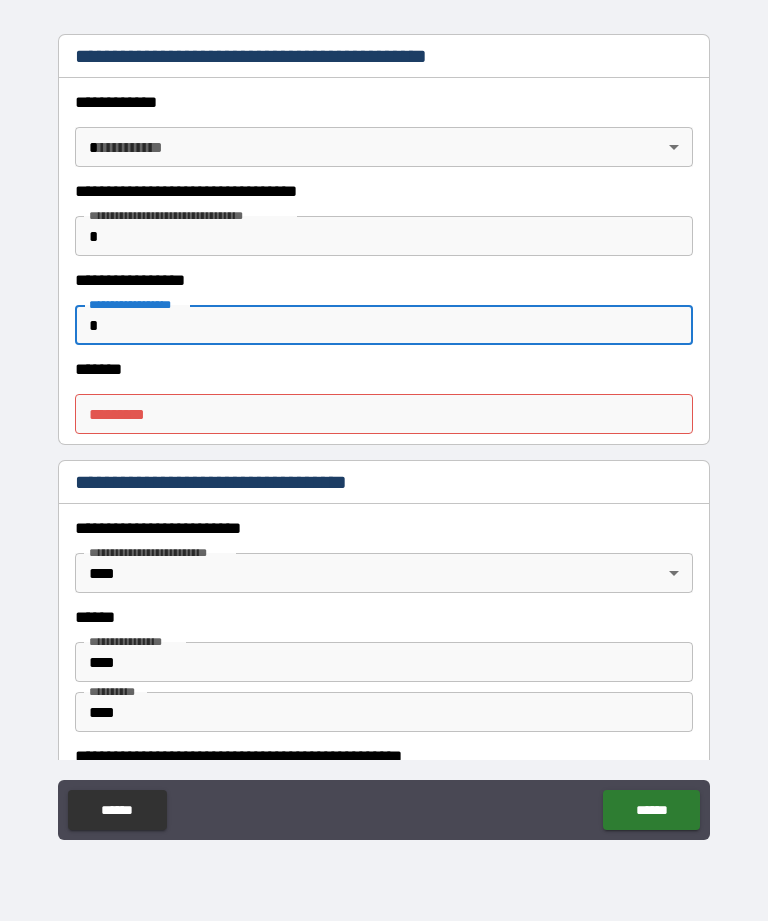type on "*" 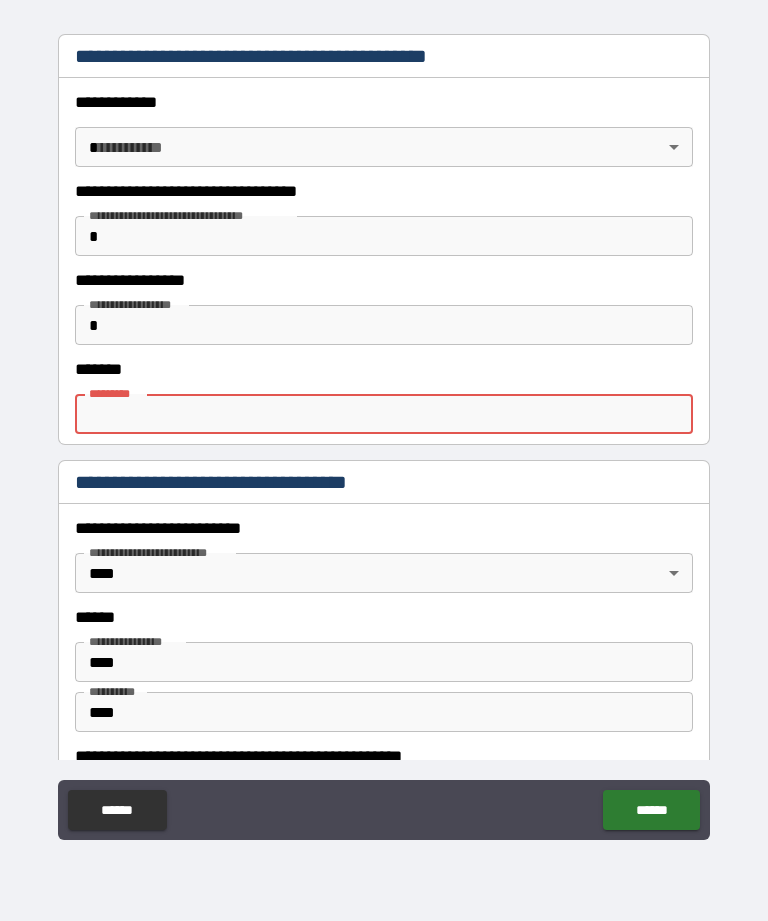 type on "*" 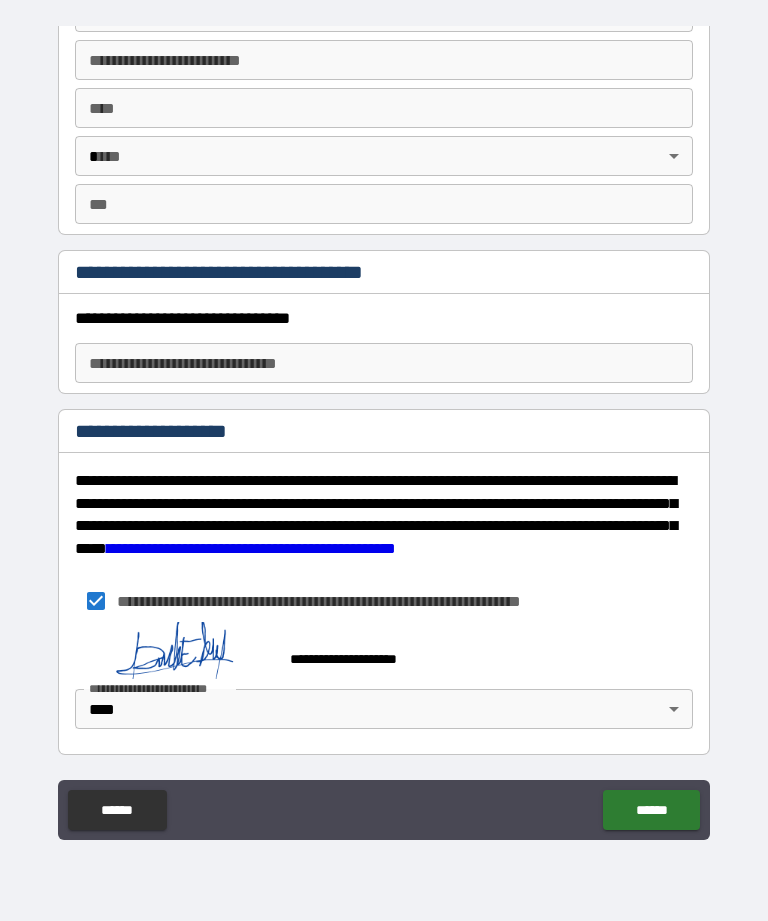 scroll, scrollTop: 2841, scrollLeft: 0, axis: vertical 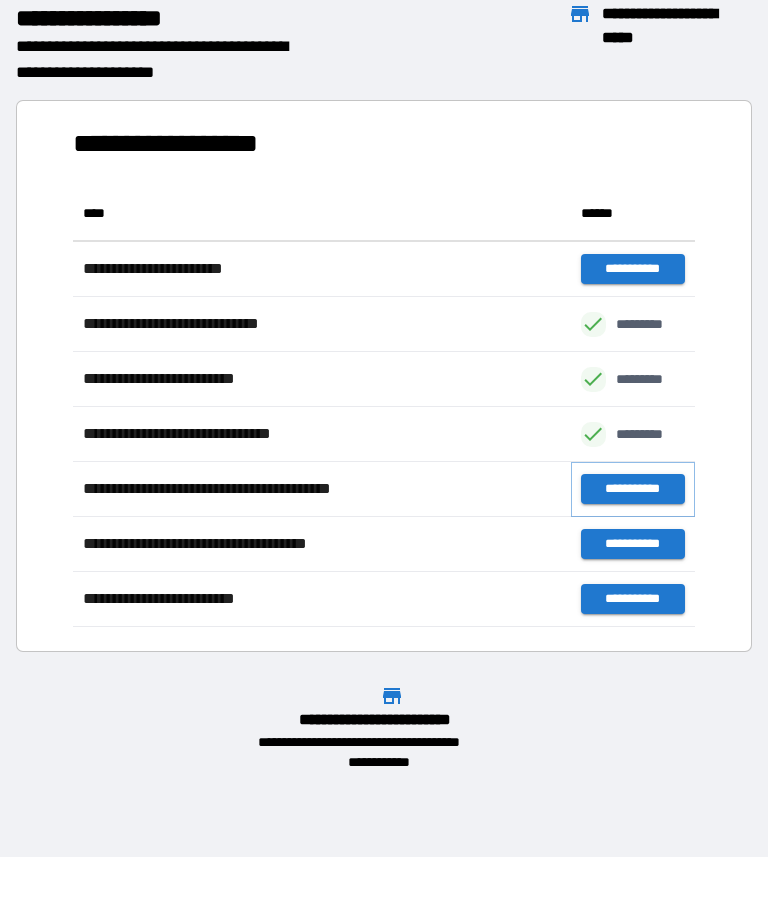 click on "**********" at bounding box center (633, 489) 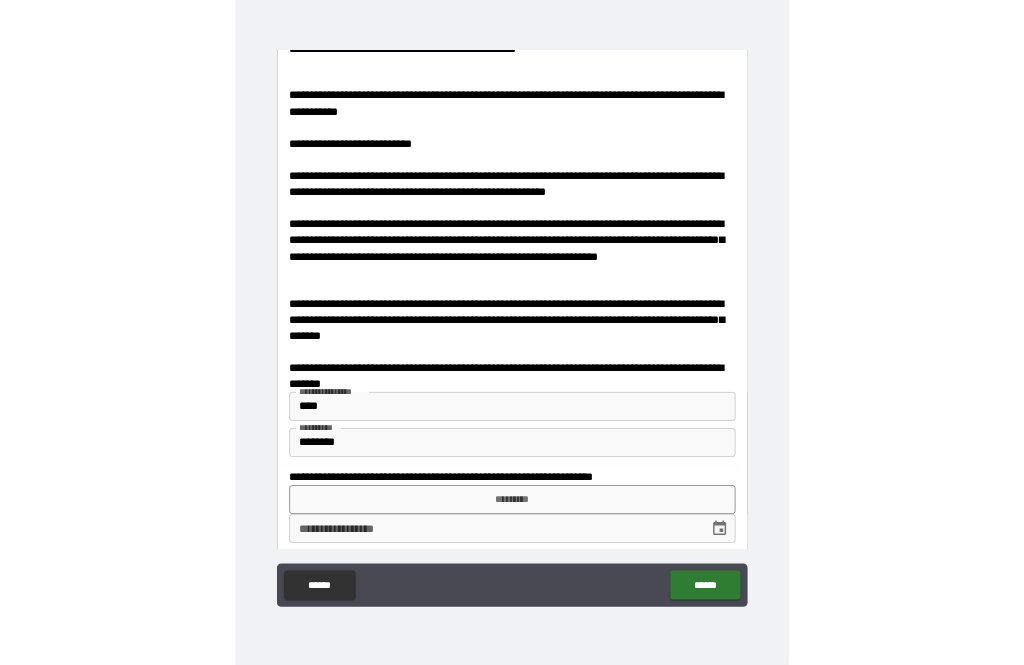 scroll, scrollTop: 1331, scrollLeft: 0, axis: vertical 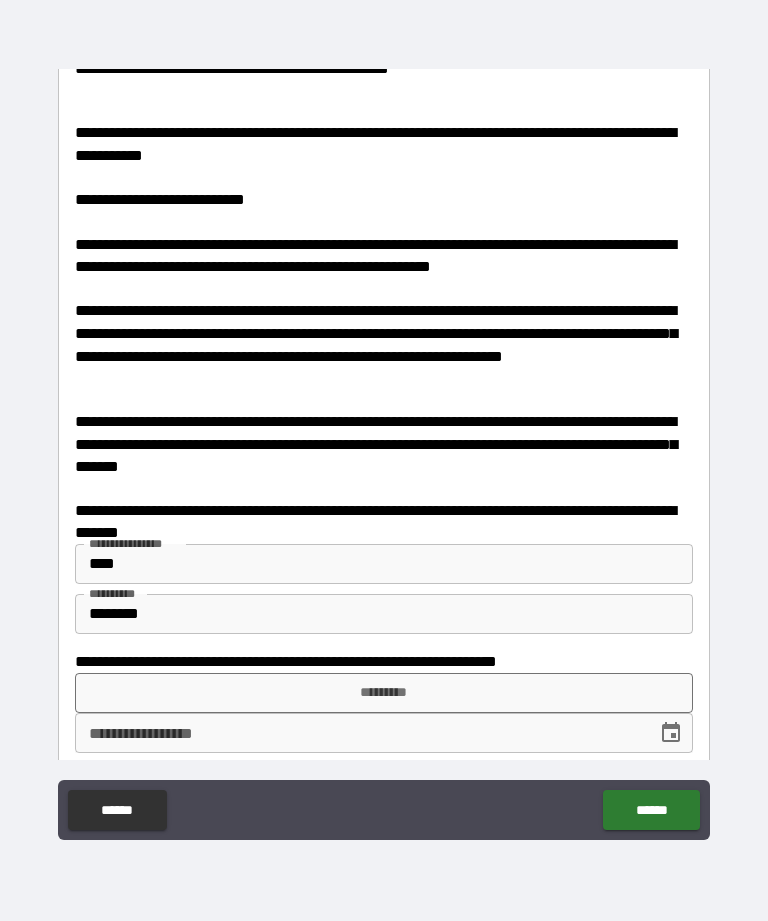 click on "*********" at bounding box center [384, 693] 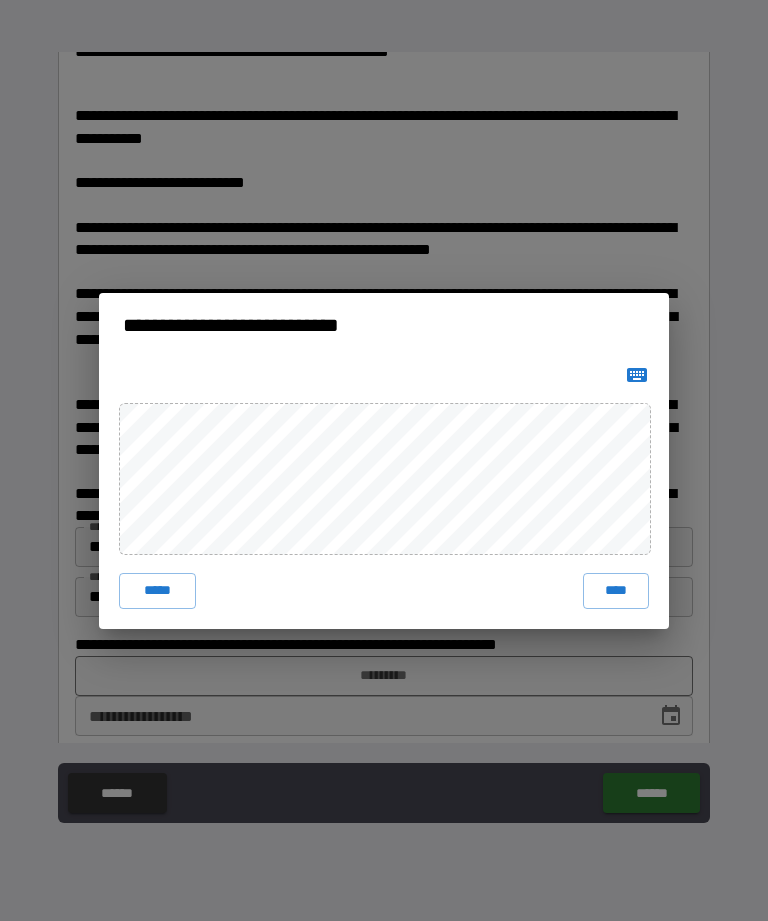 scroll, scrollTop: 1168, scrollLeft: 0, axis: vertical 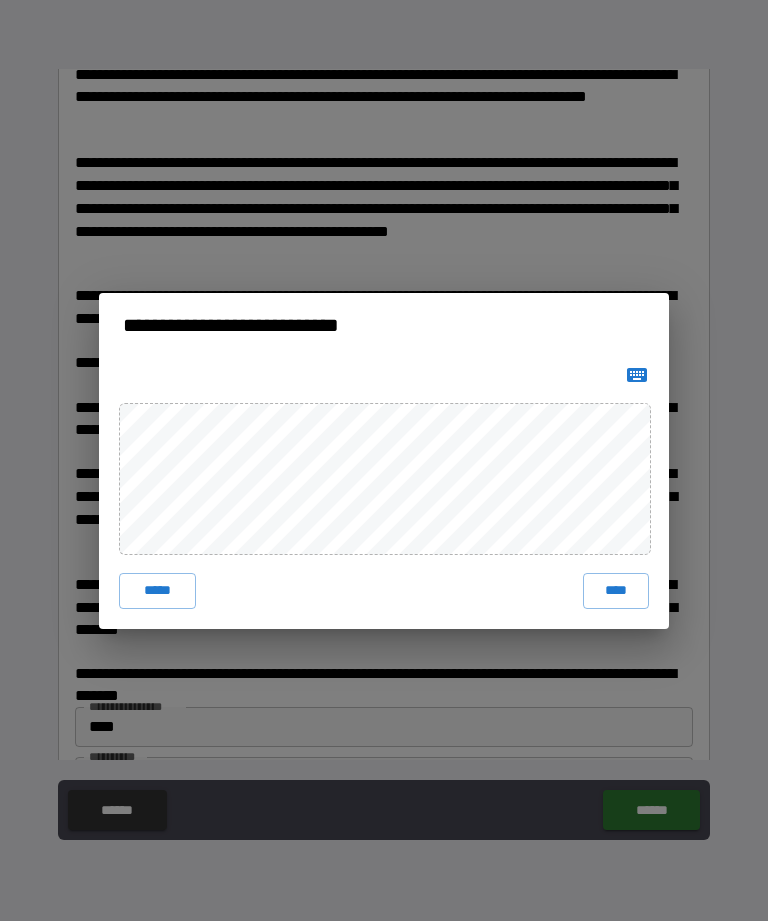 click on "****" at bounding box center (616, 591) 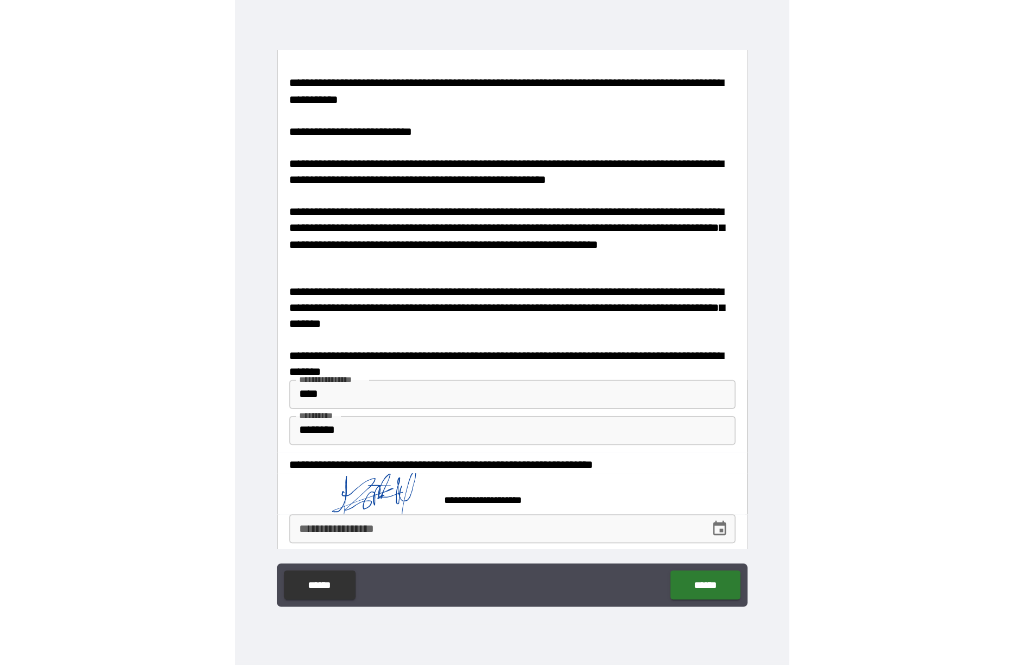 scroll, scrollTop: 1348, scrollLeft: 0, axis: vertical 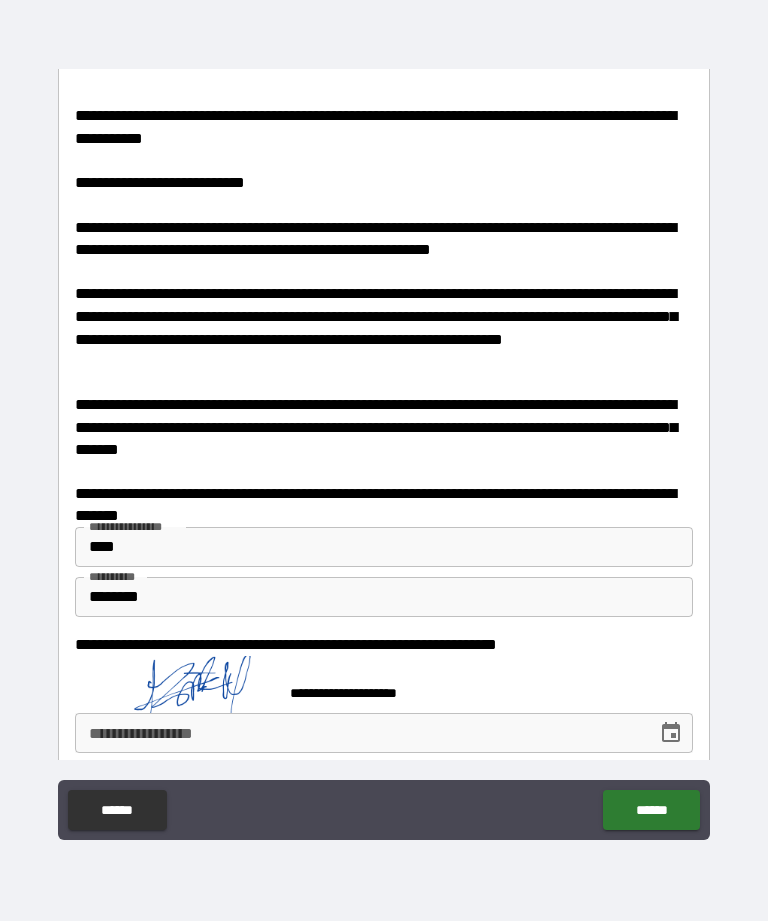 click on "**********" at bounding box center (359, 733) 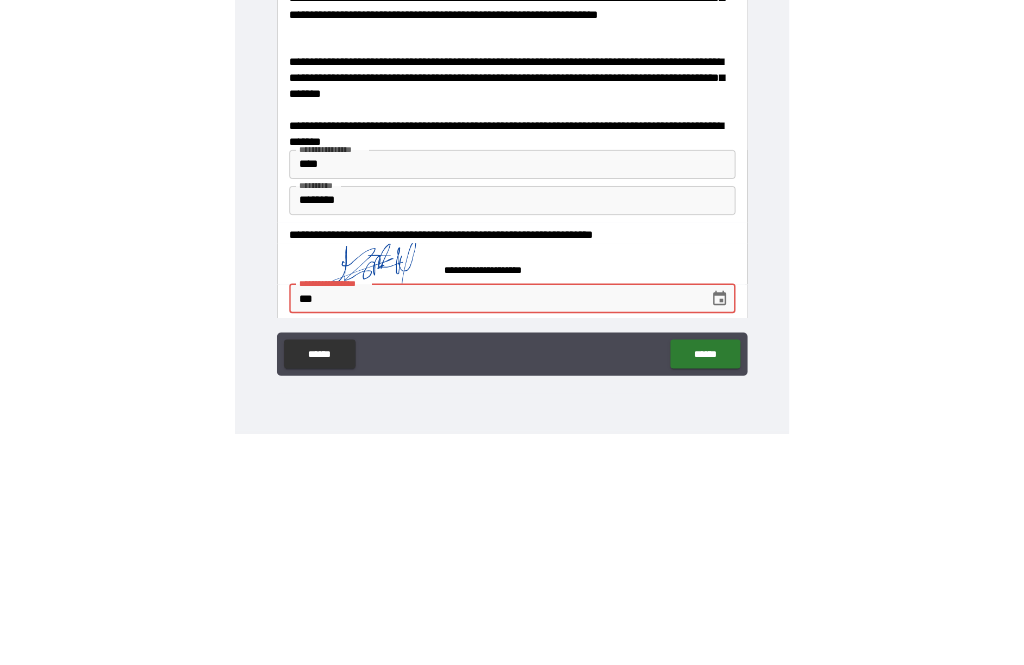 scroll, scrollTop: 1185, scrollLeft: 0, axis: vertical 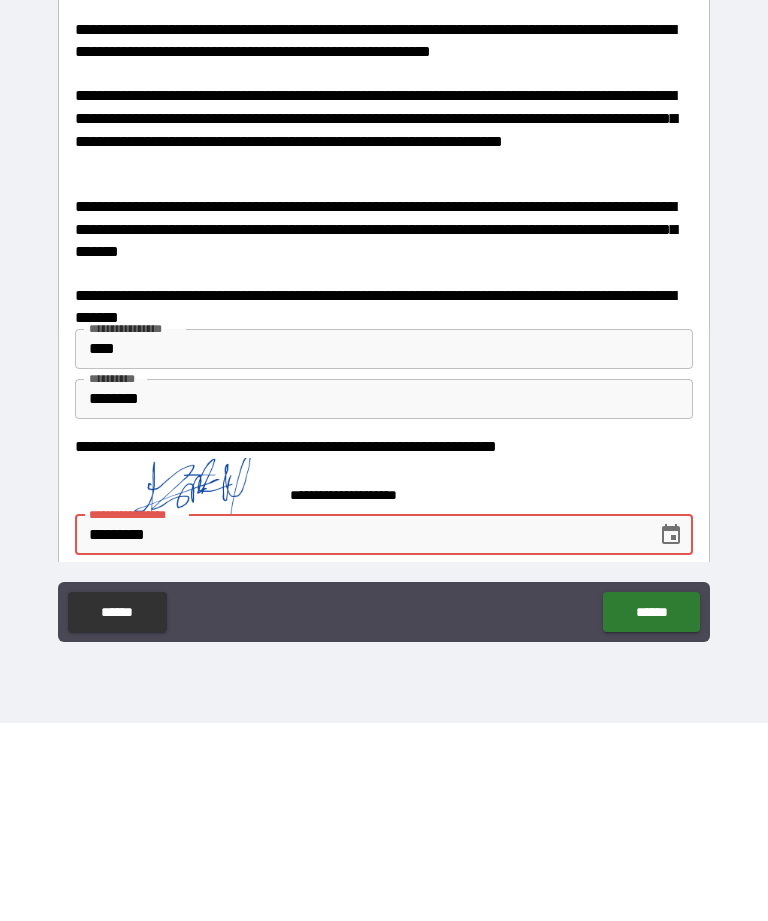 type on "**********" 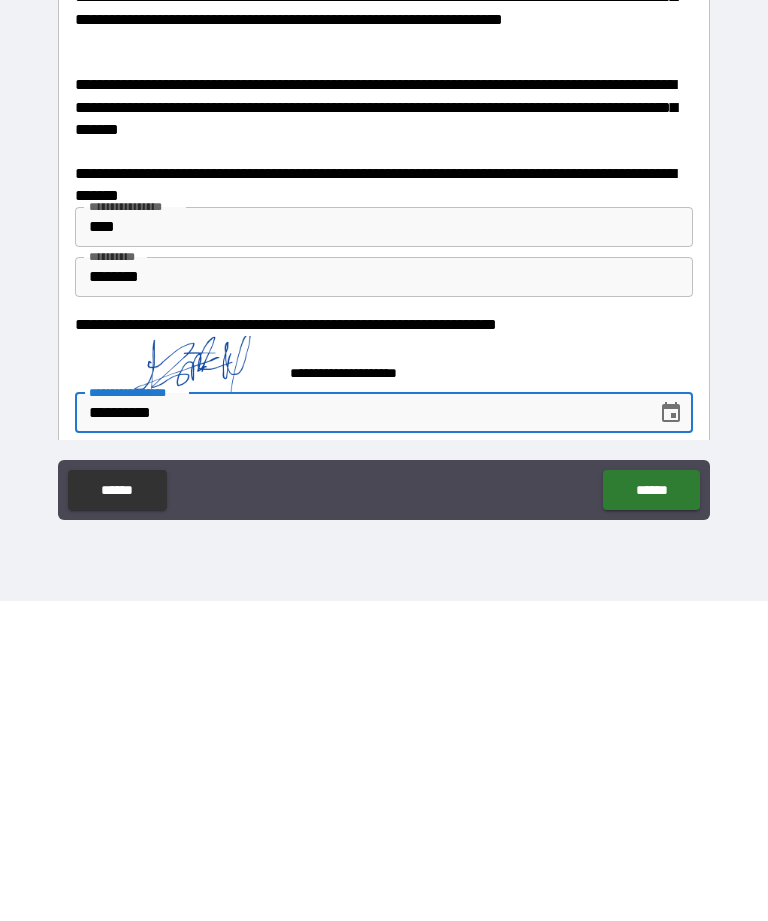 click on "******" at bounding box center (651, 810) 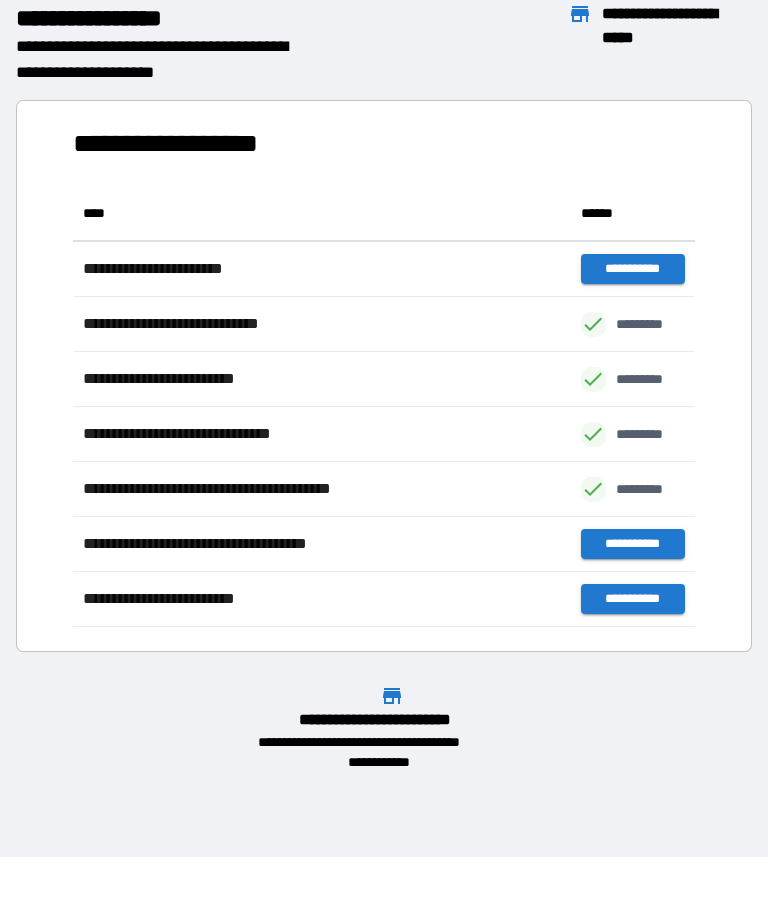 scroll, scrollTop: 1, scrollLeft: 1, axis: both 